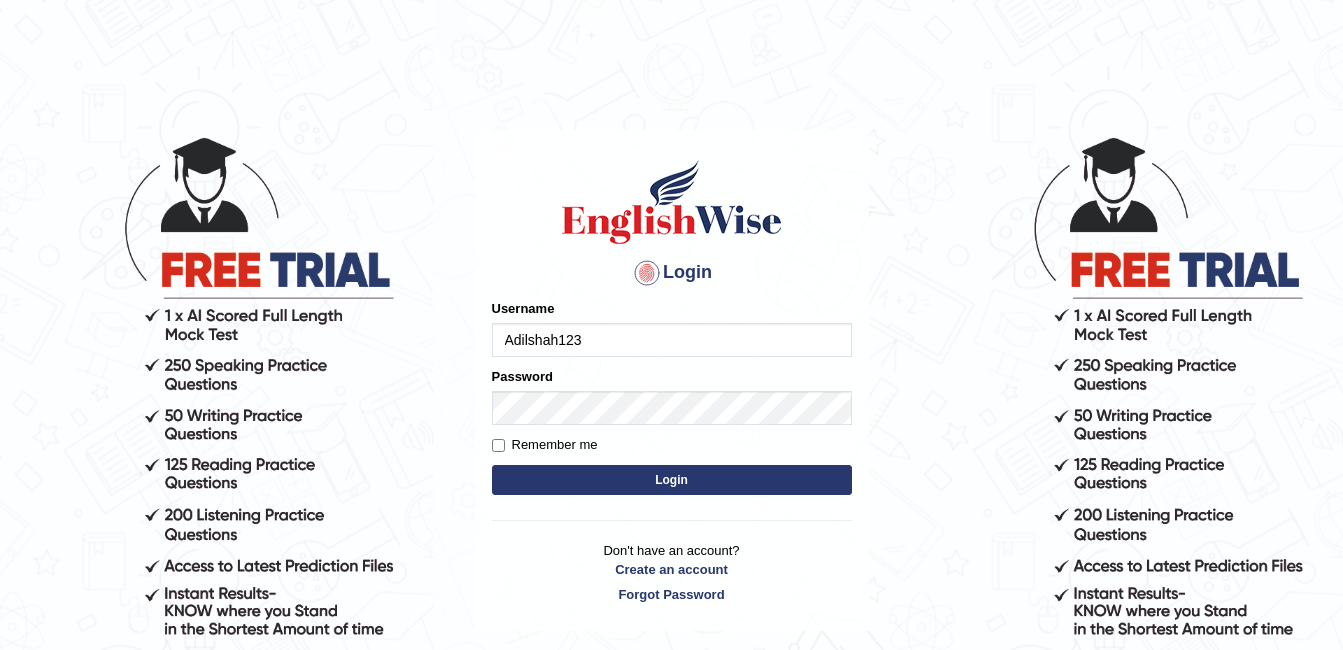 scroll, scrollTop: 0, scrollLeft: 0, axis: both 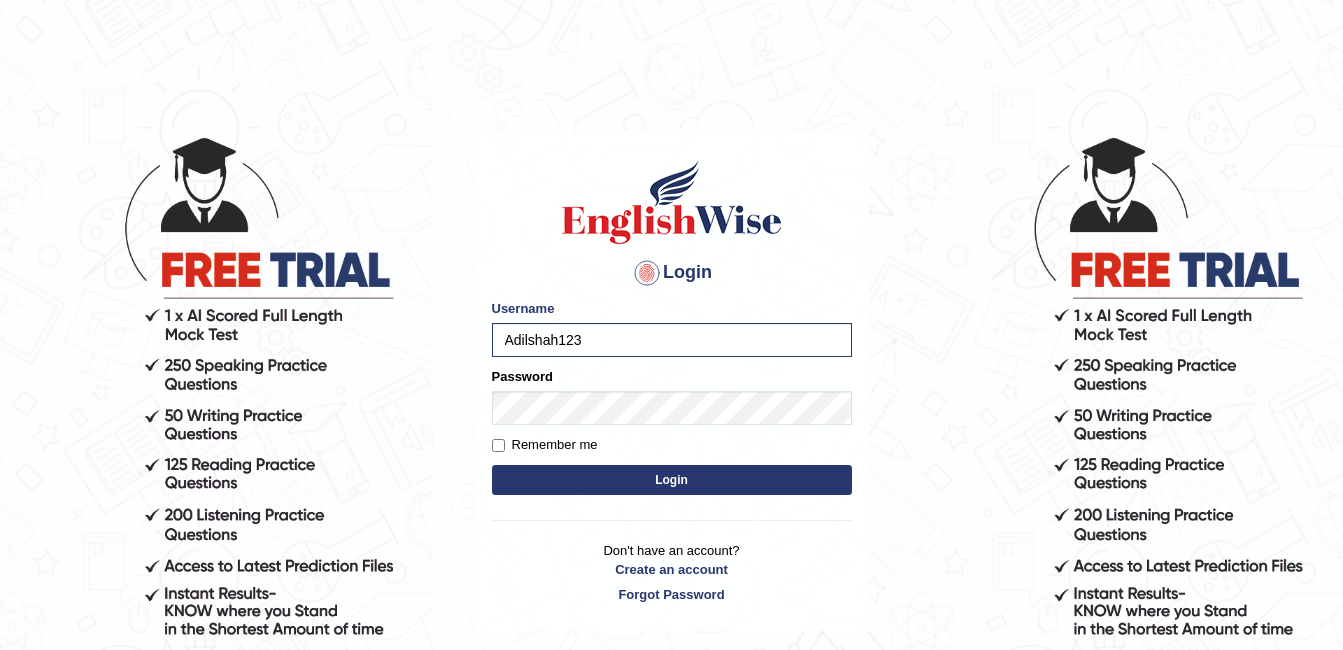 click on "Login" at bounding box center [672, 480] 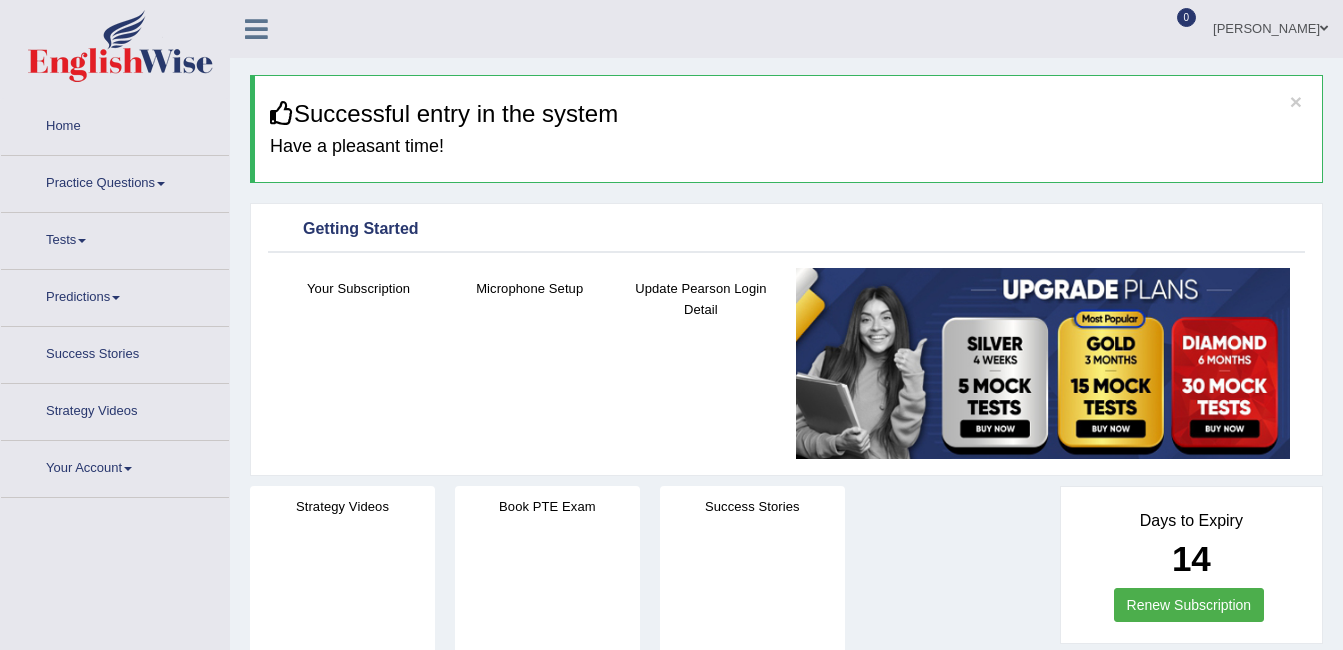 scroll, scrollTop: 0, scrollLeft: 0, axis: both 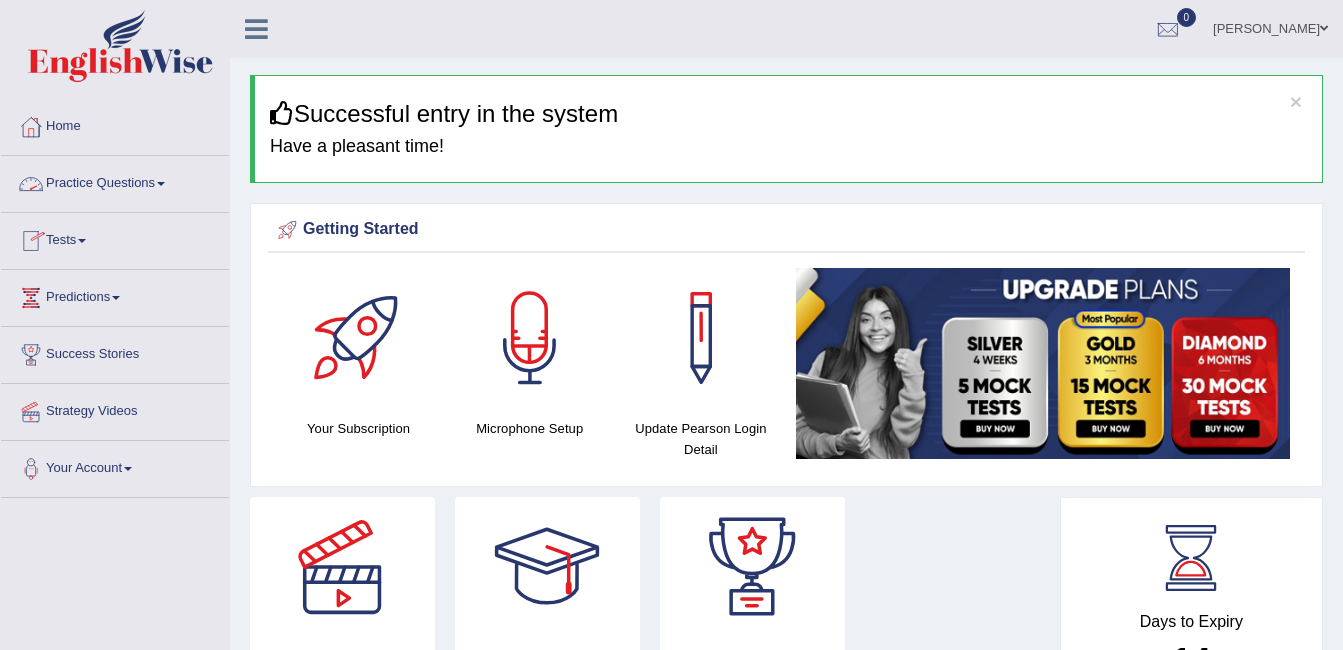 click on "Practice Questions" at bounding box center (115, 181) 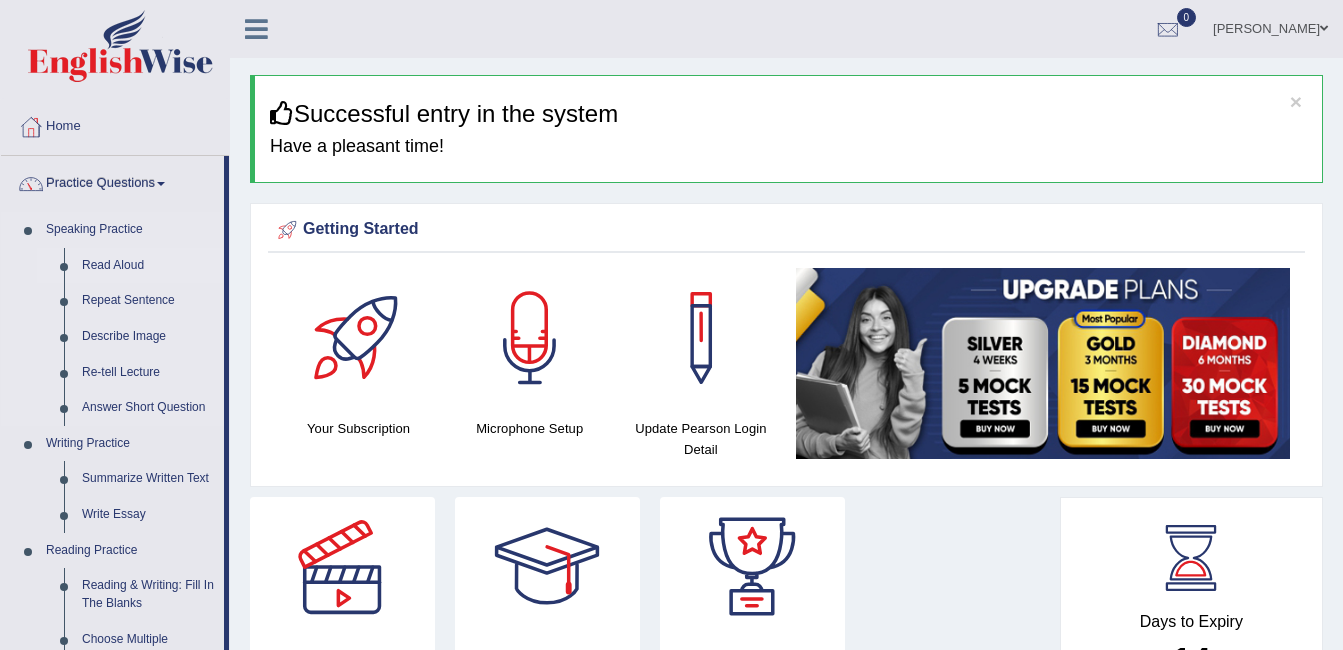 click on "Read Aloud" at bounding box center [148, 266] 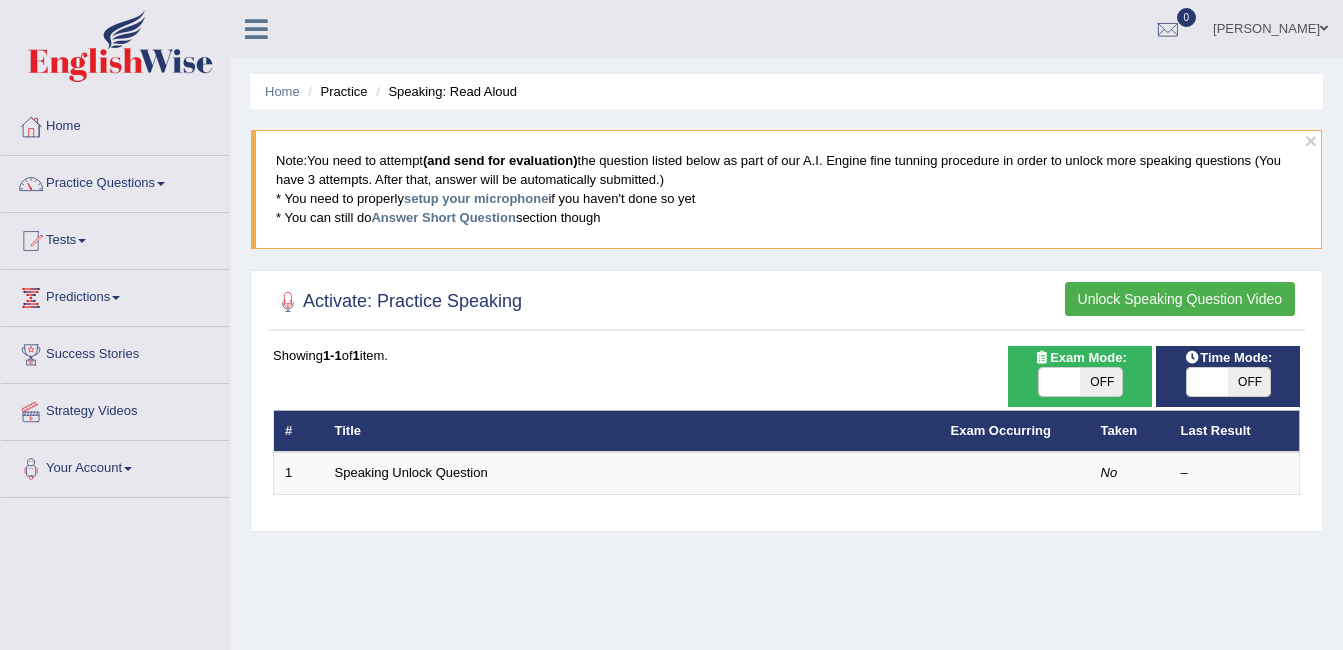 scroll, scrollTop: 0, scrollLeft: 0, axis: both 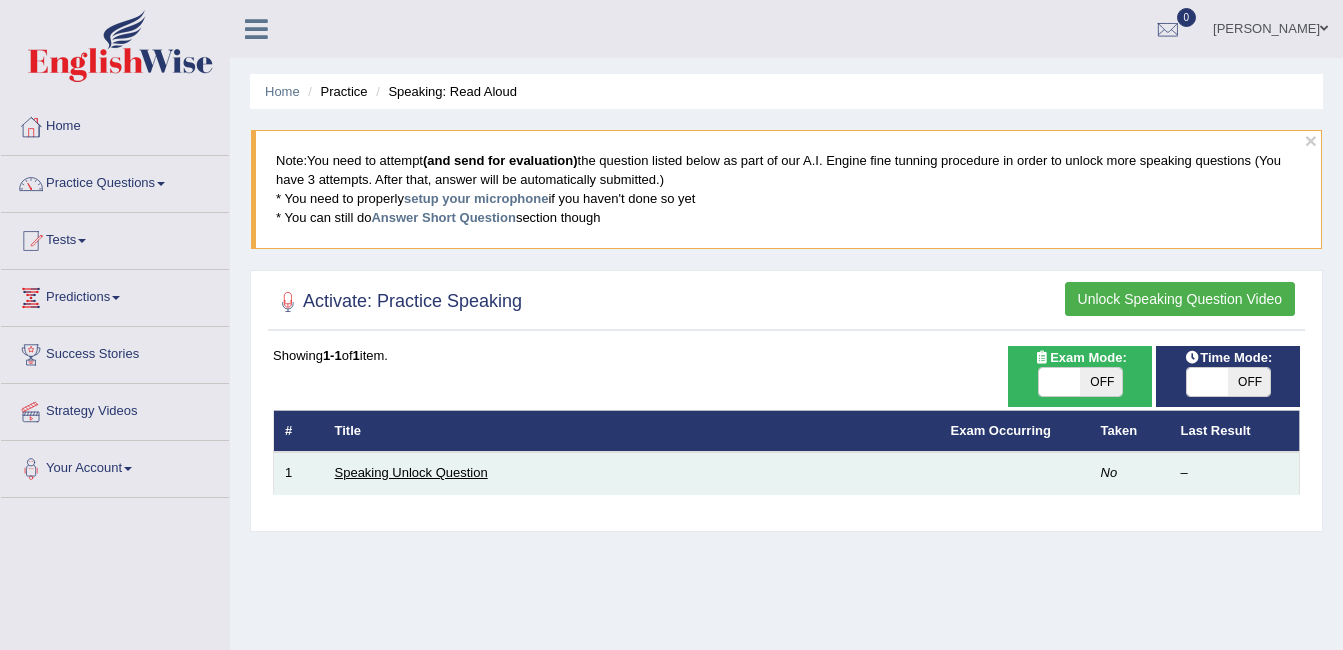 click on "Speaking Unlock Question" at bounding box center (411, 472) 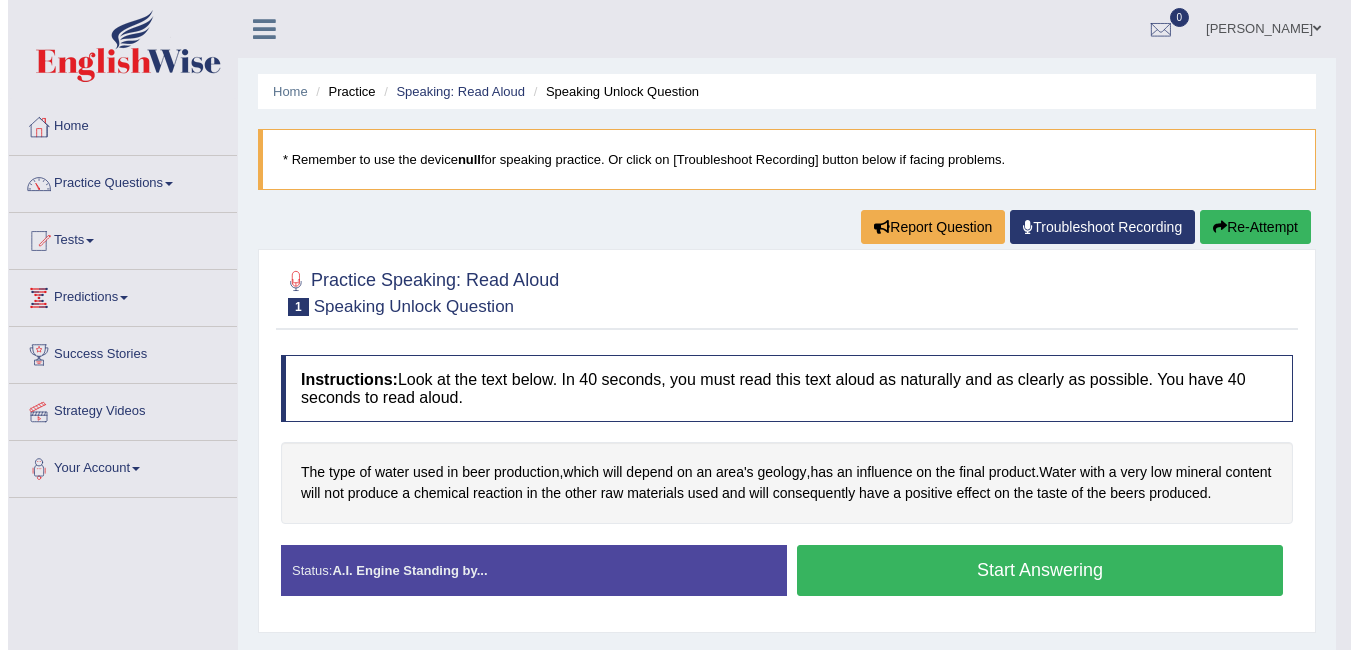 scroll, scrollTop: 0, scrollLeft: 0, axis: both 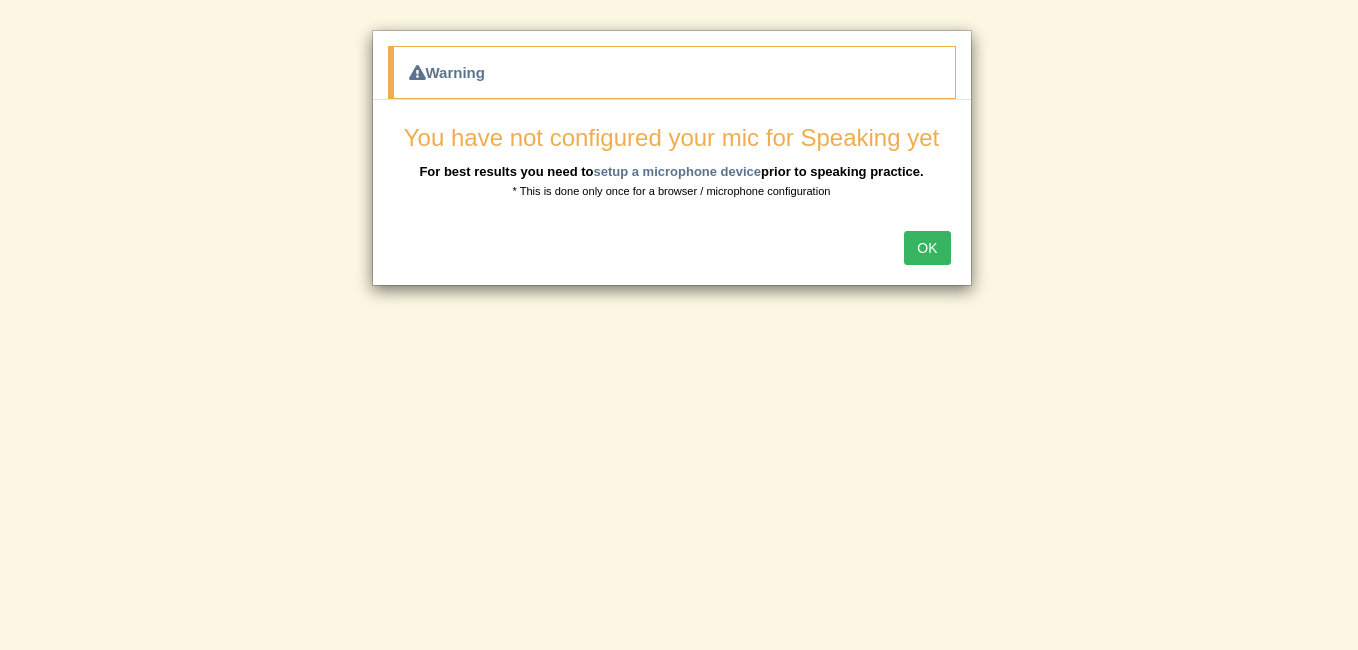 click on "OK" at bounding box center [927, 248] 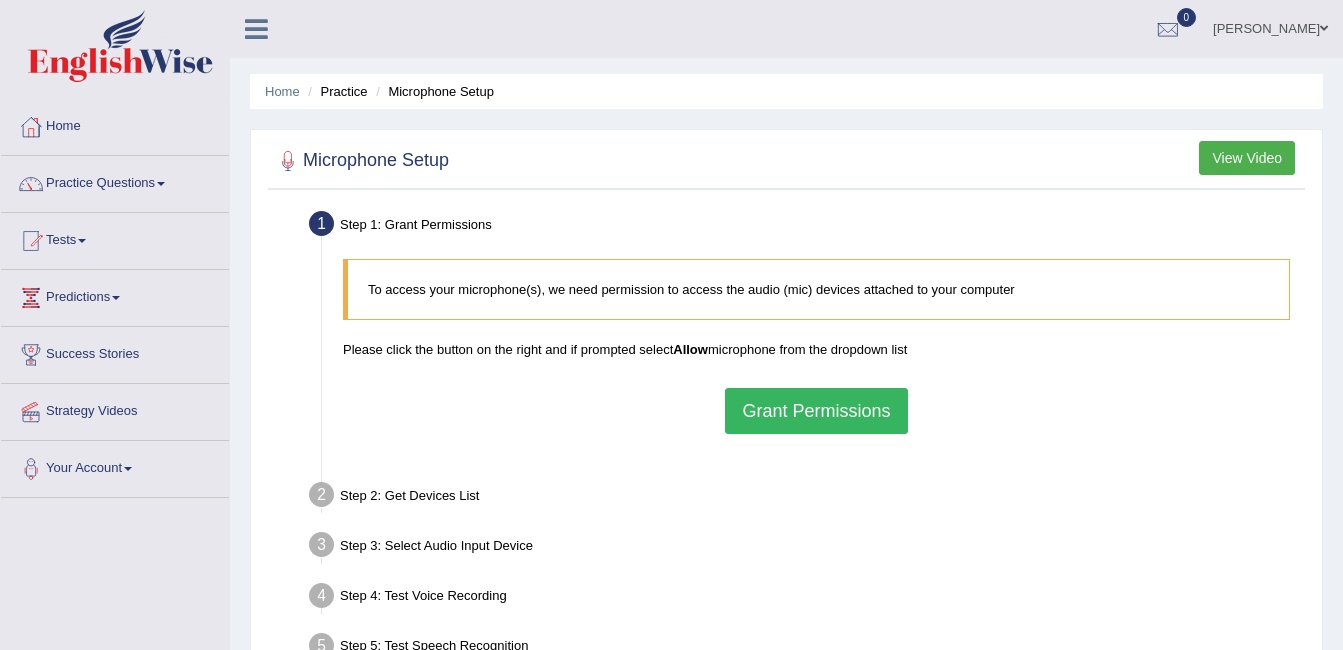 scroll, scrollTop: 0, scrollLeft: 0, axis: both 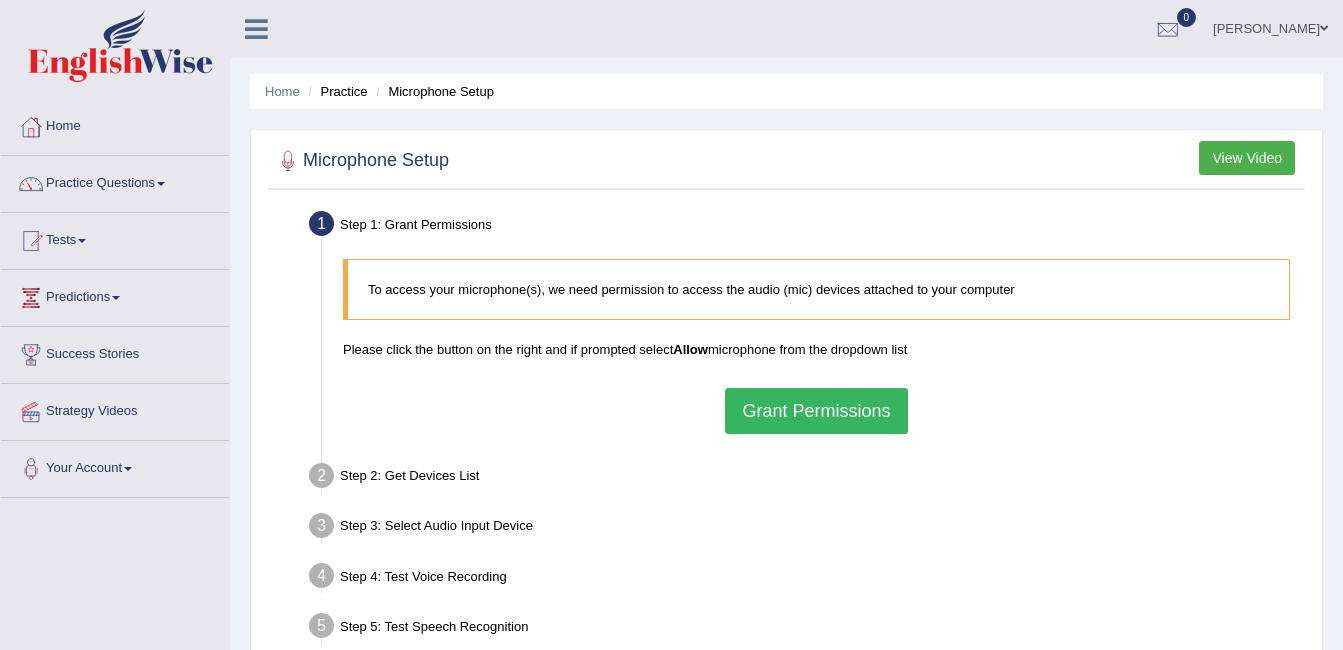 click on "Grant Permissions" at bounding box center (816, 411) 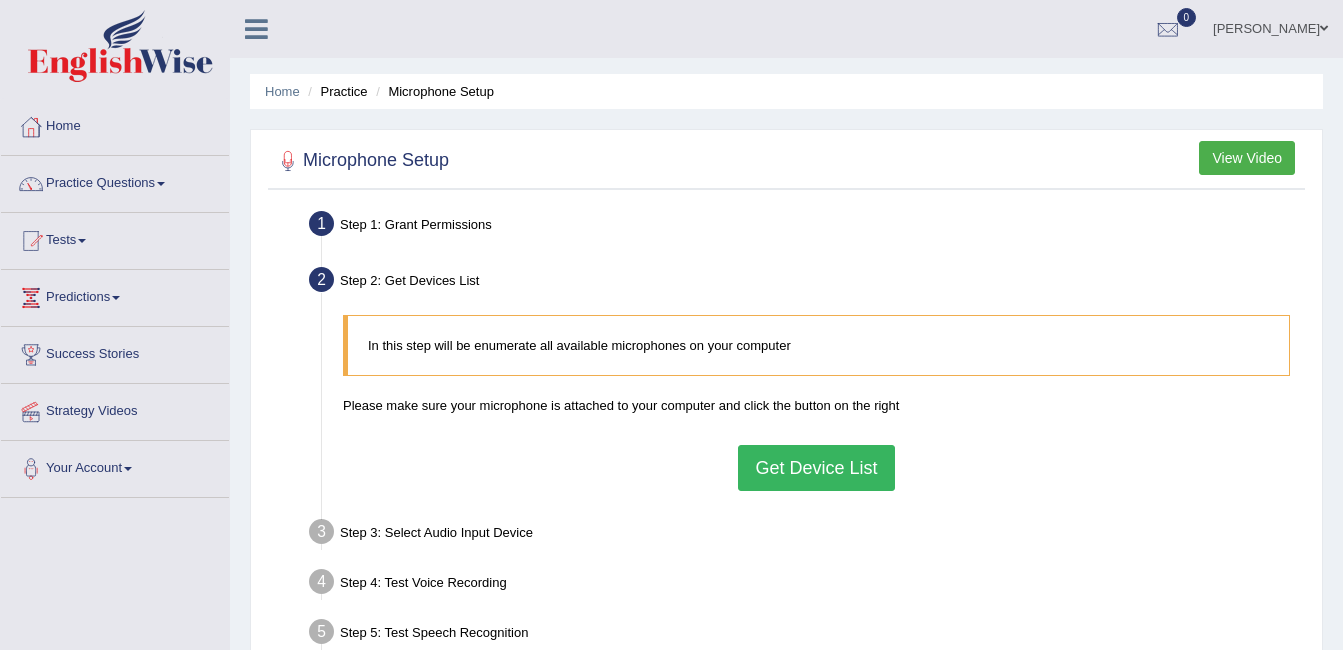 click on "Get Device List" at bounding box center [816, 468] 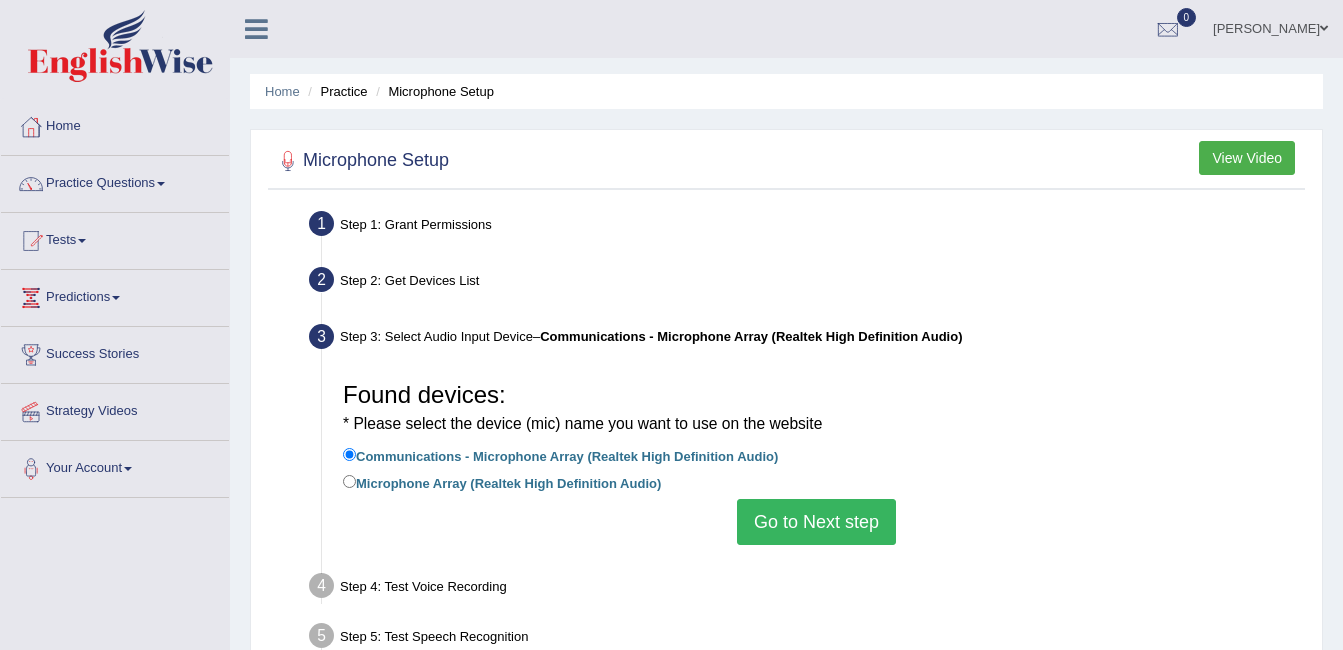 click on "Communications - Microphone Array (Realtek High Definition Audio)" at bounding box center [816, 457] 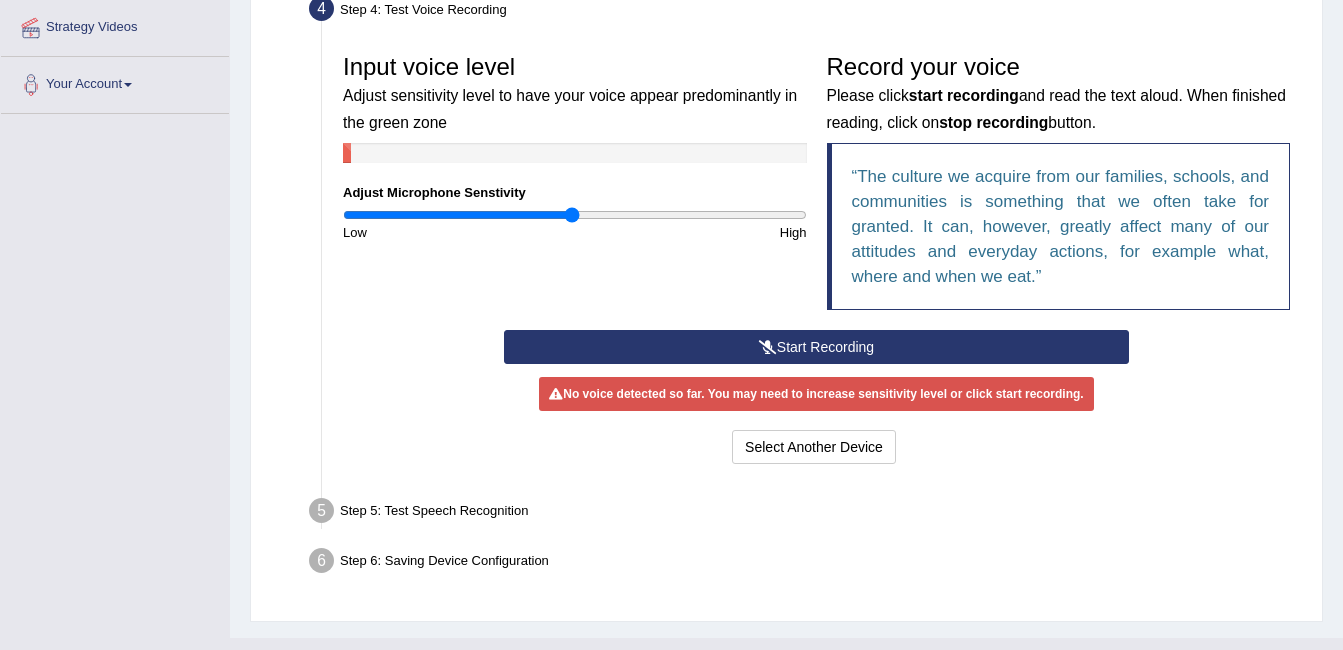 scroll, scrollTop: 400, scrollLeft: 0, axis: vertical 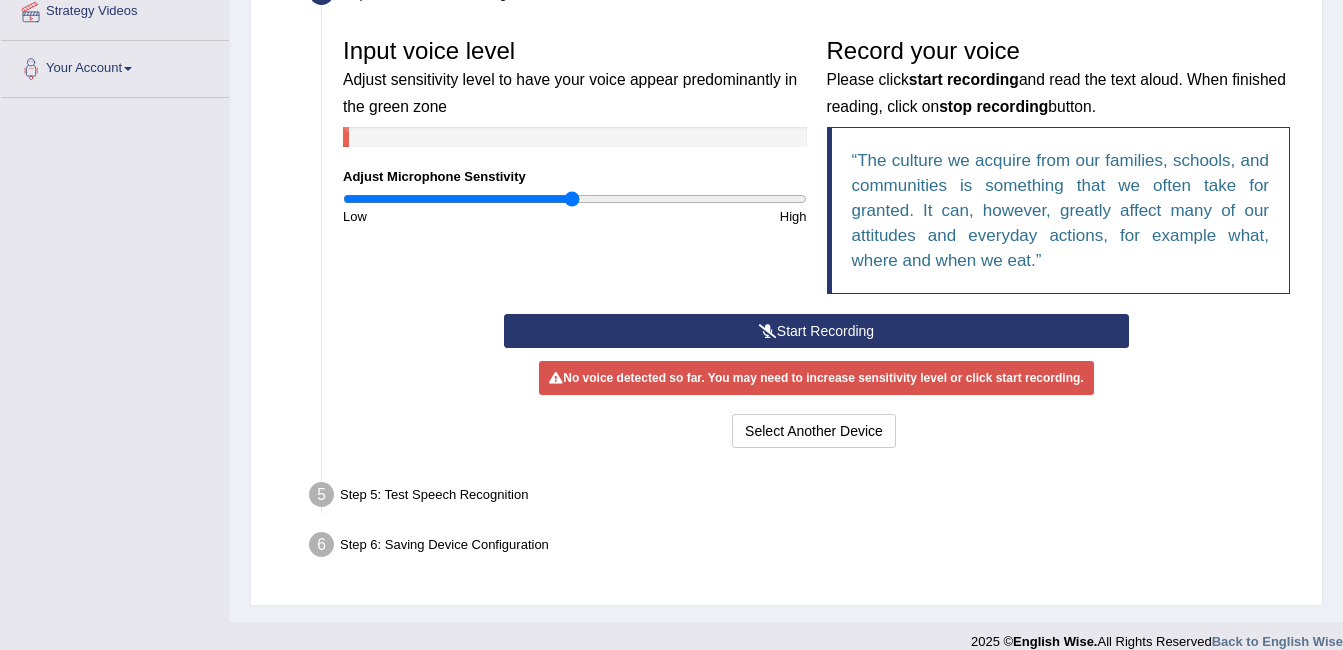 click on "Start Recording" at bounding box center (816, 331) 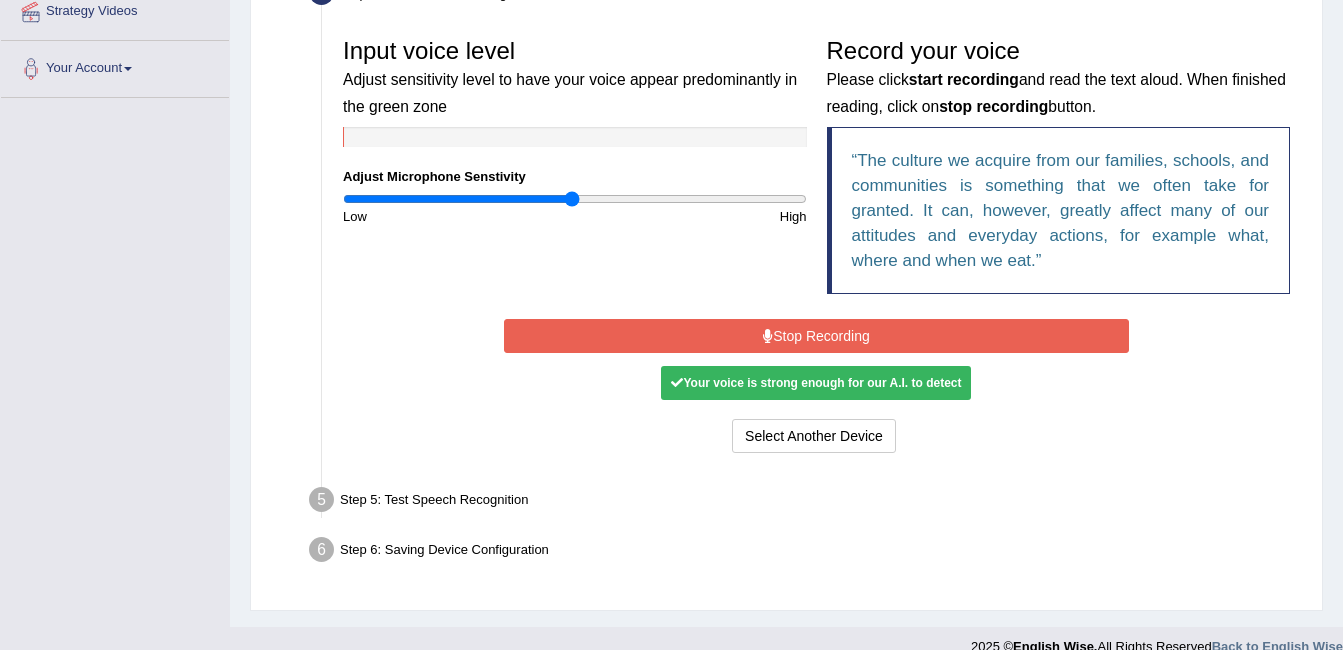 click on "Stop Recording" at bounding box center (816, 336) 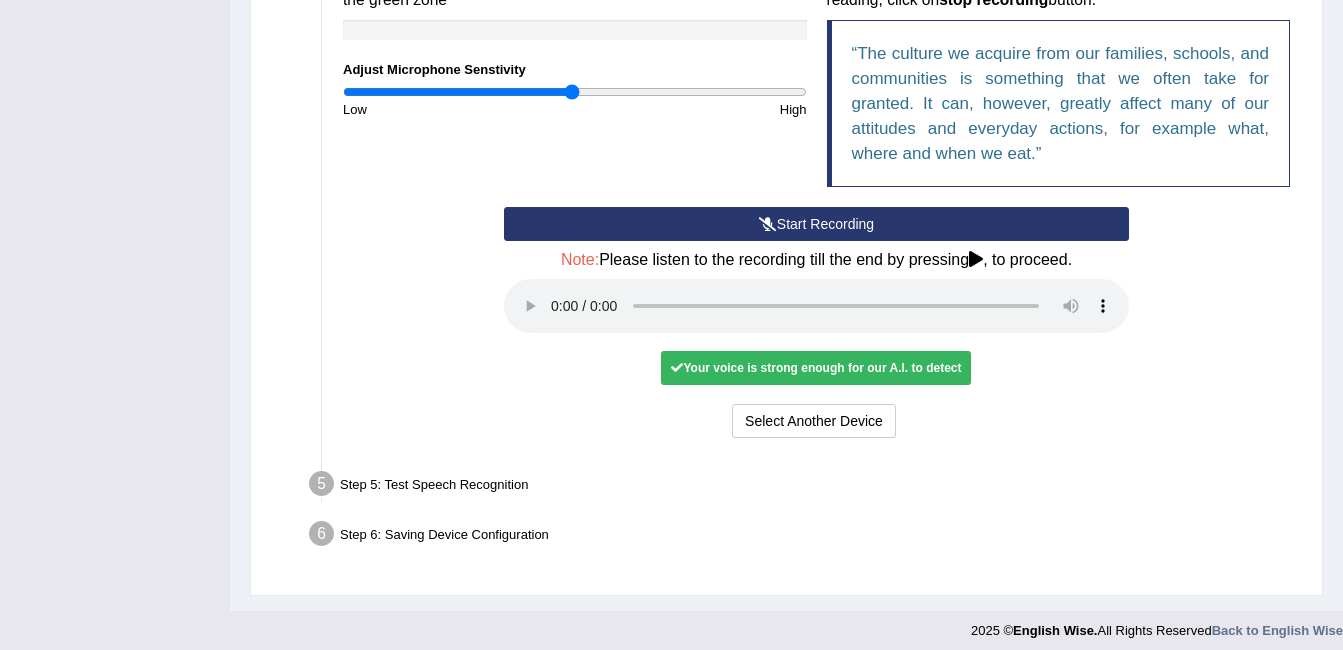 scroll, scrollTop: 518, scrollLeft: 0, axis: vertical 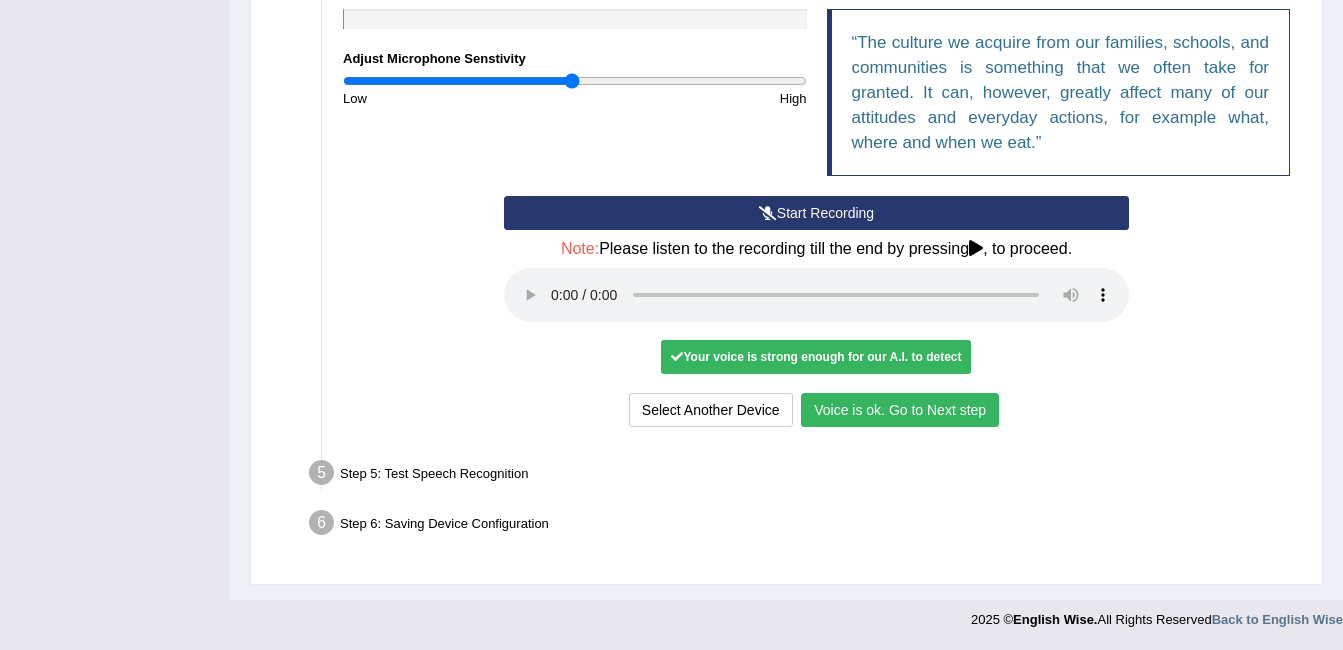 click on "Voice is ok. Go to Next step" at bounding box center [900, 410] 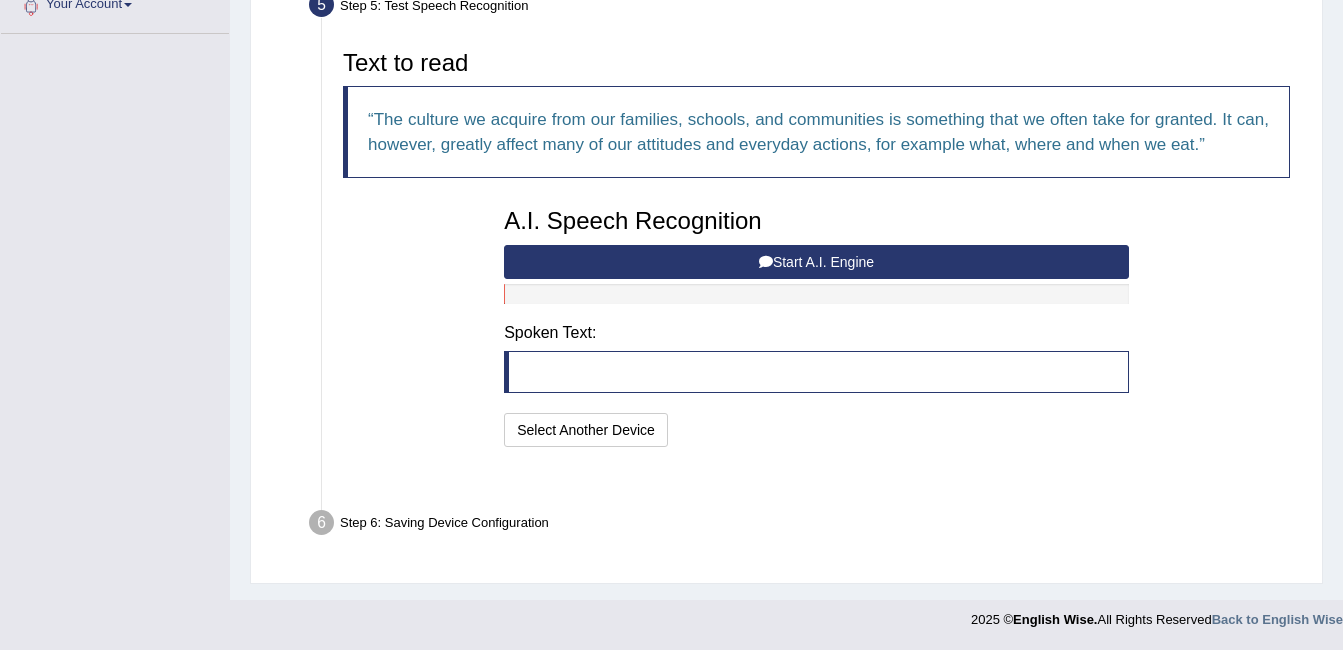 scroll, scrollTop: 415, scrollLeft: 0, axis: vertical 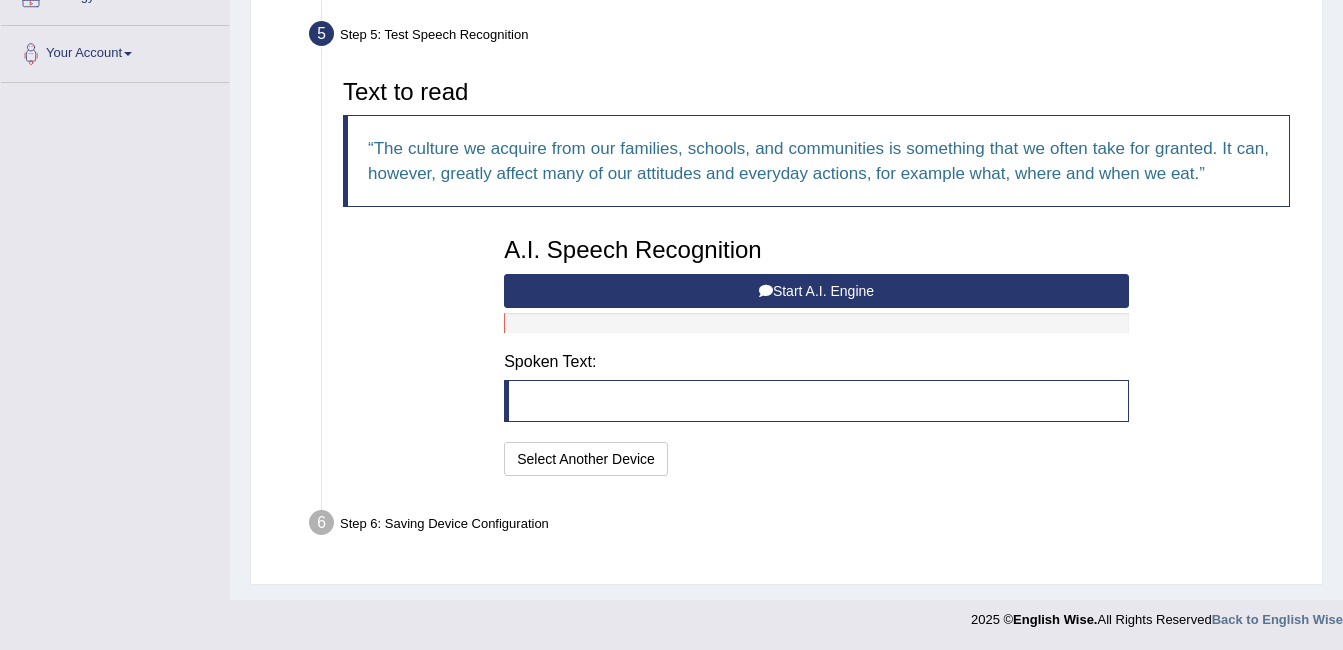click on "Start A.I. Engine" at bounding box center [816, 291] 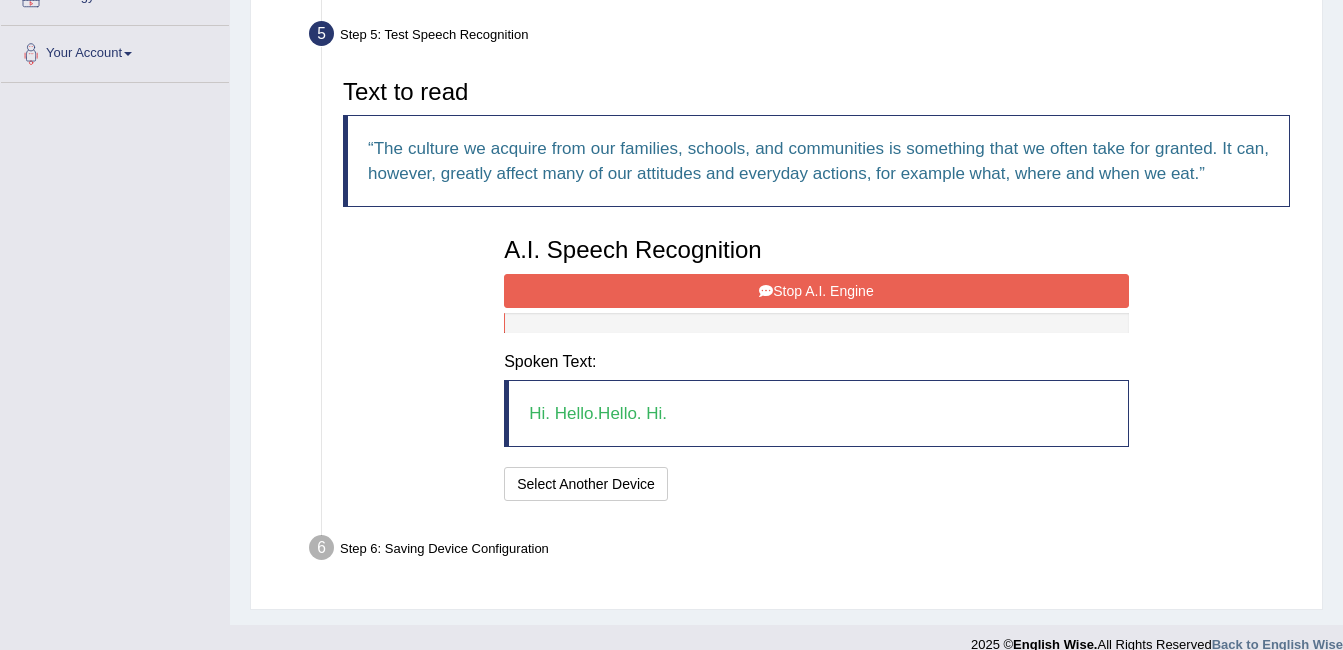 click on "Stop A.I. Engine" at bounding box center (816, 291) 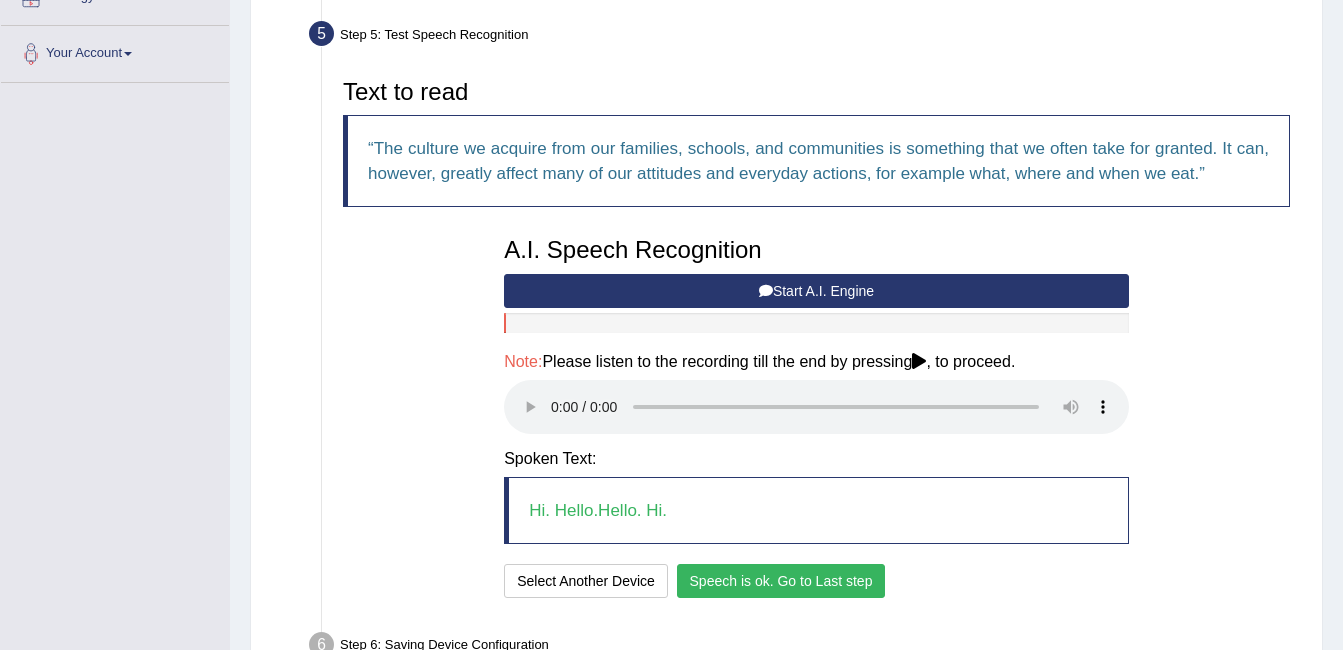 click on "Speech is ok. Go to Last step" at bounding box center (781, 581) 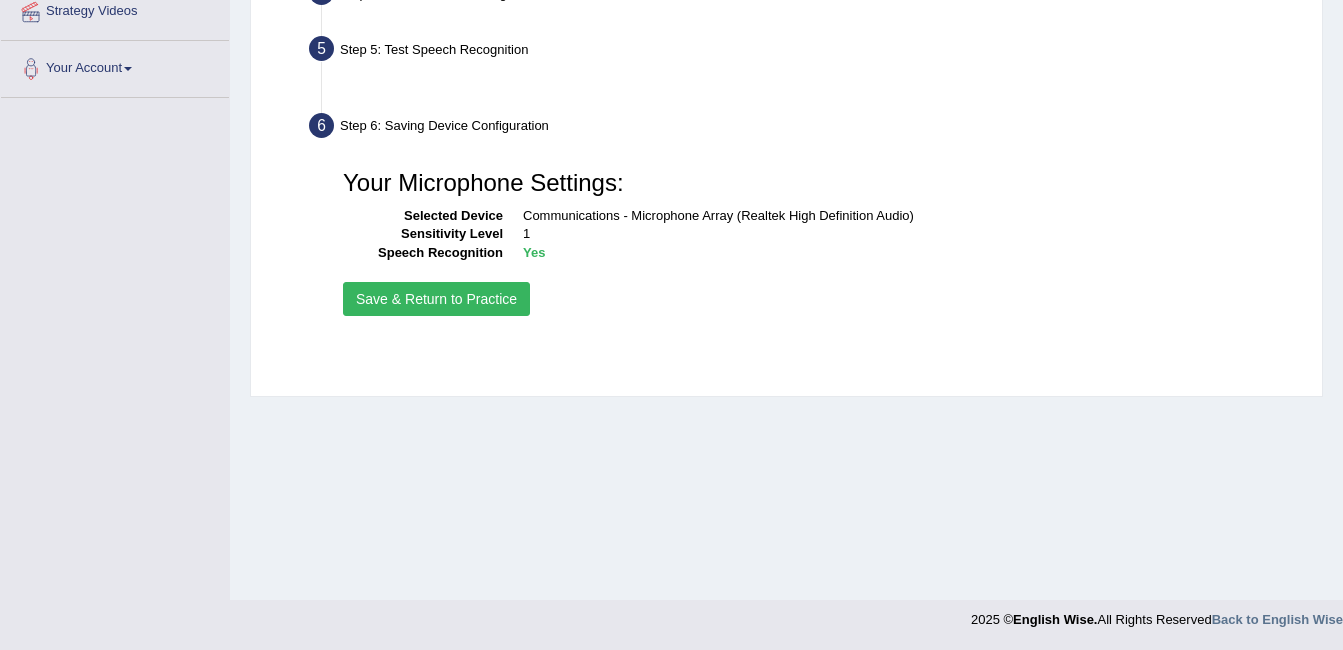 scroll, scrollTop: 400, scrollLeft: 0, axis: vertical 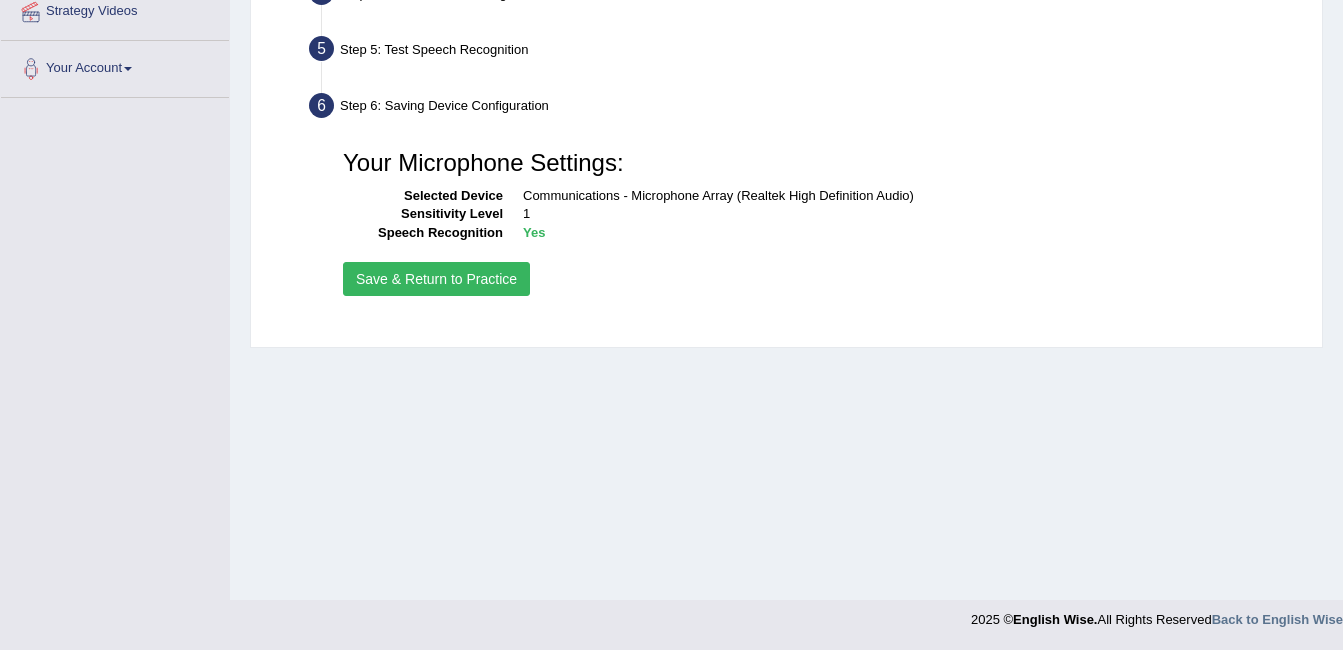 click on "Save & Return to Practice" at bounding box center (436, 279) 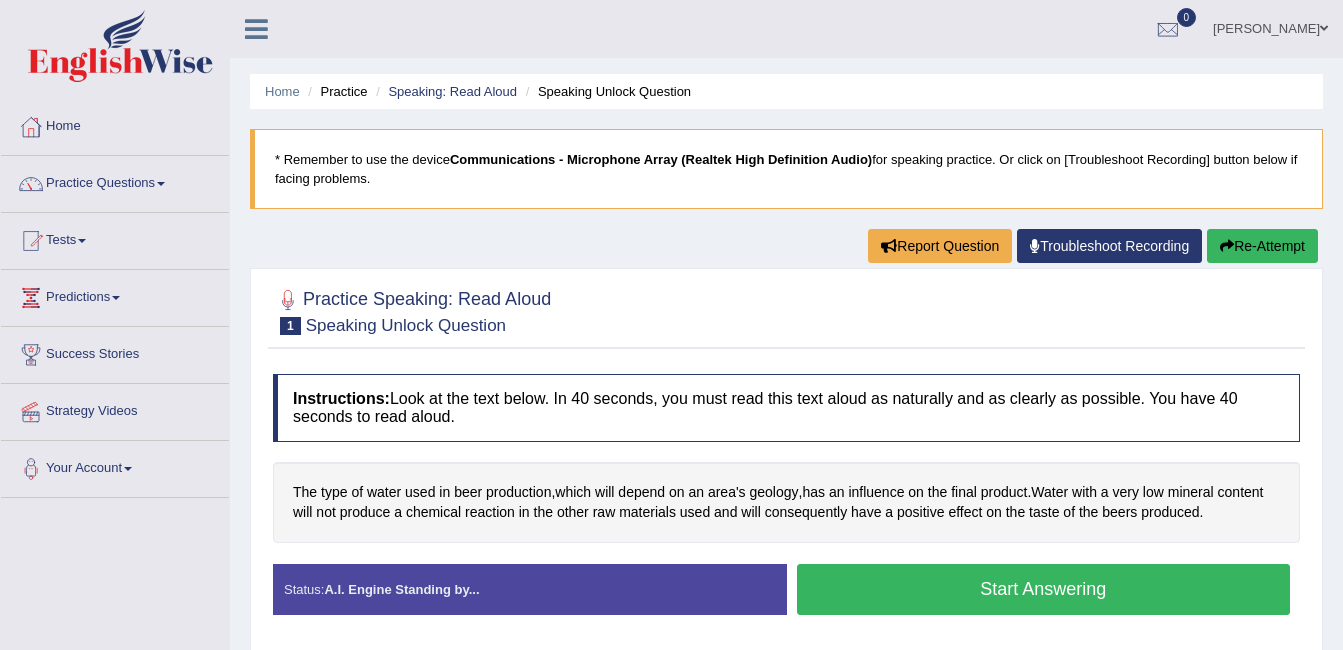 scroll, scrollTop: 0, scrollLeft: 0, axis: both 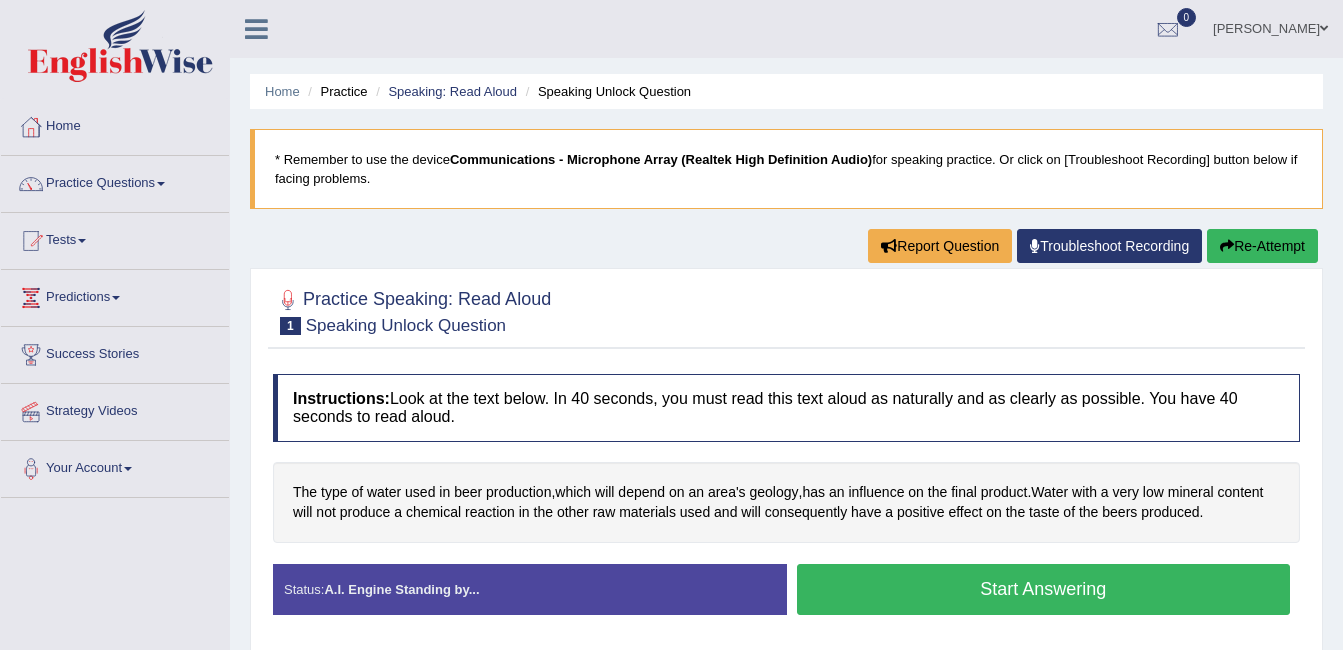 click on "Start Answering" at bounding box center (1044, 589) 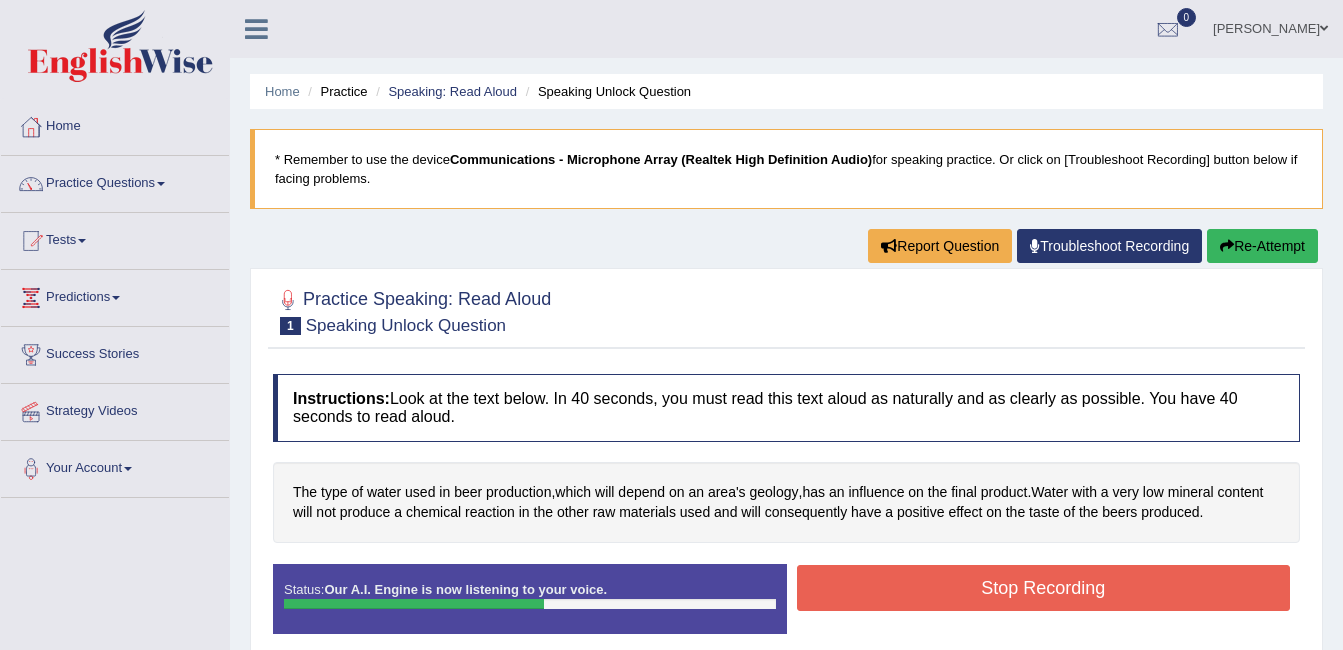 click on "Stop Recording" at bounding box center [1044, 588] 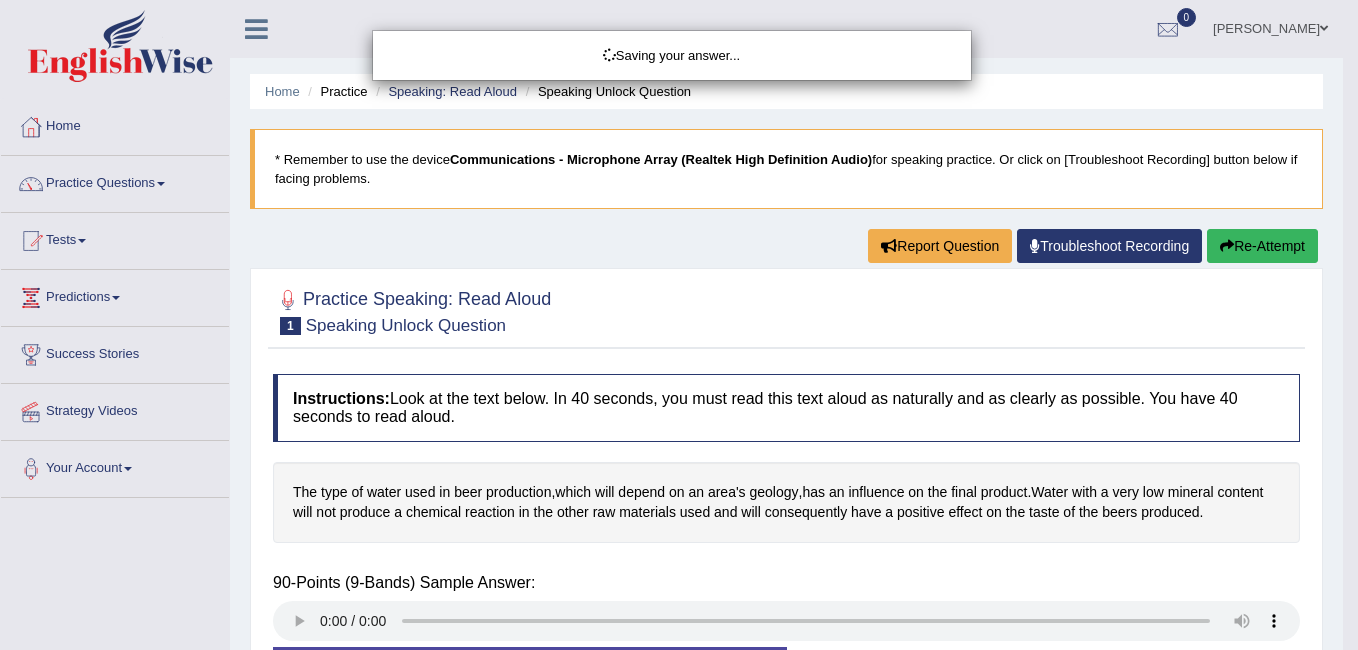 click on "Saving your answer..." at bounding box center (679, 325) 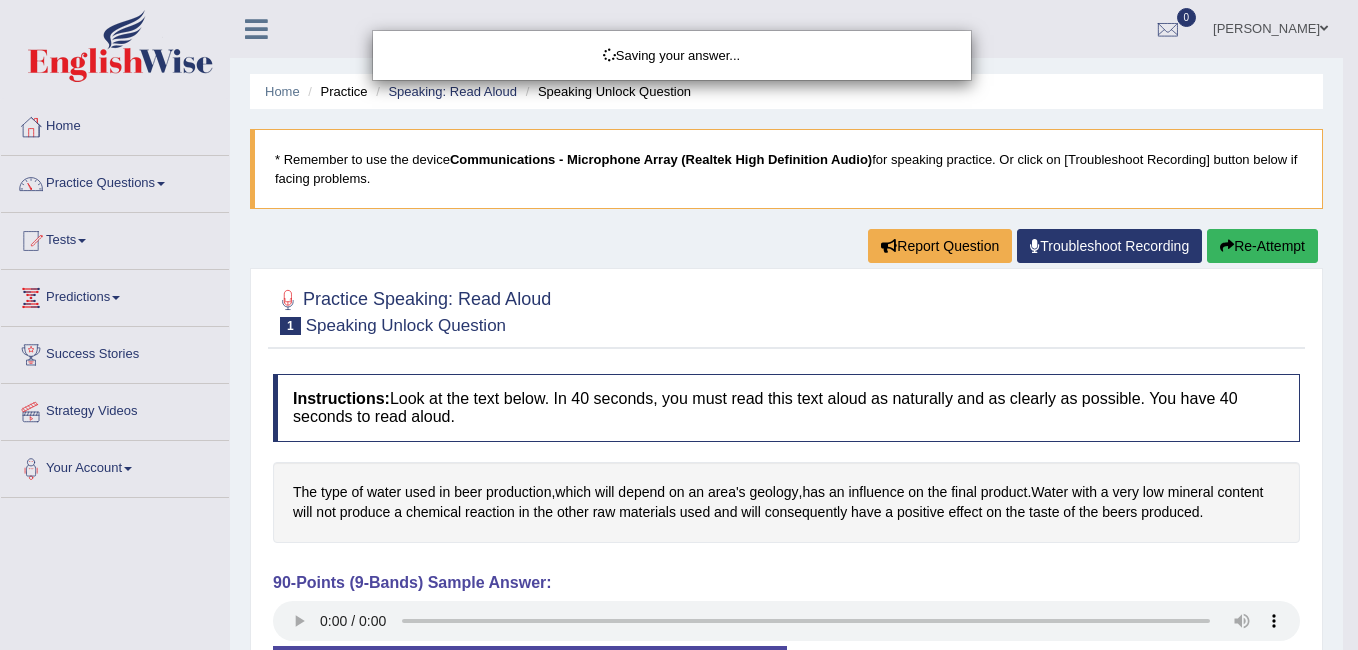 click on "Saving your answer..." at bounding box center (679, 325) 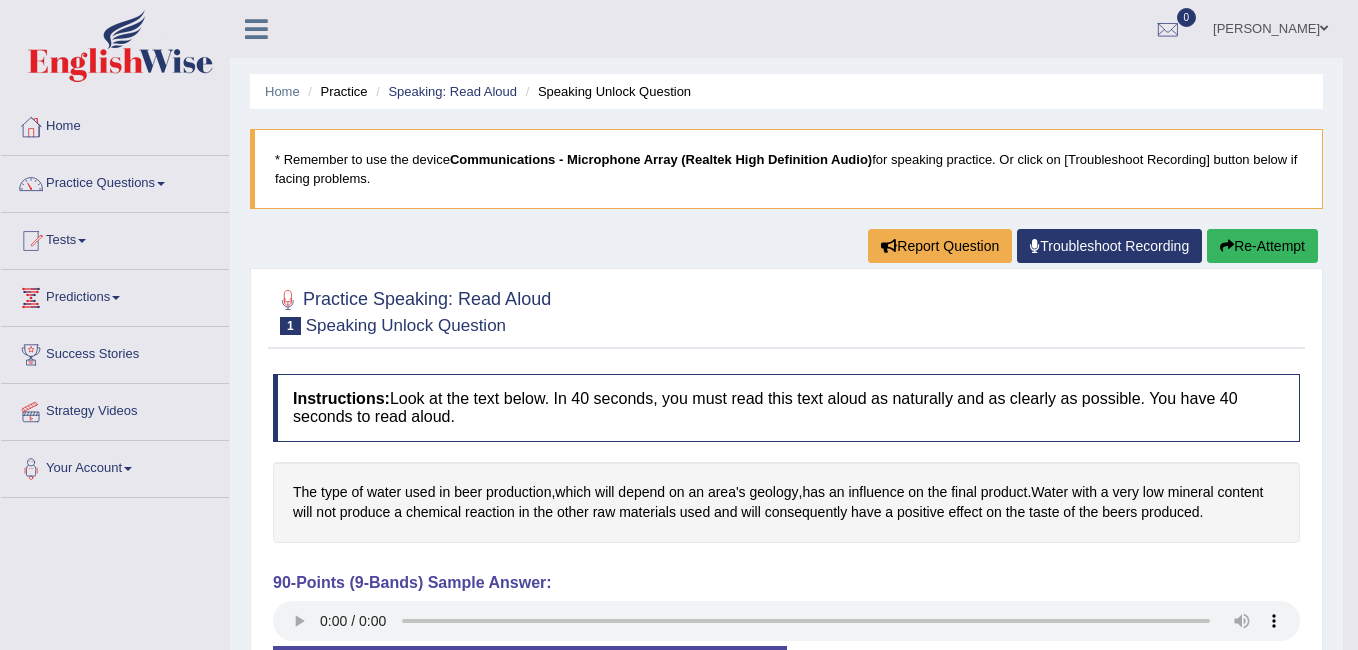 click on "Saving your answer..." at bounding box center (679, 325) 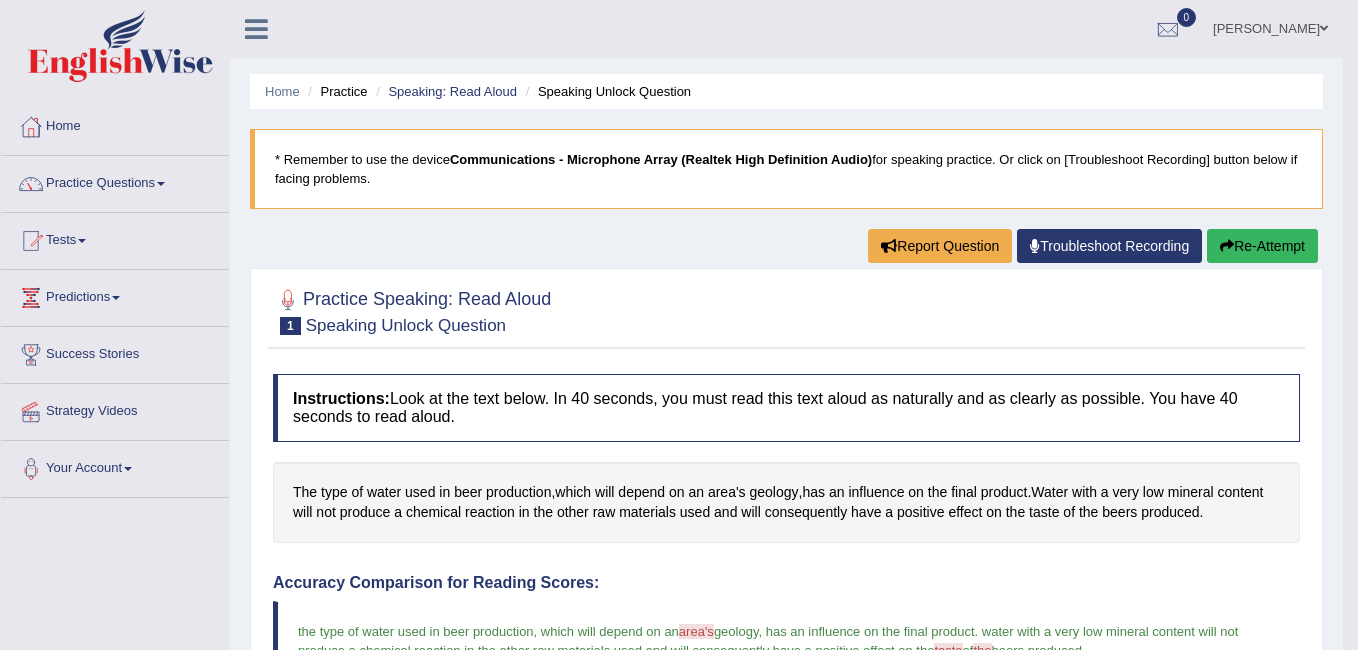 click on "Toggle navigation
Home
Practice Questions   Speaking Practice Read Aloud
Repeat Sentence
Describe Image
Re-tell Lecture
Answer Short Question
Writing Practice  Summarize Written Text
Write Essay
Reading Practice  Reading & Writing: Fill In The Blanks
Choose Multiple Answers
Re-order Paragraphs
Fill In The Blanks
Choose Single Answer
Listening Practice  Summarize Spoken Text
Highlight Incorrect Words
Highlight Correct Summary
Select Missing Word
Choose Single Answer
Choose Multiple Answers
Fill In The Blanks
Write From Dictation
Pronunciation
Tests  Take Practice Sectional Test
Take Mock Test
History
Predictions" at bounding box center (679, 325) 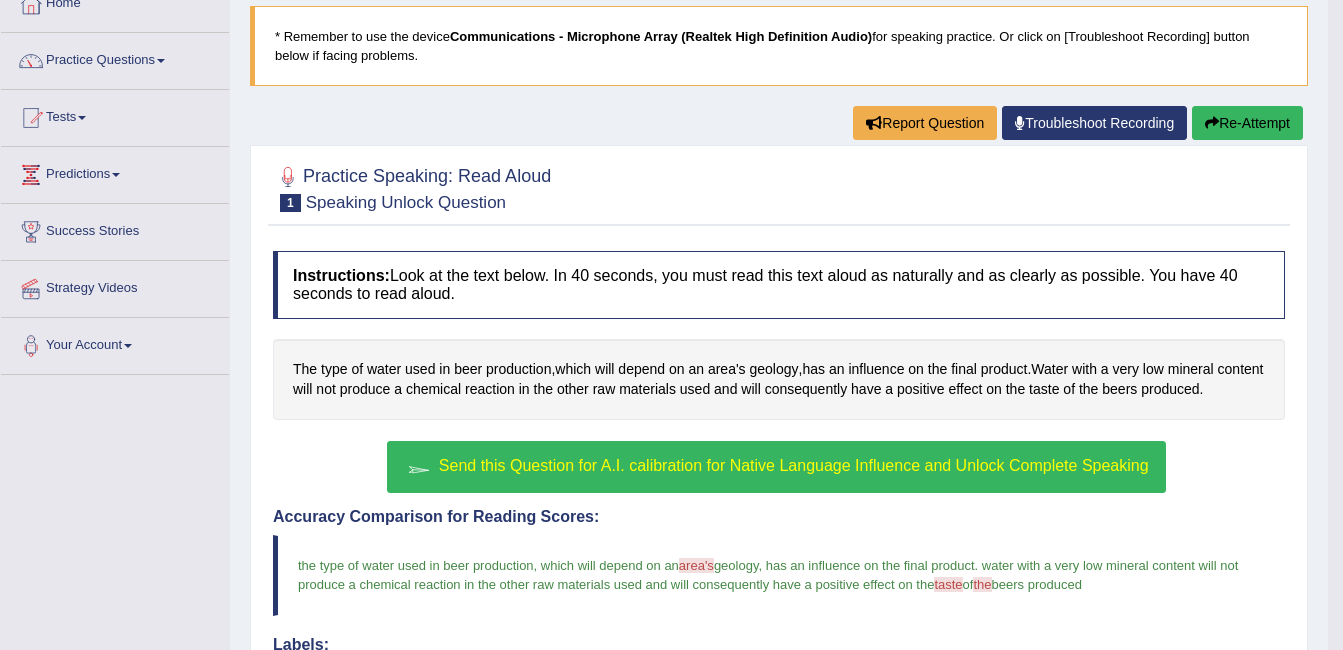 scroll, scrollTop: 160, scrollLeft: 0, axis: vertical 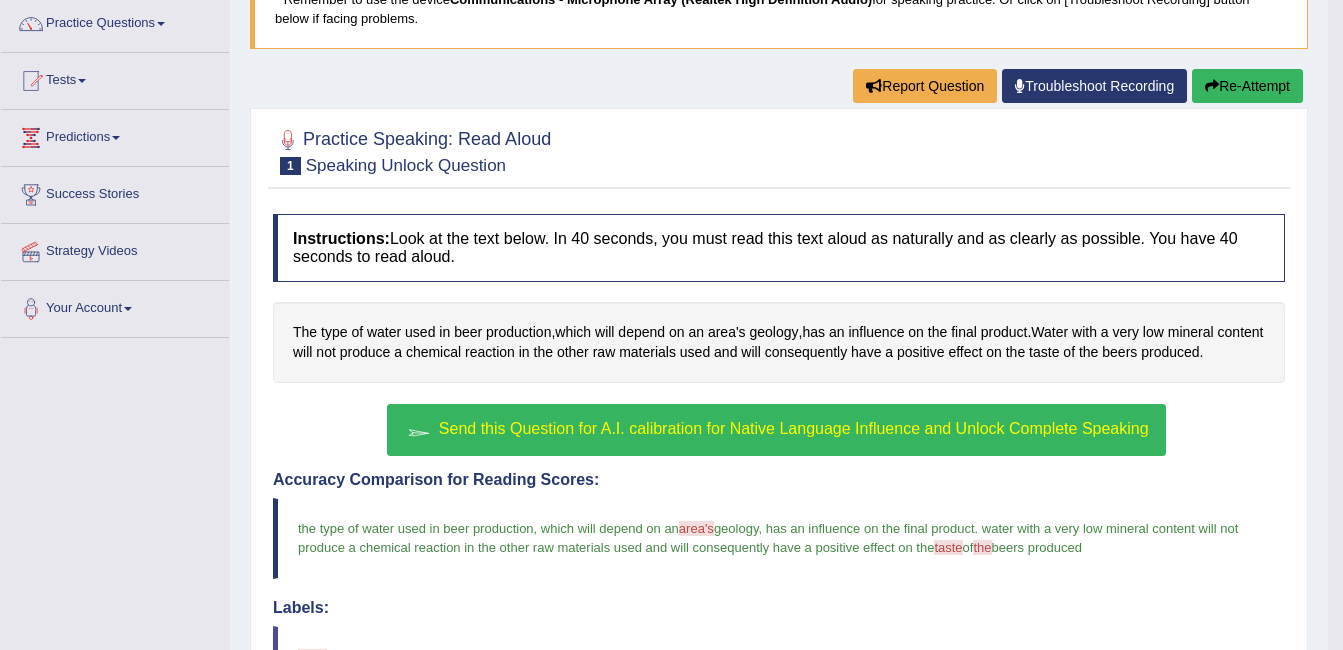 click on "Send this Question for A.I. calibration for Native Language Influence and Unlock Complete Speaking" at bounding box center (794, 428) 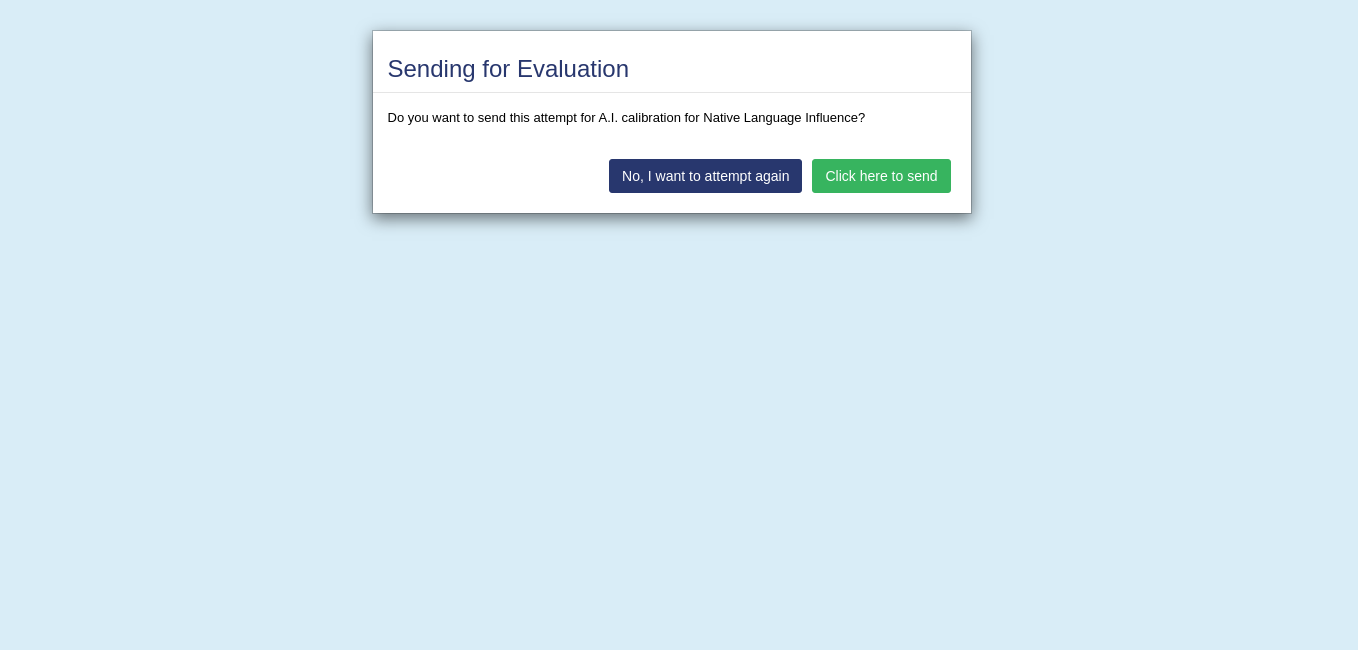 click on "Click here to send" at bounding box center [881, 176] 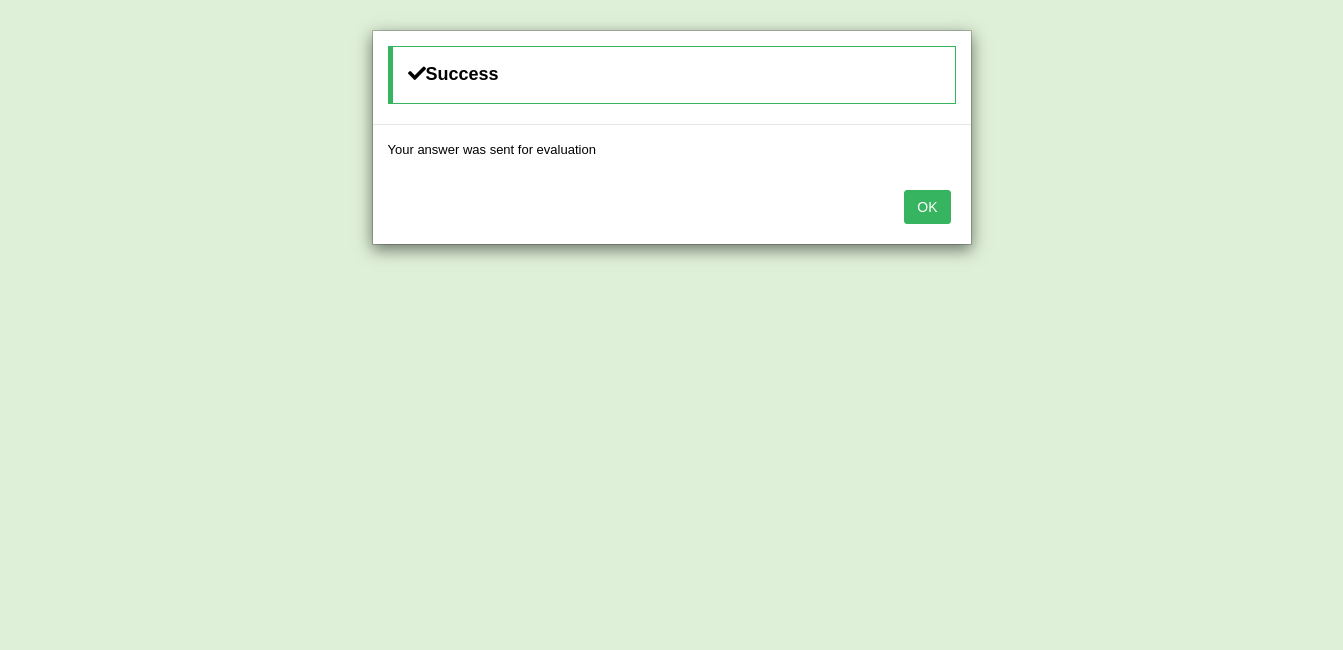 click on "OK" at bounding box center [927, 207] 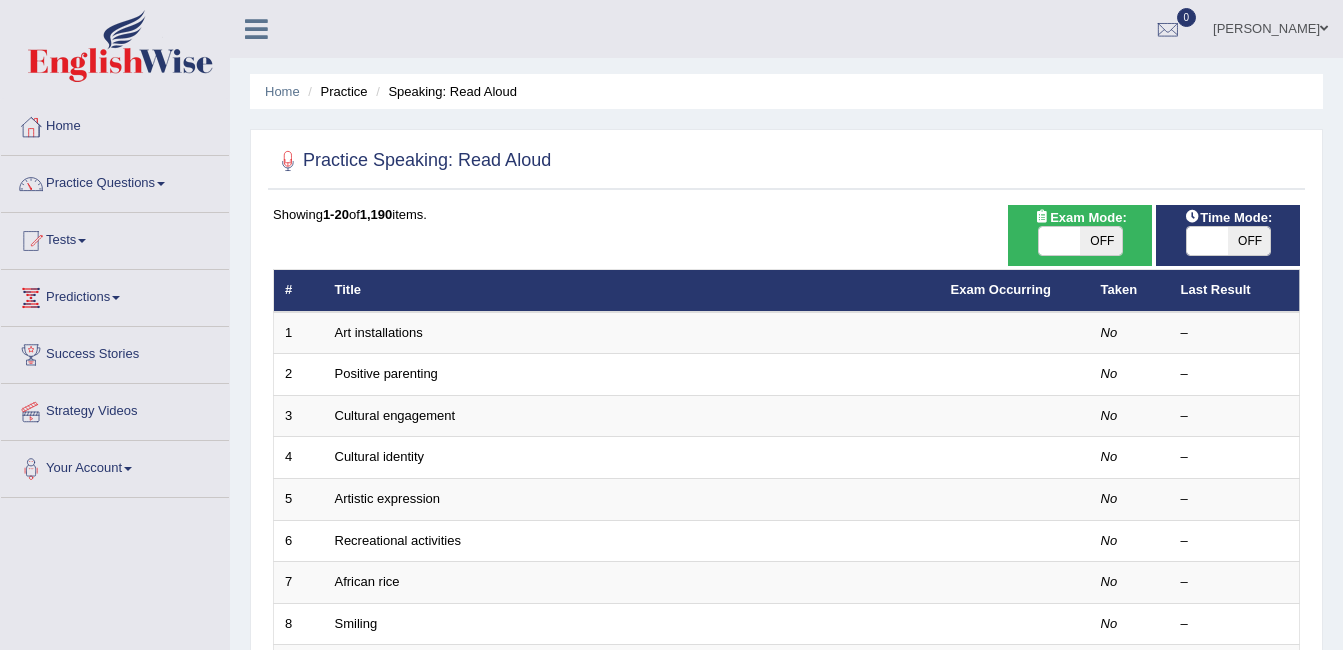 scroll, scrollTop: 0, scrollLeft: 0, axis: both 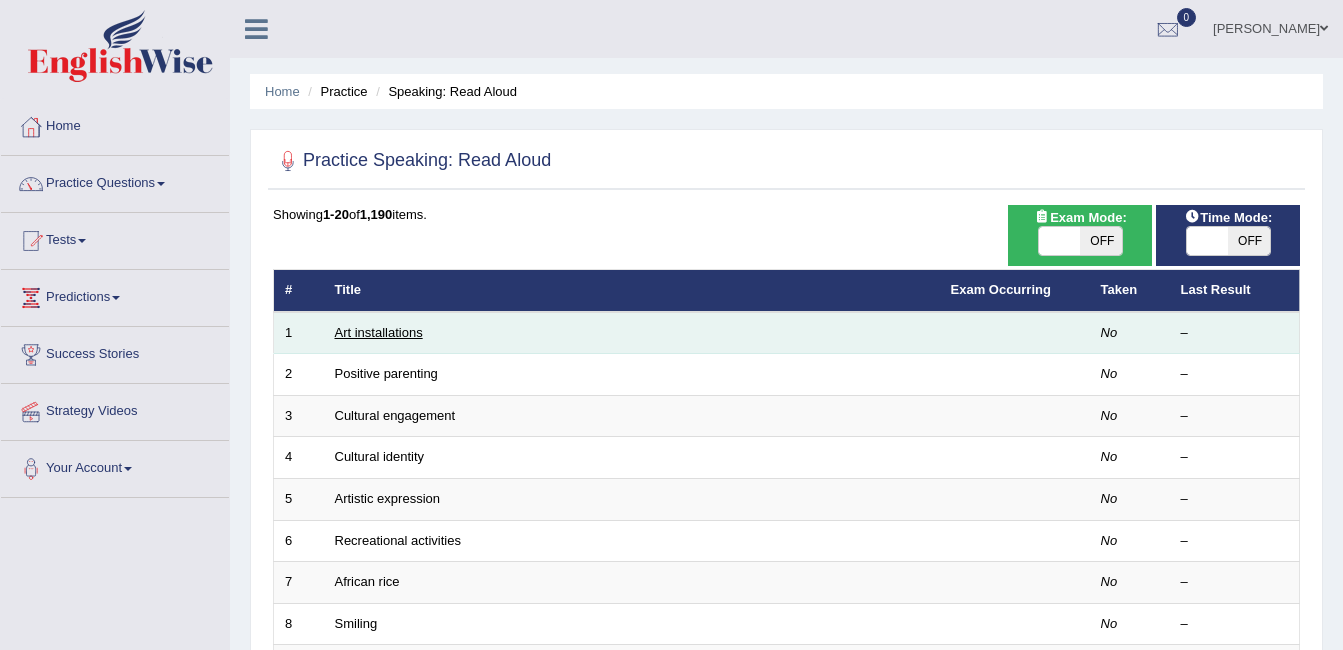 click on "Art installations" at bounding box center (379, 332) 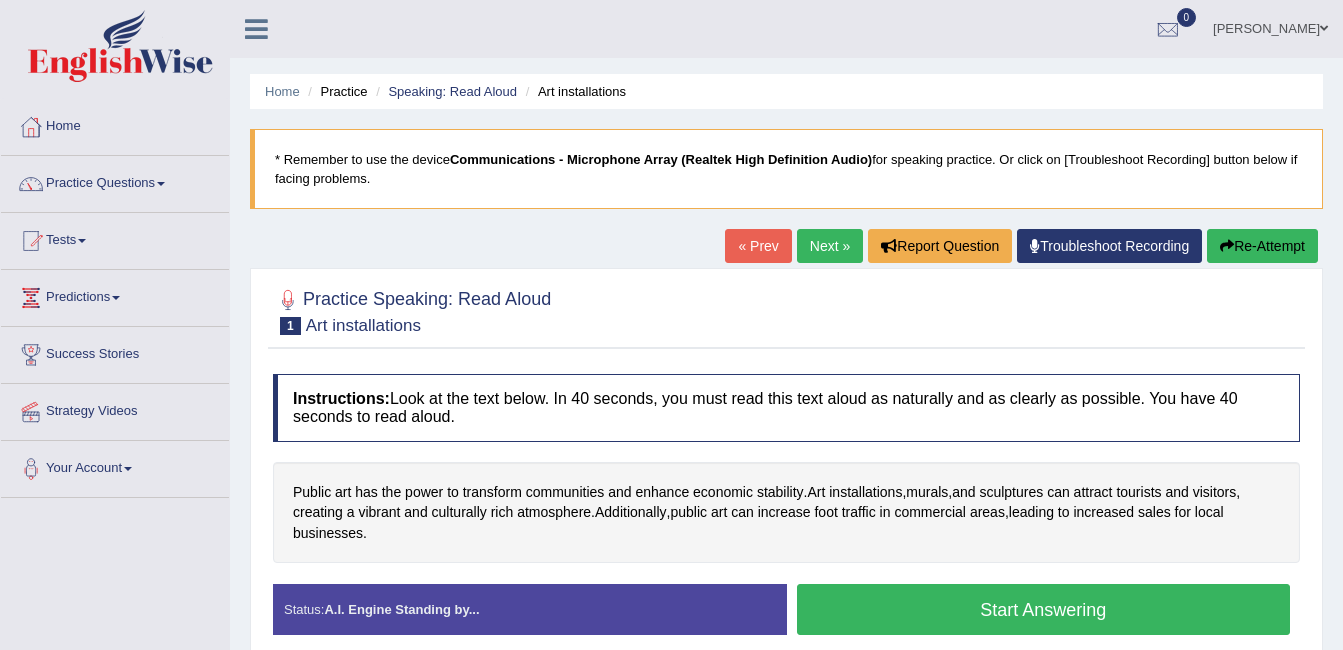 scroll, scrollTop: 0, scrollLeft: 0, axis: both 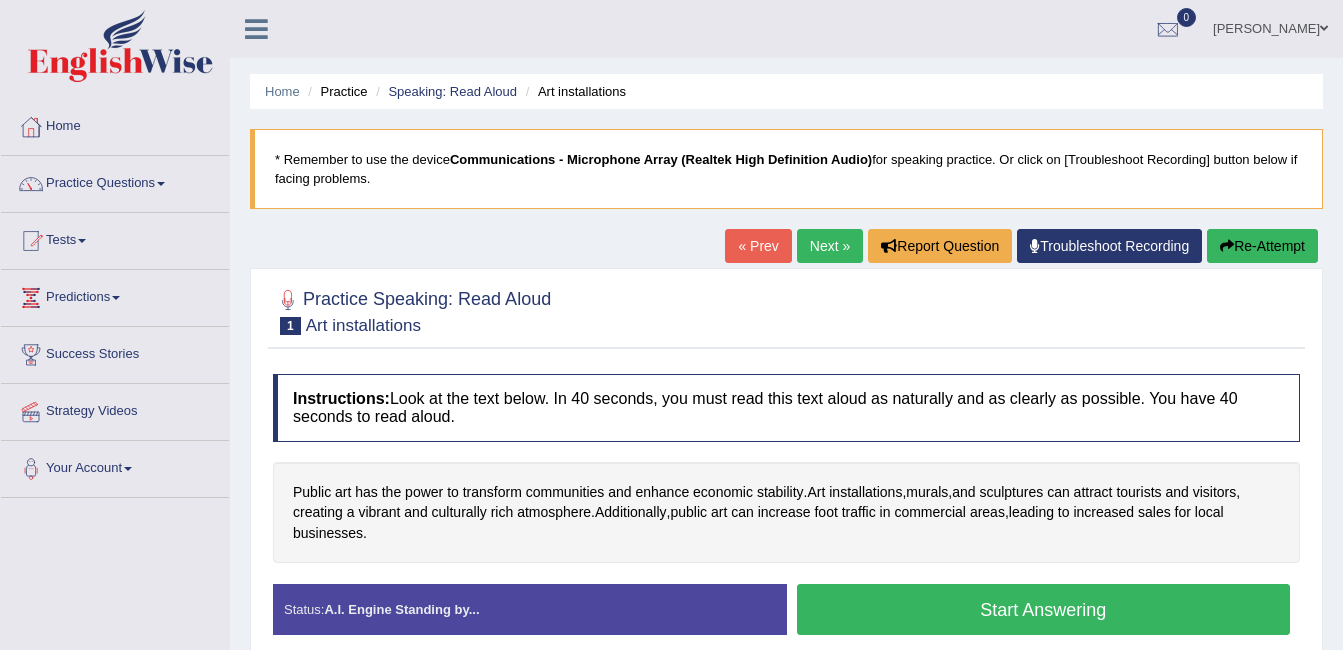 click on "Start Answering" at bounding box center [1044, 609] 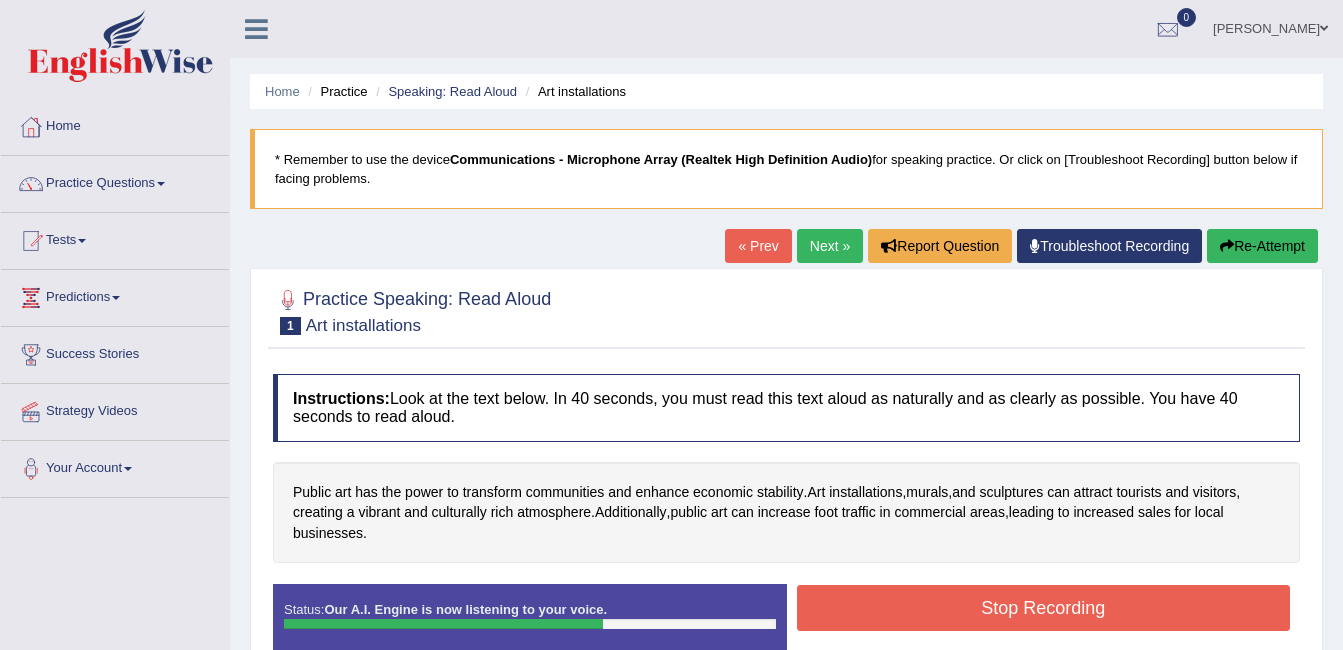 click on "Stop Recording" at bounding box center (1044, 608) 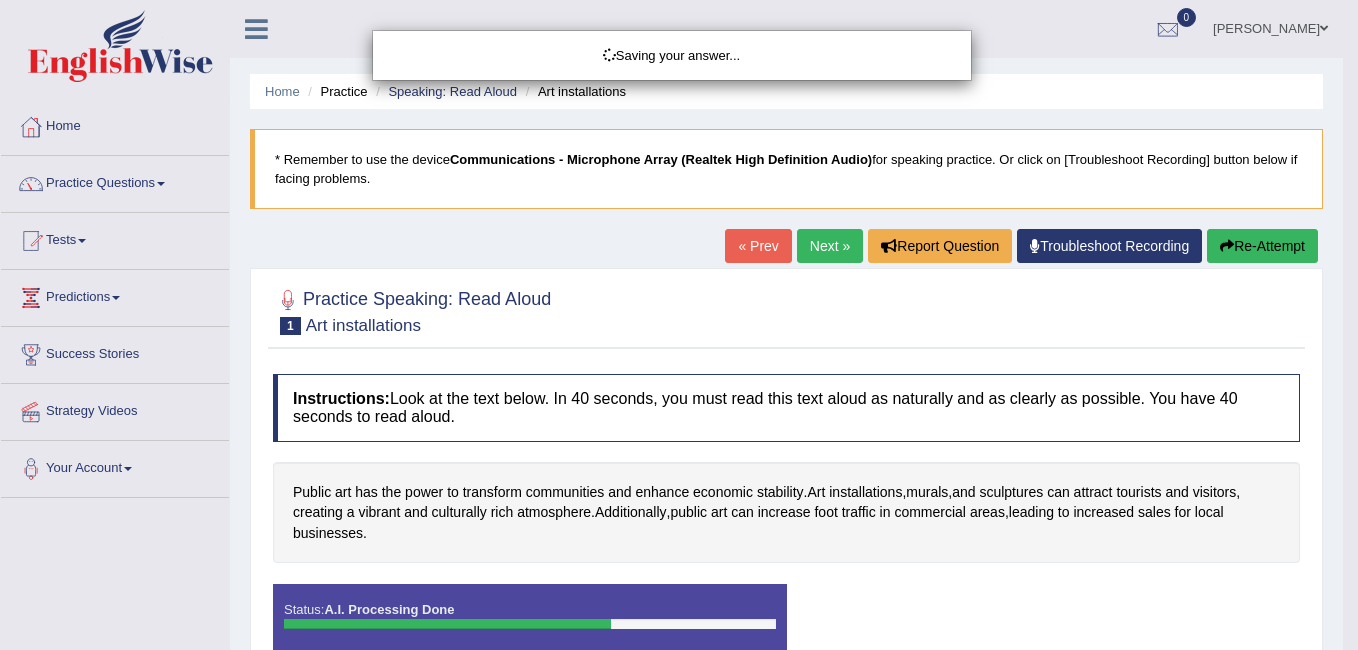 click on "Toggle navigation
Home
Practice Questions   Speaking Practice Read Aloud
Repeat Sentence
Describe Image
Re-tell Lecture
Answer Short Question
Writing Practice  Summarize Written Text
Write Essay
Reading Practice  Reading & Writing: Fill In The Blanks
Choose Multiple Answers
Re-order Paragraphs
Fill In The Blanks
Choose Single Answer
Listening Practice  Summarize Spoken Text
Highlight Incorrect Words
Highlight Correct Summary
Select Missing Word
Choose Single Answer
Choose Multiple Answers
Fill In The Blanks
Write From Dictation
Pronunciation
Tests  Take Practice Sectional Test
Take Mock Test
History
Predictions" at bounding box center [679, 325] 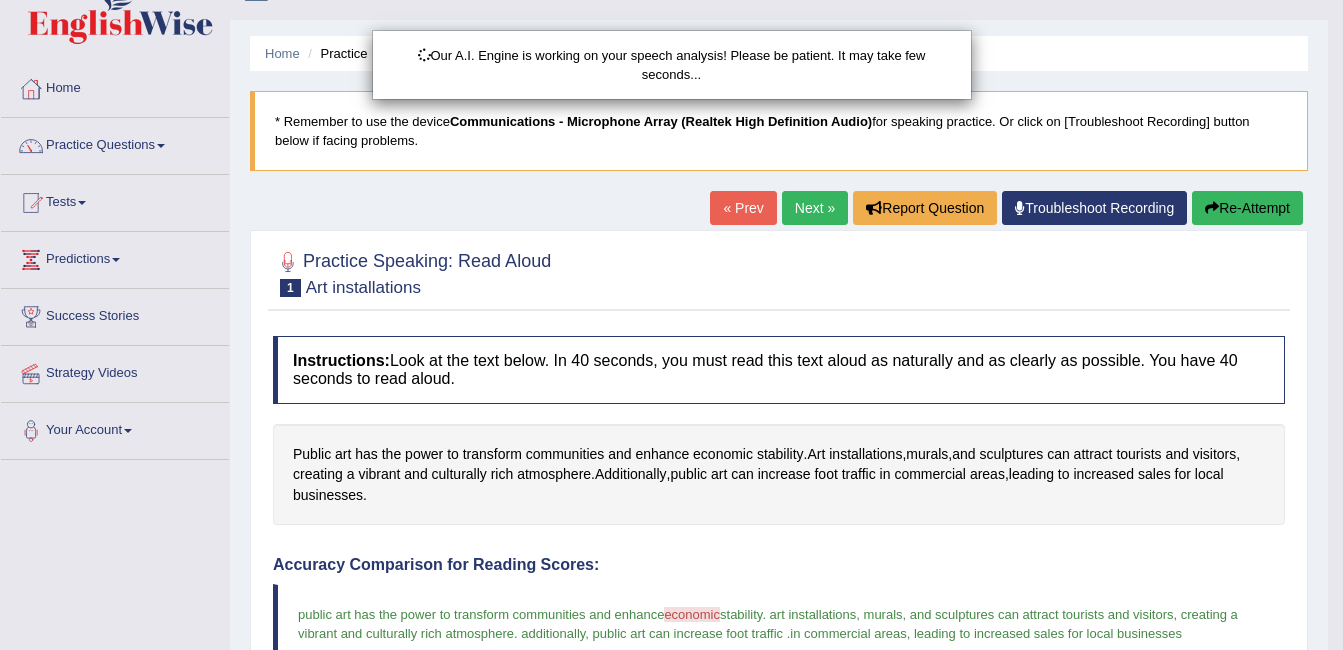 click on "Our A.I. Engine is working on your speech analysis! Please be patient. It may take few seconds..." at bounding box center [671, 325] 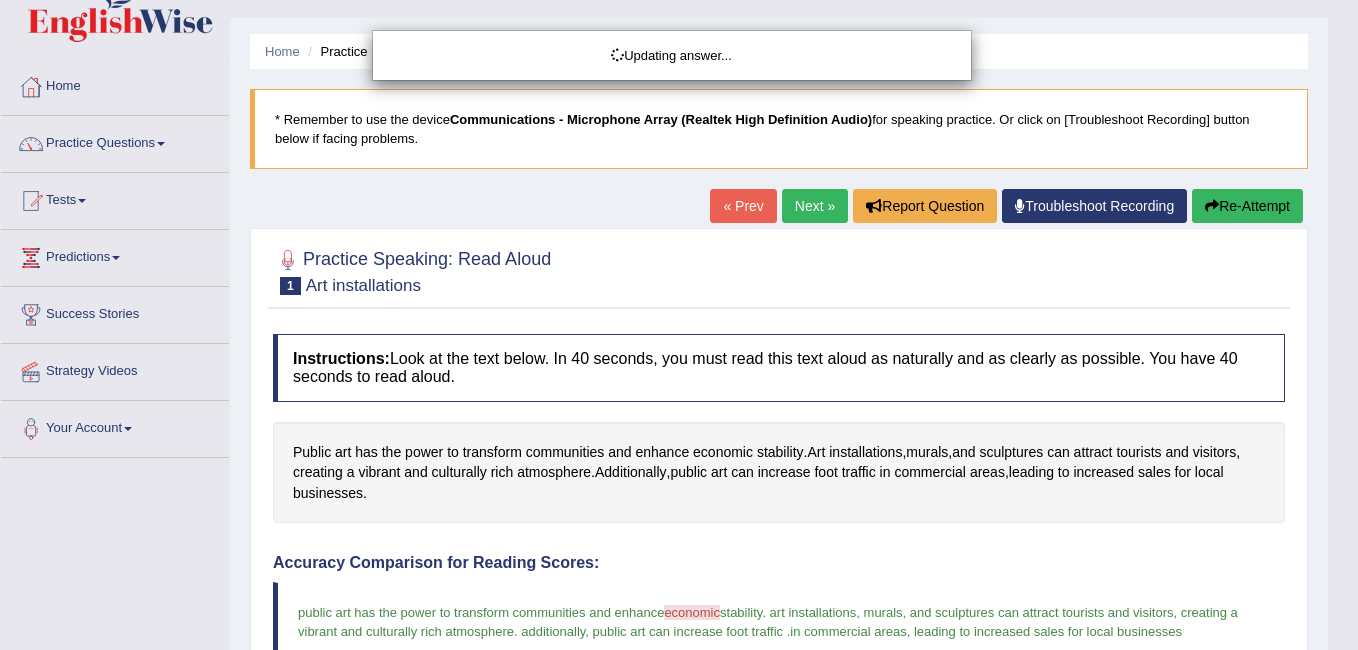 click on "Toggle navigation
Home
Practice Questions   Speaking Practice Read Aloud
Repeat Sentence
Describe Image
Re-tell Lecture
Answer Short Question
Writing Practice  Summarize Written Text
Write Essay
Reading Practice  Reading & Writing: Fill In The Blanks
Choose Multiple Answers
Re-order Paragraphs
Fill In The Blanks
Choose Single Answer
Listening Practice  Summarize Spoken Text
Highlight Incorrect Words
Highlight Correct Summary
Select Missing Word
Choose Single Answer
Choose Multiple Answers
Fill In The Blanks
Write From Dictation
Pronunciation
Tests  Take Practice Sectional Test
Take Mock Test
History
Predictions" at bounding box center [679, 285] 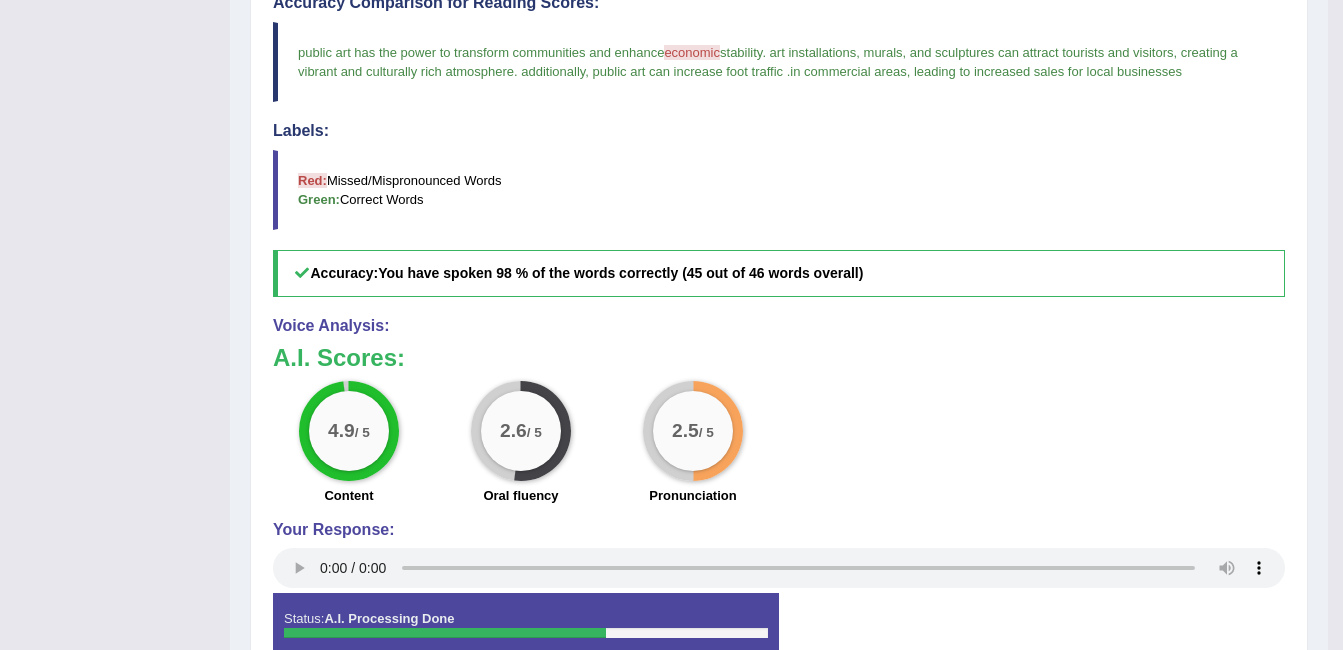 scroll, scrollTop: 32, scrollLeft: 0, axis: vertical 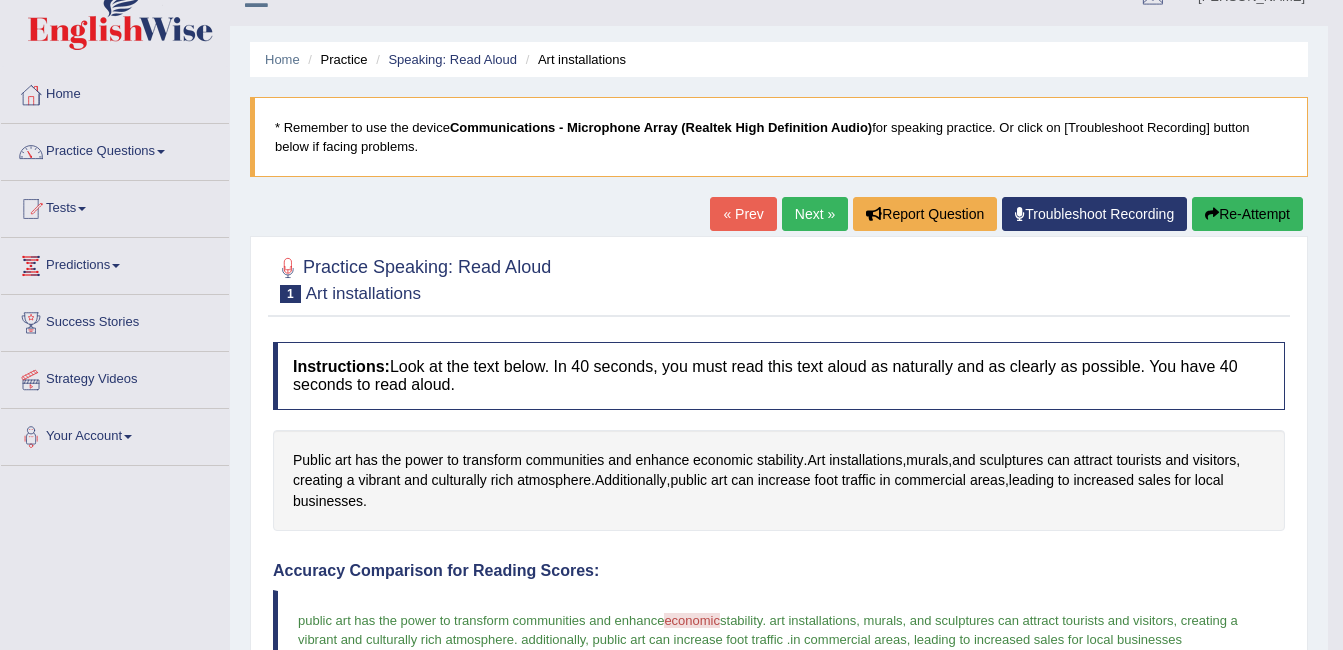 click on "Next »" at bounding box center (815, 214) 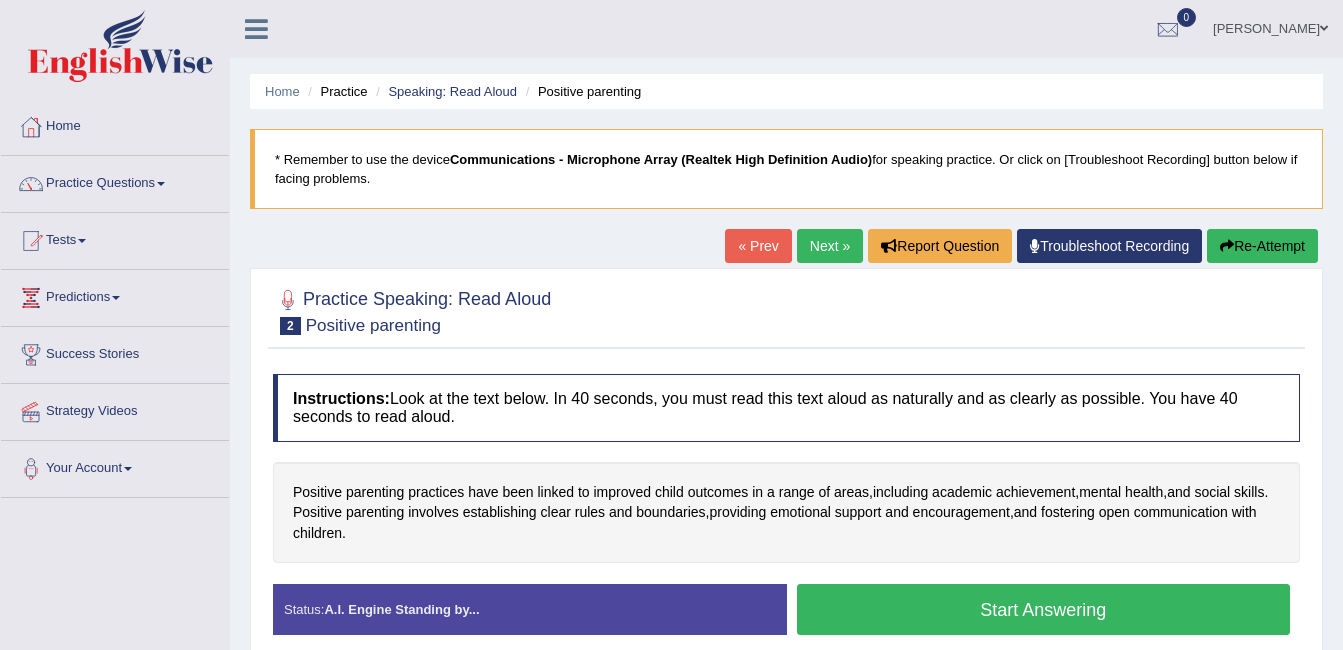 scroll, scrollTop: 0, scrollLeft: 0, axis: both 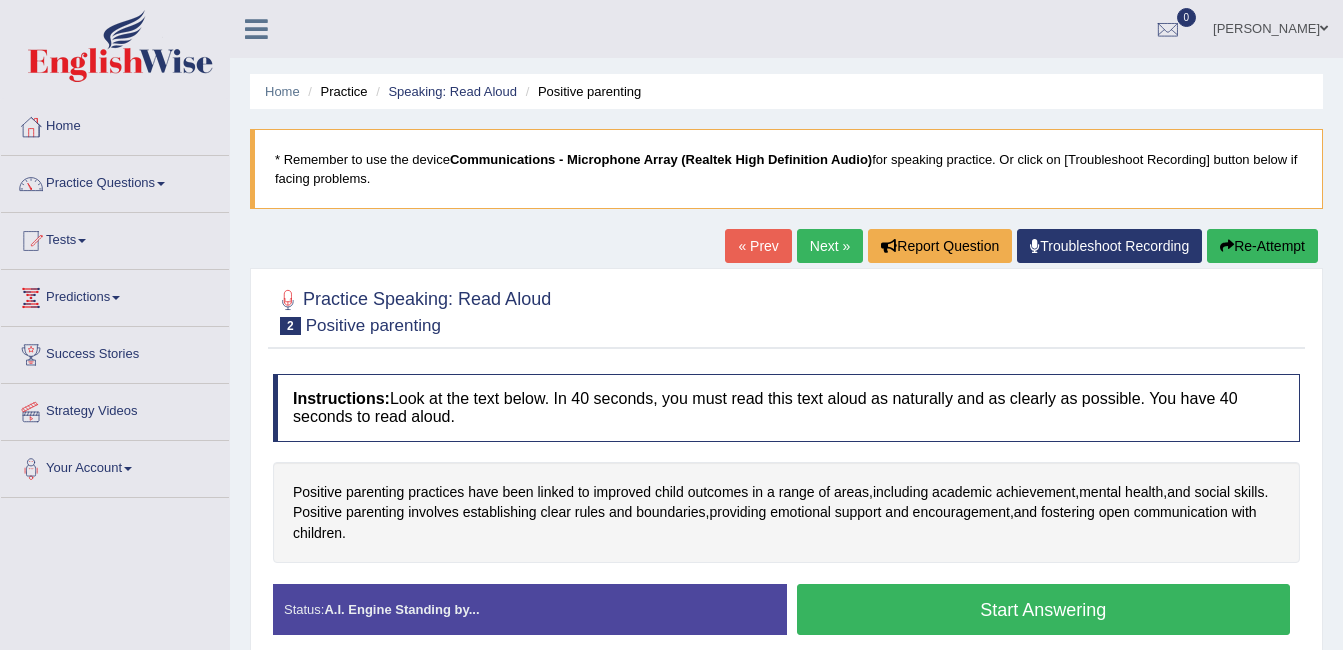 click on "Start Answering" at bounding box center (1044, 609) 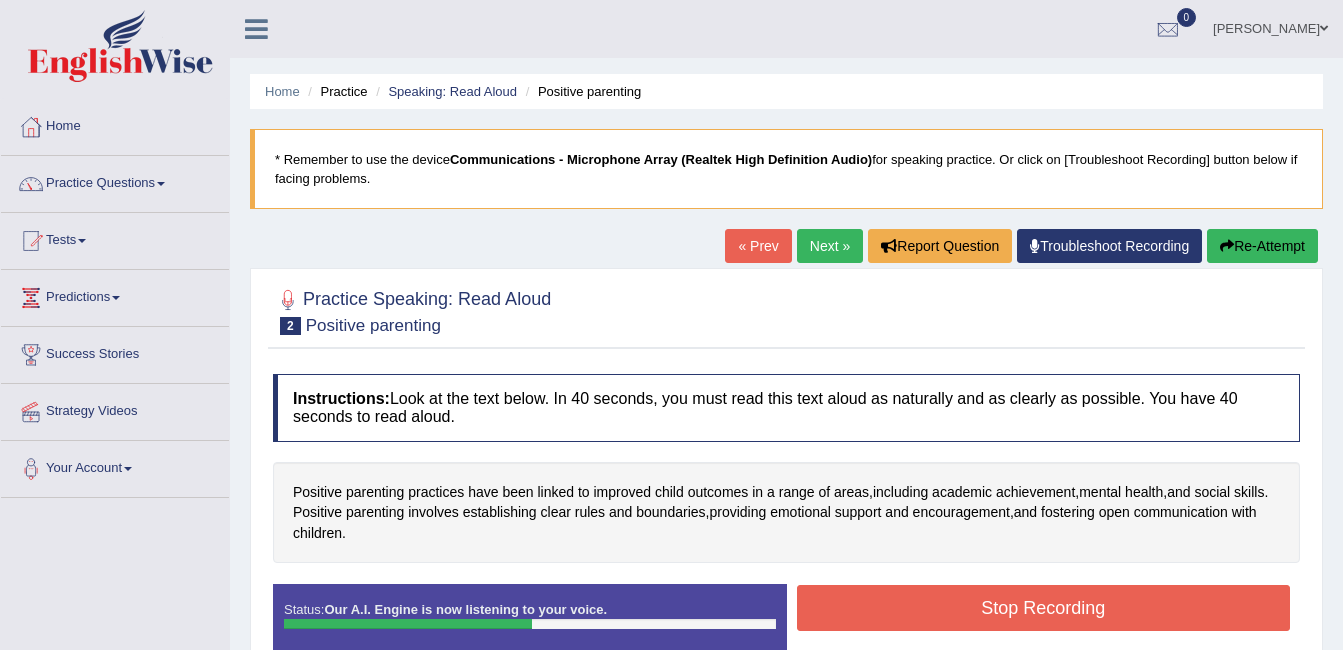 click on "Stop Recording" at bounding box center (1044, 608) 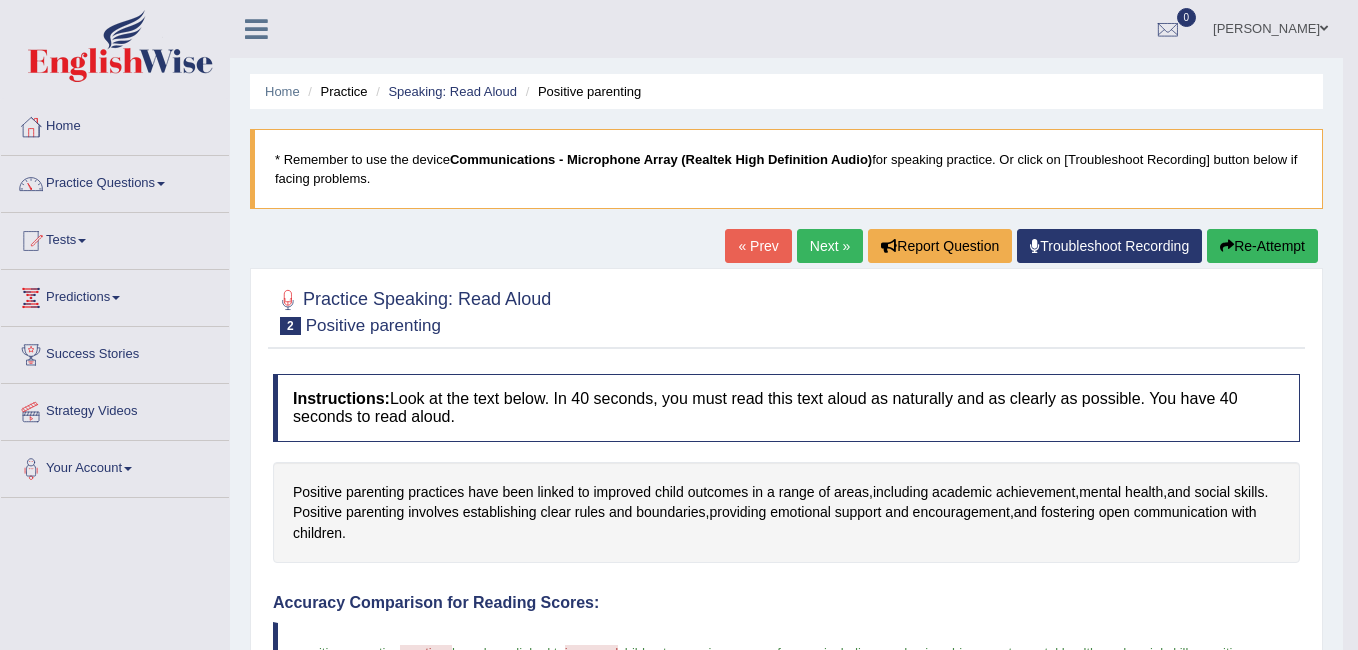 click on "Comparing text to speech..." at bounding box center (679, 325) 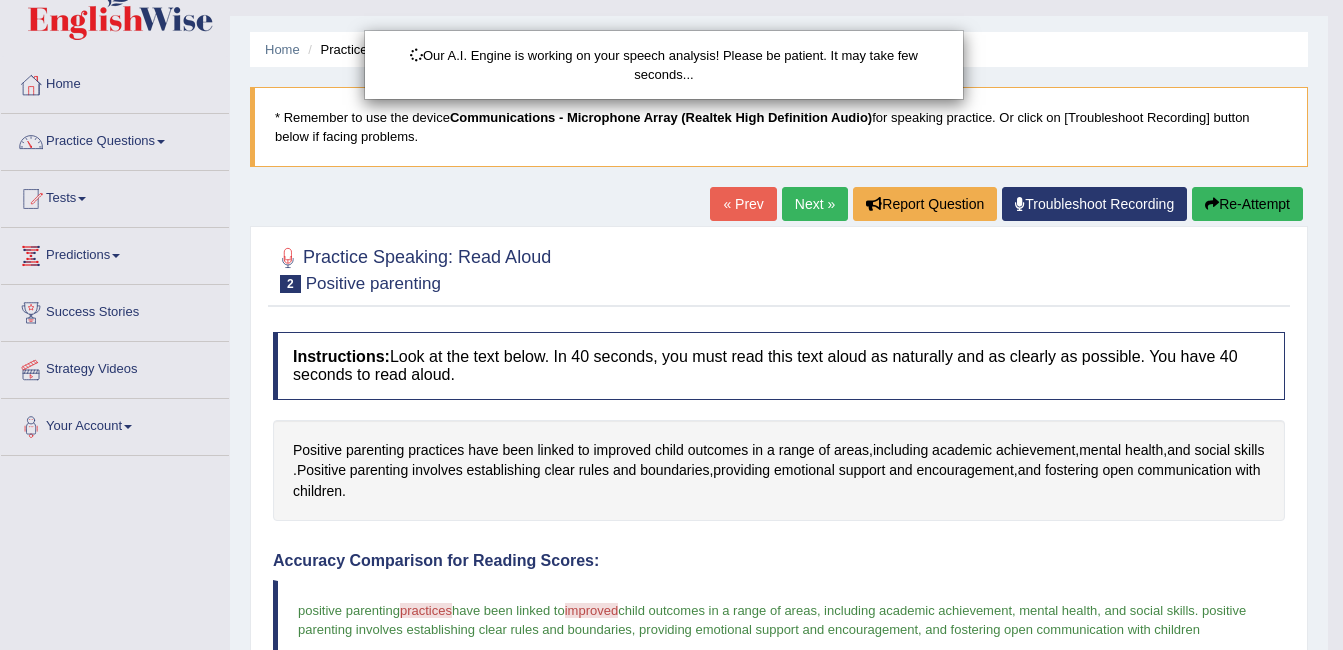 click on "Toggle navigation
Home
Practice Questions   Speaking Practice Read Aloud
Repeat Sentence
Describe Image
Re-tell Lecture
Answer Short Question
Writing Practice  Summarize Written Text
Write Essay
Reading Practice  Reading & Writing: Fill In The Blanks
Choose Multiple Answers
Re-order Paragraphs
Fill In The Blanks
Choose Single Answer
Listening Practice  Summarize Spoken Text
Highlight Incorrect Words
Highlight Correct Summary
Select Missing Word
Choose Single Answer
Choose Multiple Answers
Fill In The Blanks
Write From Dictation
Pronunciation
Tests  Take Practice Sectional Test
Take Mock Test
History
Predictions" at bounding box center (671, 283) 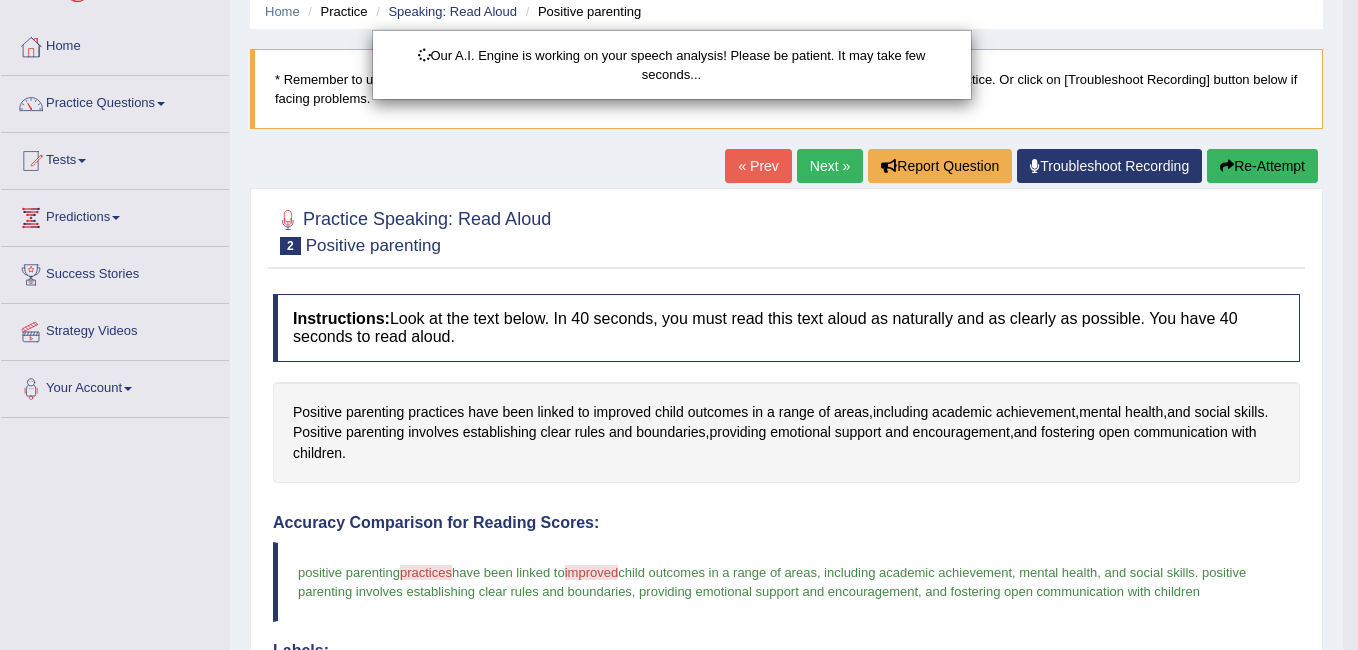 click on "Toggle navigation
Home
Practice Questions   Speaking Practice Read Aloud
Repeat Sentence
Describe Image
Re-tell Lecture
Answer Short Question
Writing Practice  Summarize Written Text
Write Essay
Reading Practice  Reading & Writing: Fill In The Blanks
Choose Multiple Answers
Re-order Paragraphs
Fill In The Blanks
Choose Single Answer
Listening Practice  Summarize Spoken Text
Highlight Incorrect Words
Highlight Correct Summary
Select Missing Word
Choose Single Answer
Choose Multiple Answers
Fill In The Blanks
Write From Dictation
Pronunciation
Tests  Take Practice Sectional Test
Take Mock Test
History
Predictions" at bounding box center [679, 245] 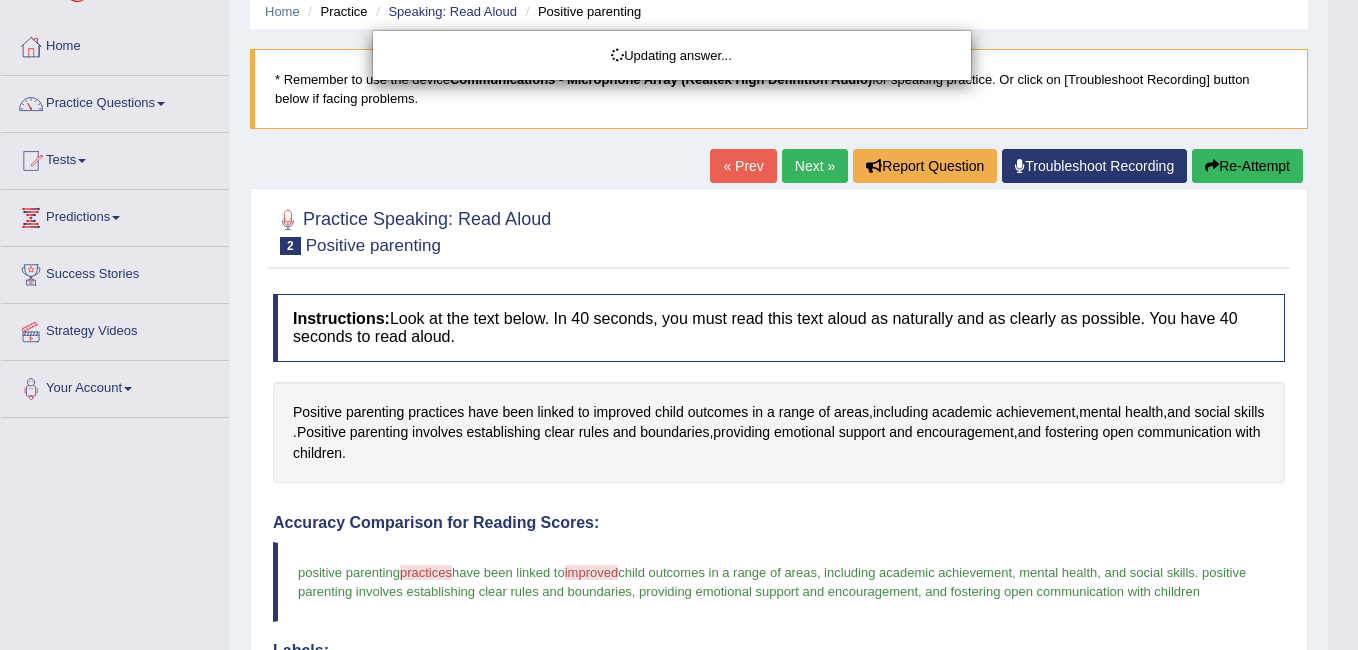 click on "Toggle navigation
Home
Practice Questions   Speaking Practice Read Aloud
Repeat Sentence
Describe Image
Re-tell Lecture
Answer Short Question
Writing Practice  Summarize Written Text
Write Essay
Reading Practice  Reading & Writing: Fill In The Blanks
Choose Multiple Answers
Re-order Paragraphs
Fill In The Blanks
Choose Single Answer
Listening Practice  Summarize Spoken Text
Highlight Incorrect Words
Highlight Correct Summary
Select Missing Word
Choose Single Answer
Choose Multiple Answers
Fill In The Blanks
Write From Dictation
Pronunciation
Tests  Take Practice Sectional Test
Take Mock Test
History
Predictions" at bounding box center (679, 245) 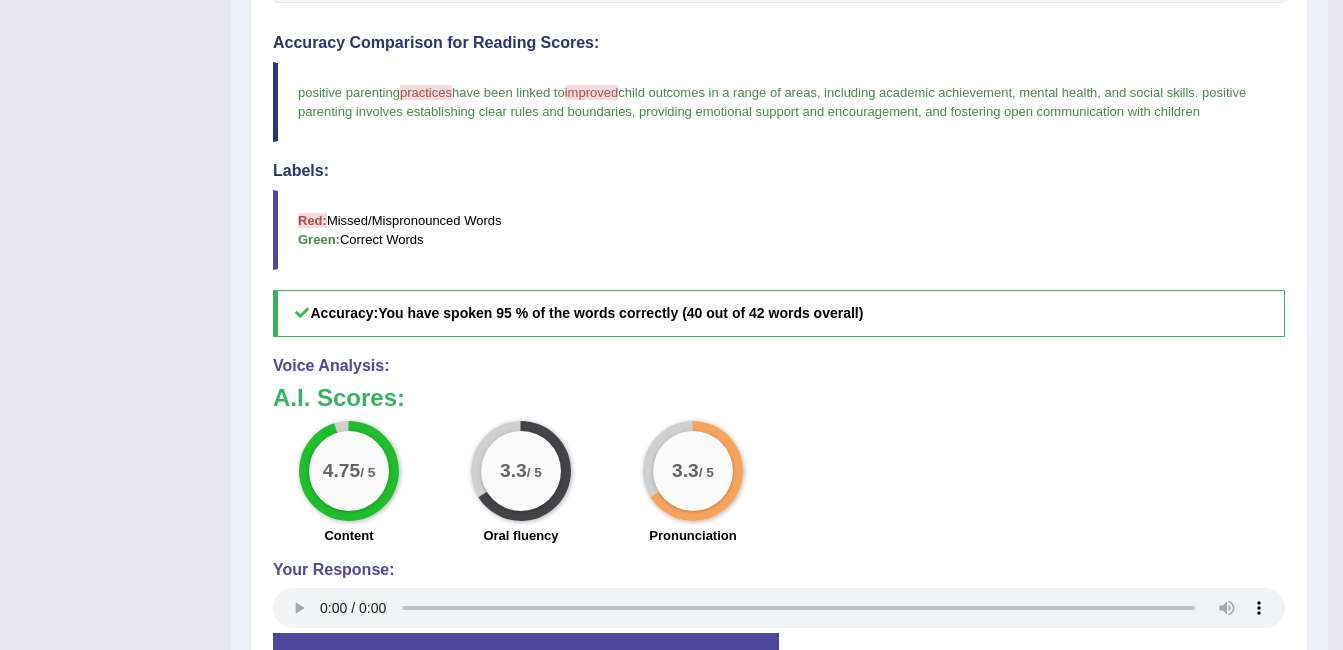 scroll, scrollTop: 0, scrollLeft: 0, axis: both 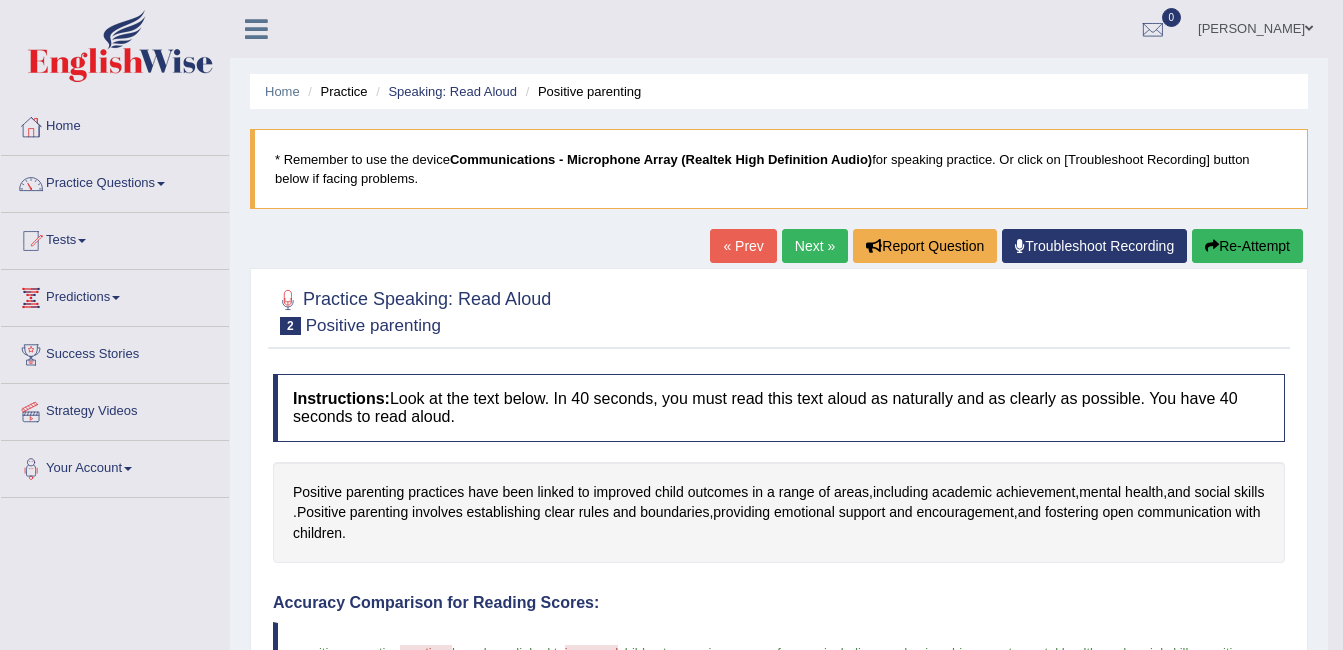 click on "Next »" at bounding box center [815, 246] 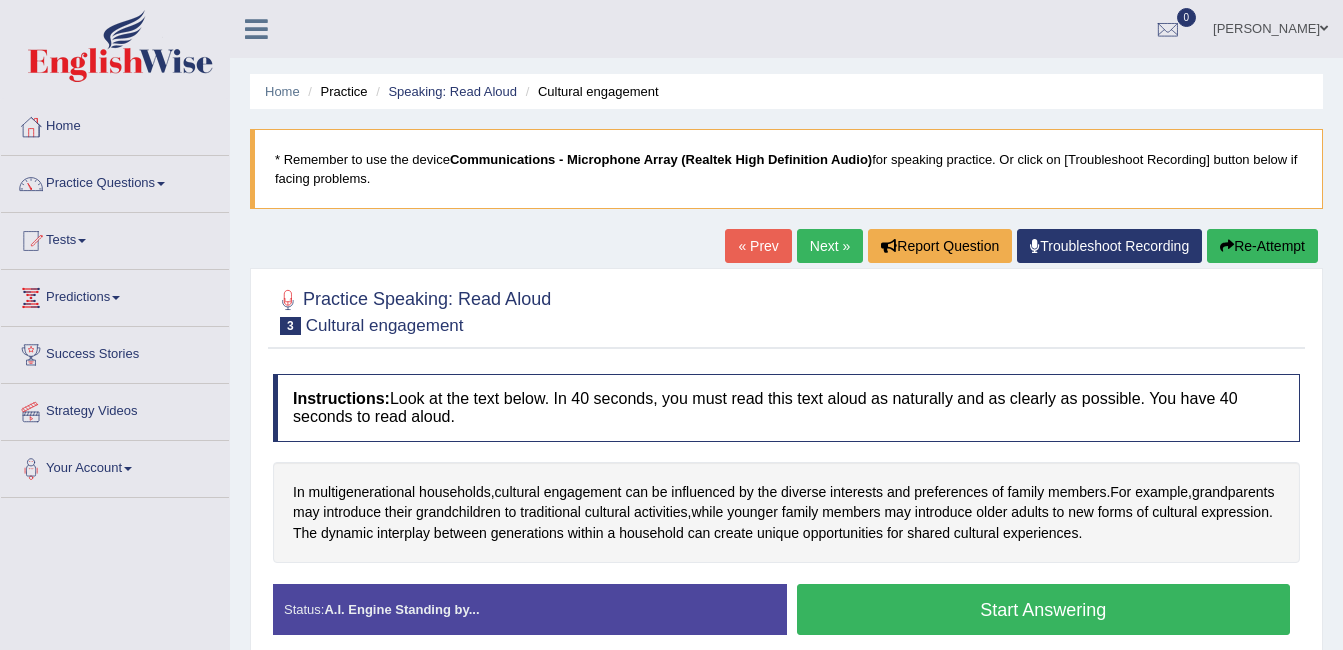 scroll, scrollTop: 0, scrollLeft: 0, axis: both 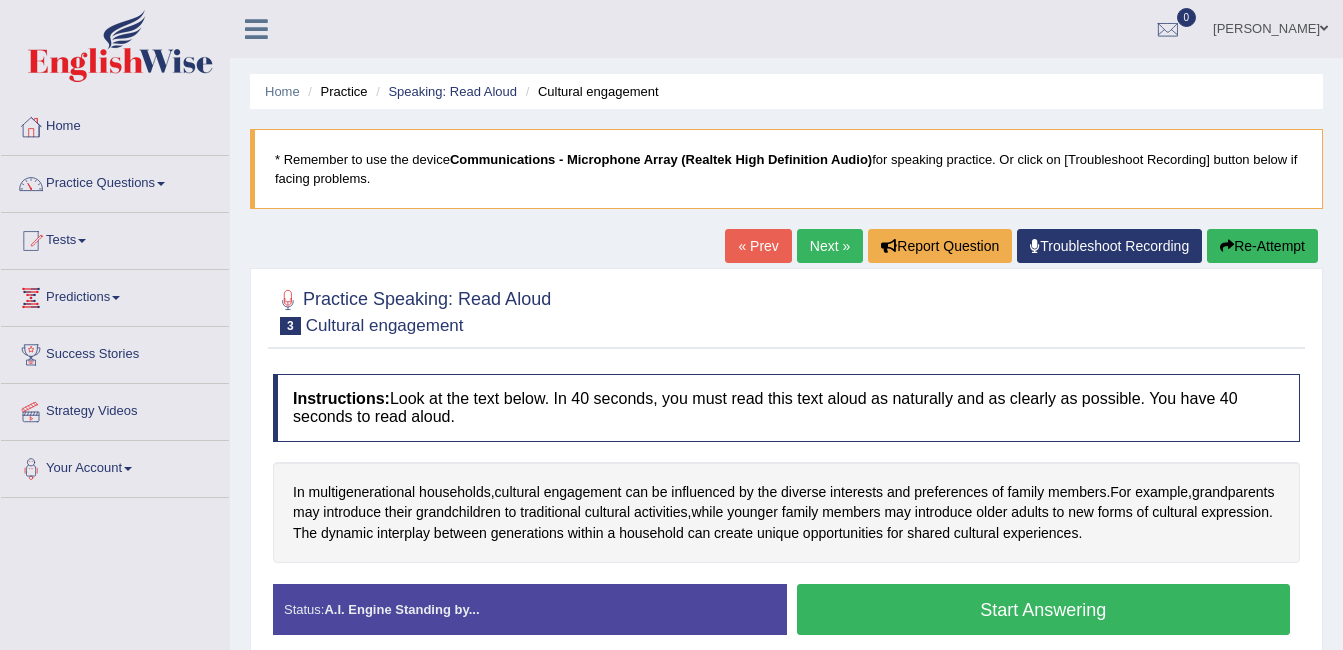 click on "Start Answering" at bounding box center [1044, 609] 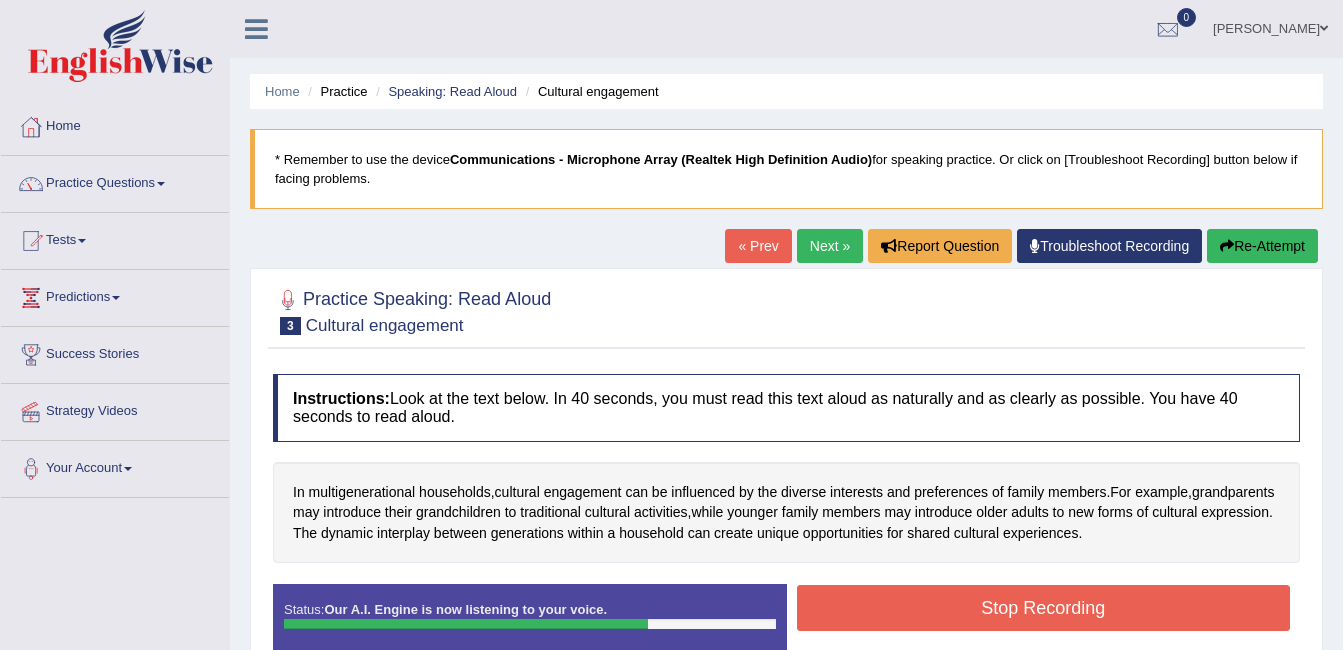 click on "Stop Recording" at bounding box center (1044, 608) 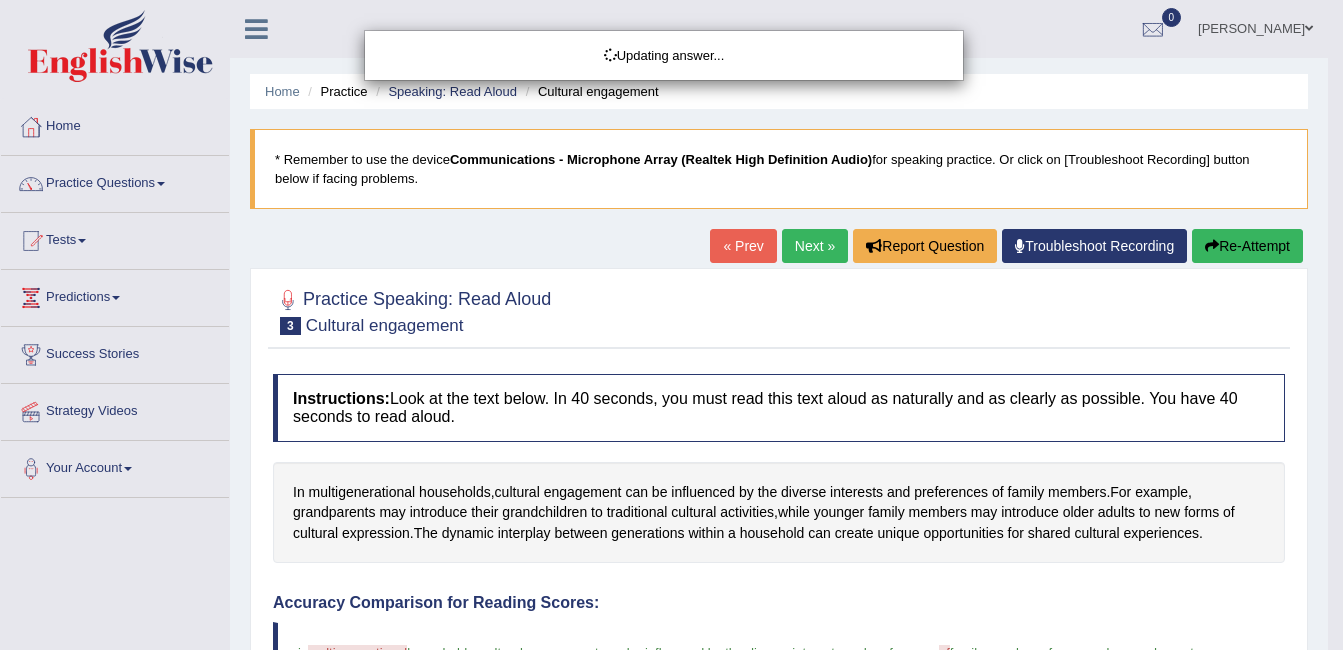 click on "Toggle navigation
Home
Practice Questions   Speaking Practice Read Aloud
Repeat Sentence
Describe Image
Re-tell Lecture
Answer Short Question
Writing Practice  Summarize Written Text
Write Essay
Reading Practice  Reading & Writing: Fill In The Blanks
Choose Multiple Answers
Re-order Paragraphs
Fill In The Blanks
Choose Single Answer
Listening Practice  Summarize Spoken Text
Highlight Incorrect Words
Highlight Correct Summary
Select Missing Word
Choose Single Answer
Choose Multiple Answers
Fill In The Blanks
Write From Dictation
Pronunciation
Tests  Take Practice Sectional Test
Take Mock Test
History
Predictions" at bounding box center (671, 325) 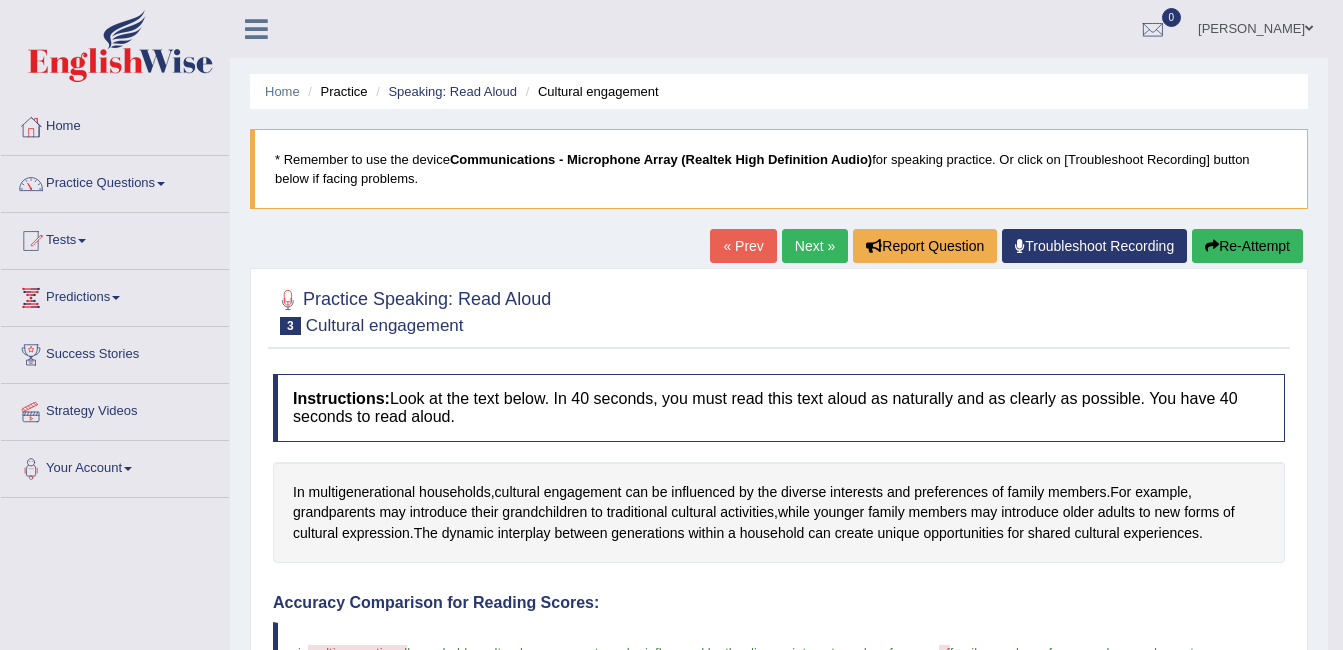 click on "Toggle navigation
Home
Practice Questions   Speaking Practice Read Aloud
Repeat Sentence
Describe Image
Re-tell Lecture
Answer Short Question
Writing Practice  Summarize Written Text
Write Essay
Reading Practice  Reading & Writing: Fill In The Blanks
Choose Multiple Answers
Re-order Paragraphs
Fill In The Blanks
Choose Single Answer
Listening Practice  Summarize Spoken Text
Highlight Incorrect Words
Highlight Correct Summary
Select Missing Word
Choose Single Answer
Choose Multiple Answers
Fill In The Blanks
Write From Dictation
Pronunciation
Tests  Take Practice Sectional Test
Take Mock Test
History
Predictions" at bounding box center [671, 325] 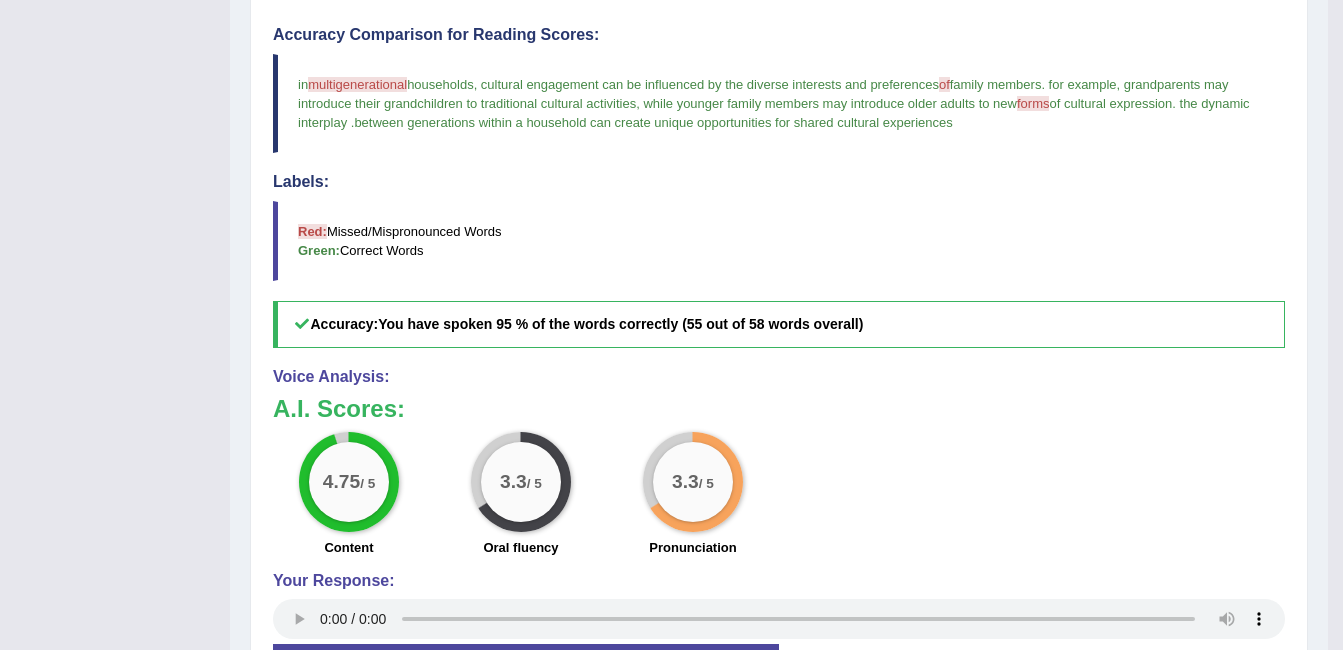 scroll, scrollTop: 0, scrollLeft: 0, axis: both 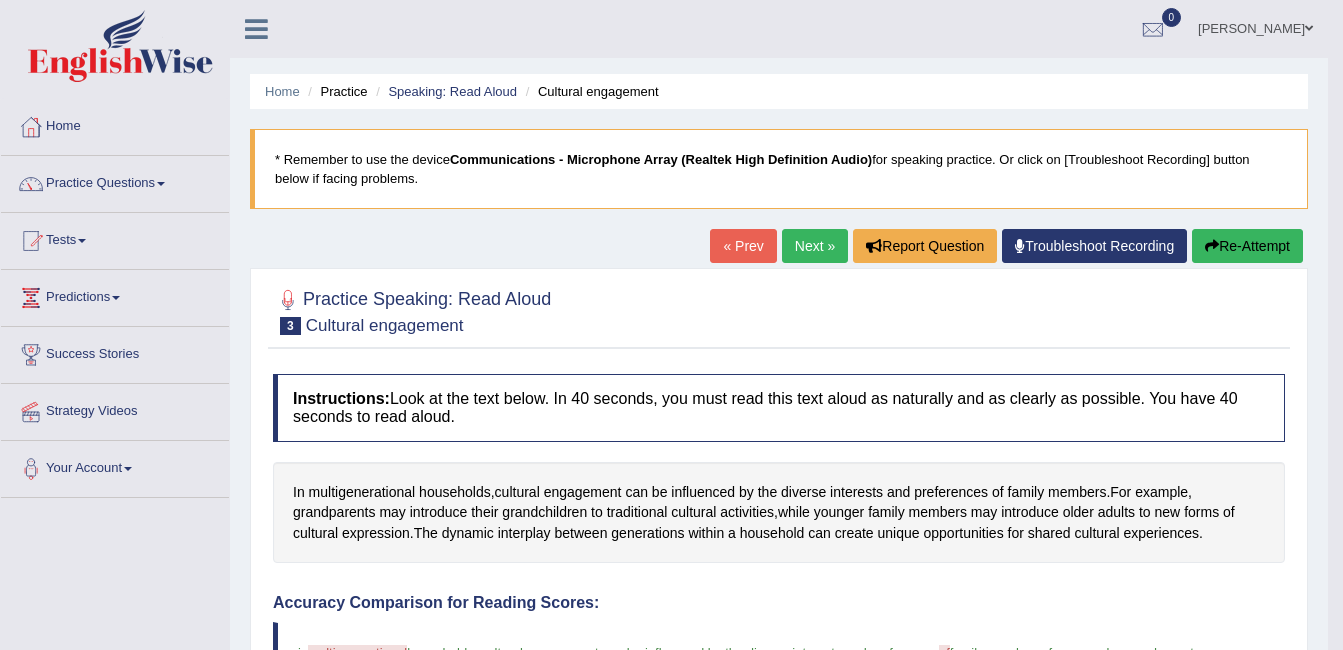 click on "Next »" at bounding box center [815, 246] 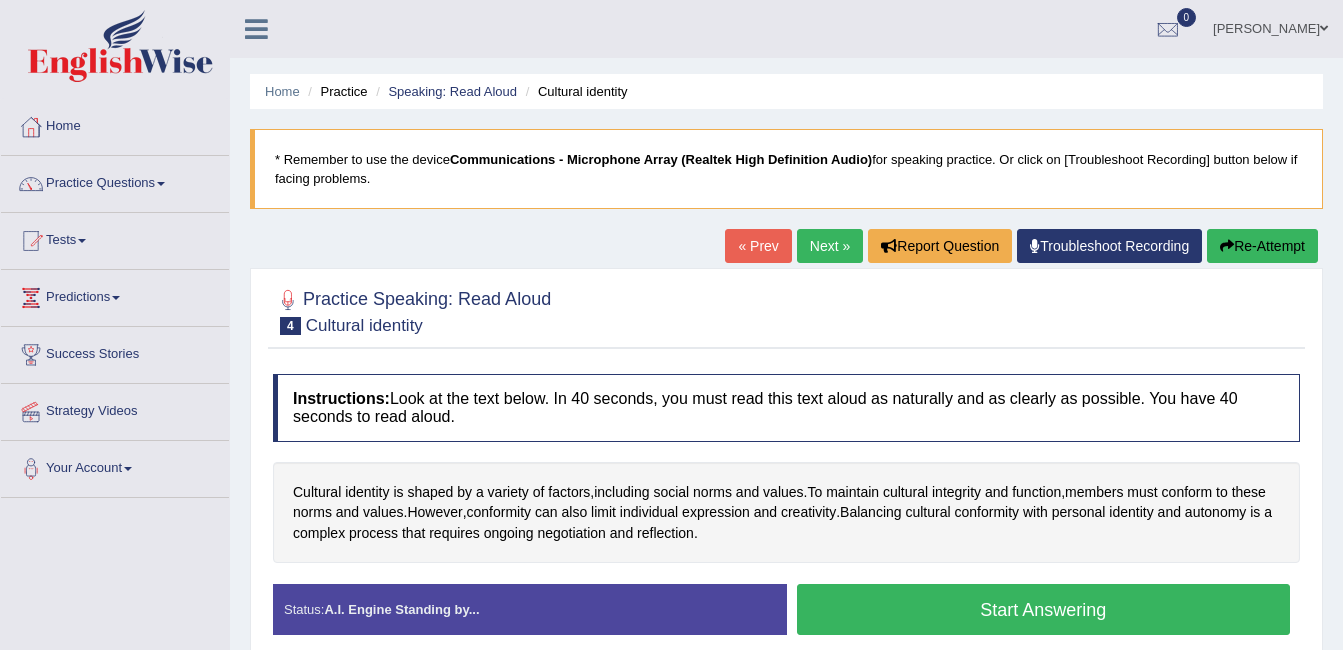 scroll, scrollTop: 0, scrollLeft: 0, axis: both 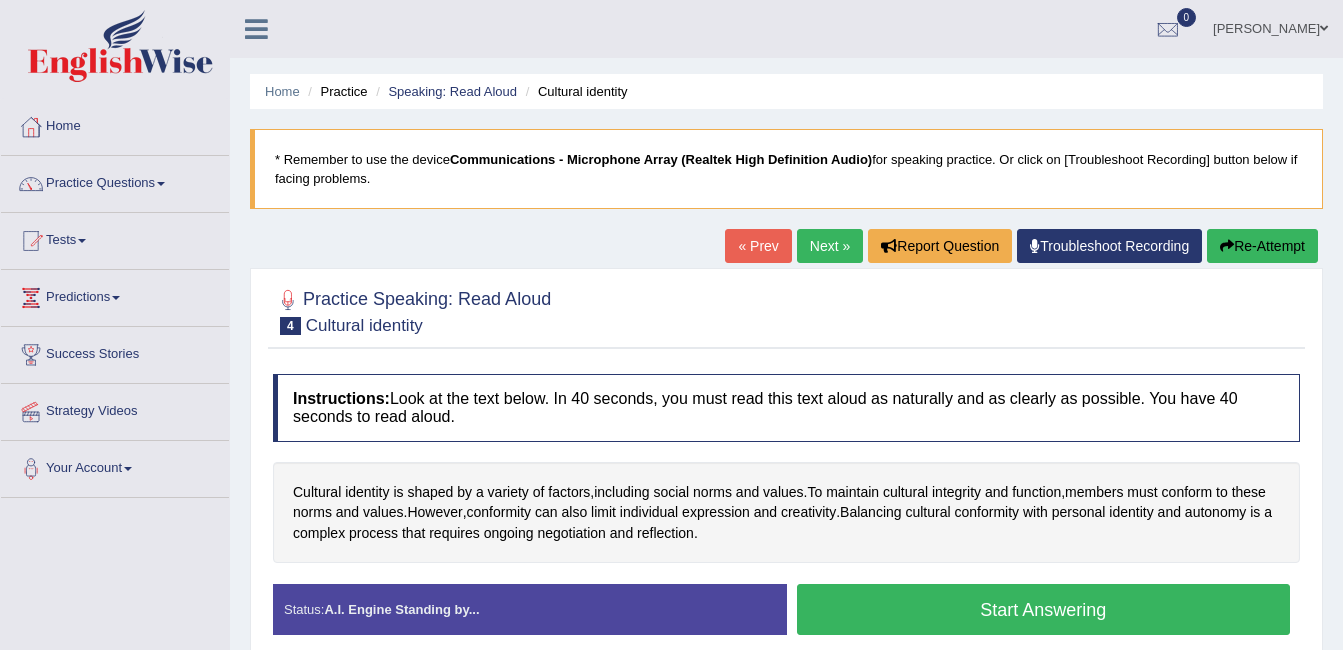 click on "Start Answering" at bounding box center [1044, 609] 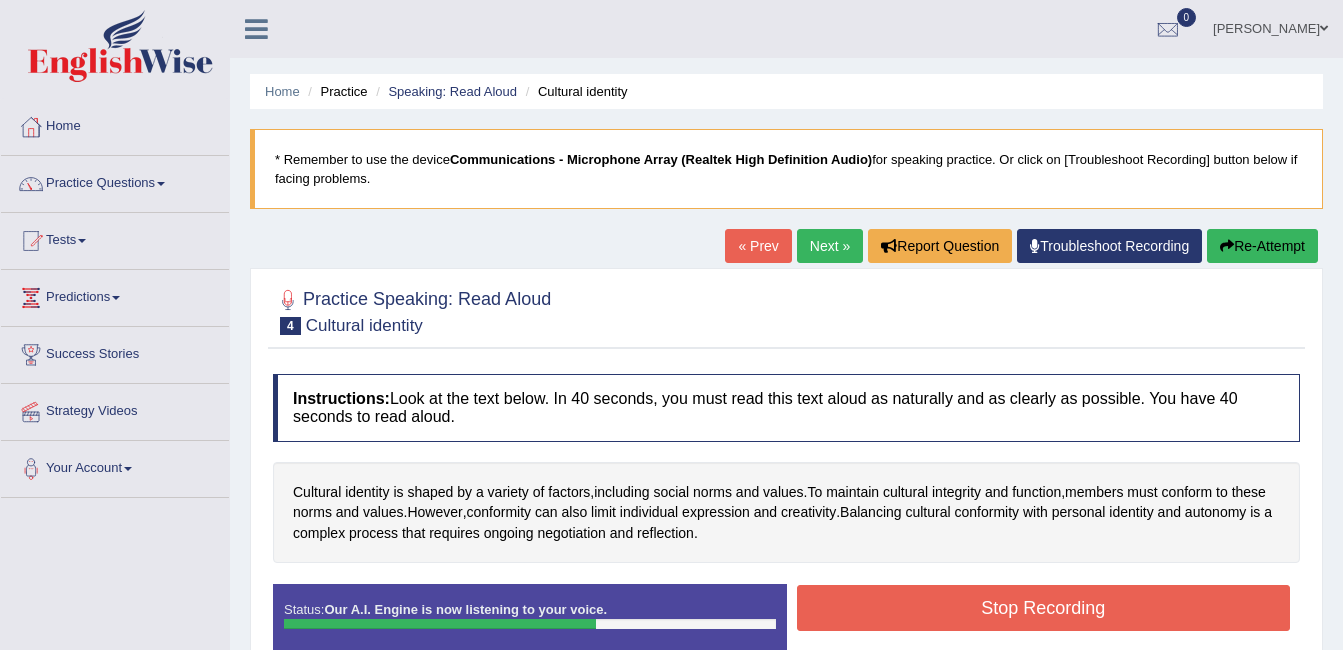 click on "Stop Recording" at bounding box center (1044, 608) 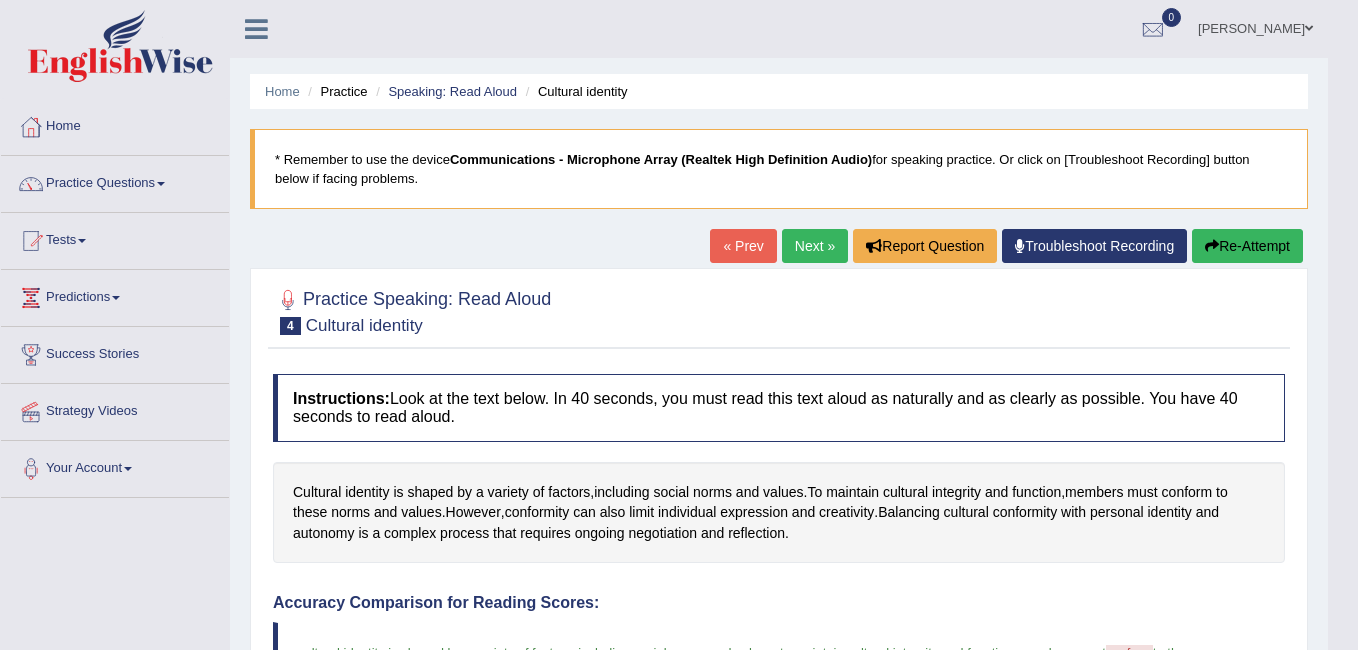 click on "Toggle navigation
Home
Practice Questions   Speaking Practice Read Aloud
Repeat Sentence
Describe Image
Re-tell Lecture
Answer Short Question
Writing Practice  Summarize Written Text
Write Essay
Reading Practice  Reading & Writing: Fill In The Blanks
Choose Multiple Answers
Re-order Paragraphs
Fill In The Blanks
Choose Single Answer
Listening Practice  Summarize Spoken Text
Highlight Incorrect Words
Highlight Correct Summary
Select Missing Word
Choose Single Answer
Choose Multiple Answers
Fill In The Blanks
Write From Dictation
Pronunciation
Tests  Take Practice Sectional Test
Take Mock Test
History
Predictions" at bounding box center (679, 325) 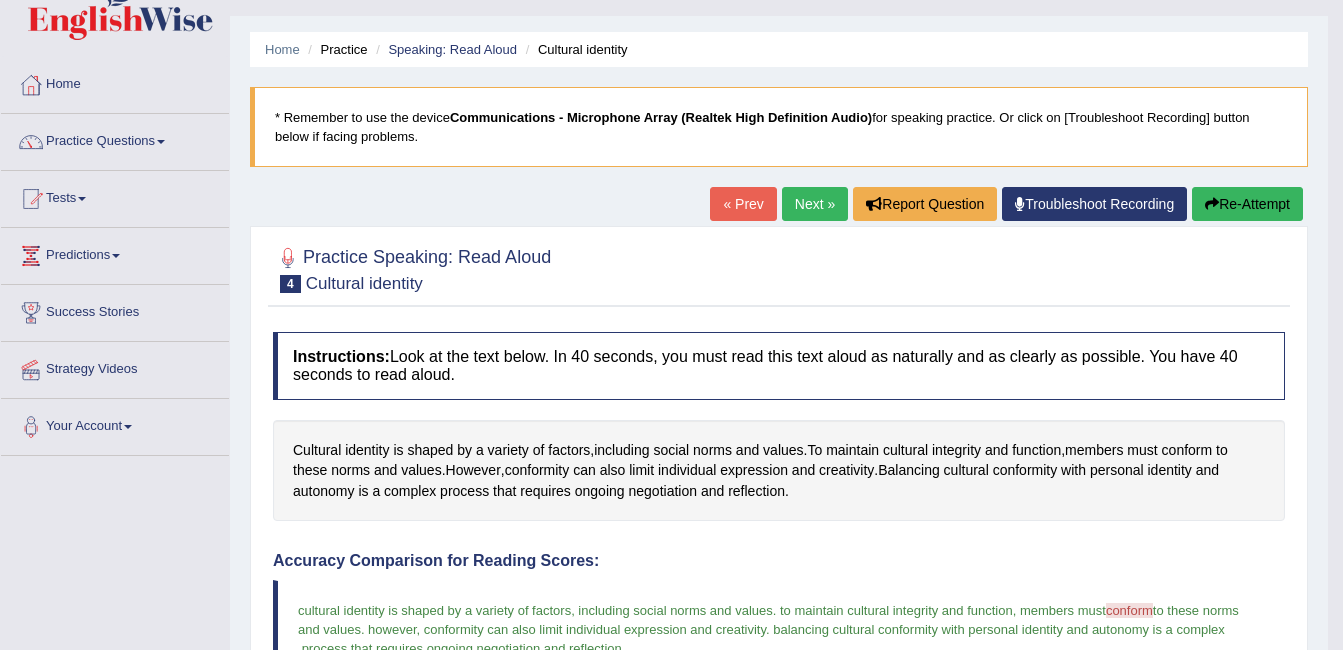scroll, scrollTop: 32, scrollLeft: 0, axis: vertical 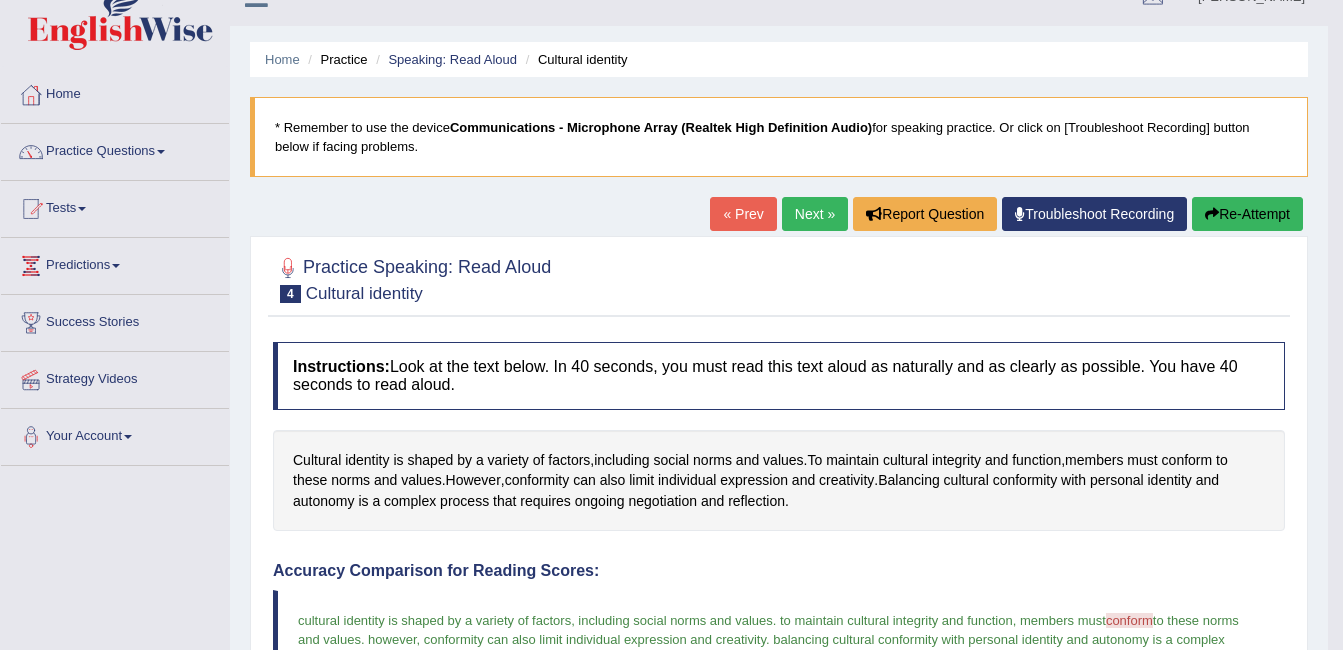 click on "Next »" at bounding box center (815, 214) 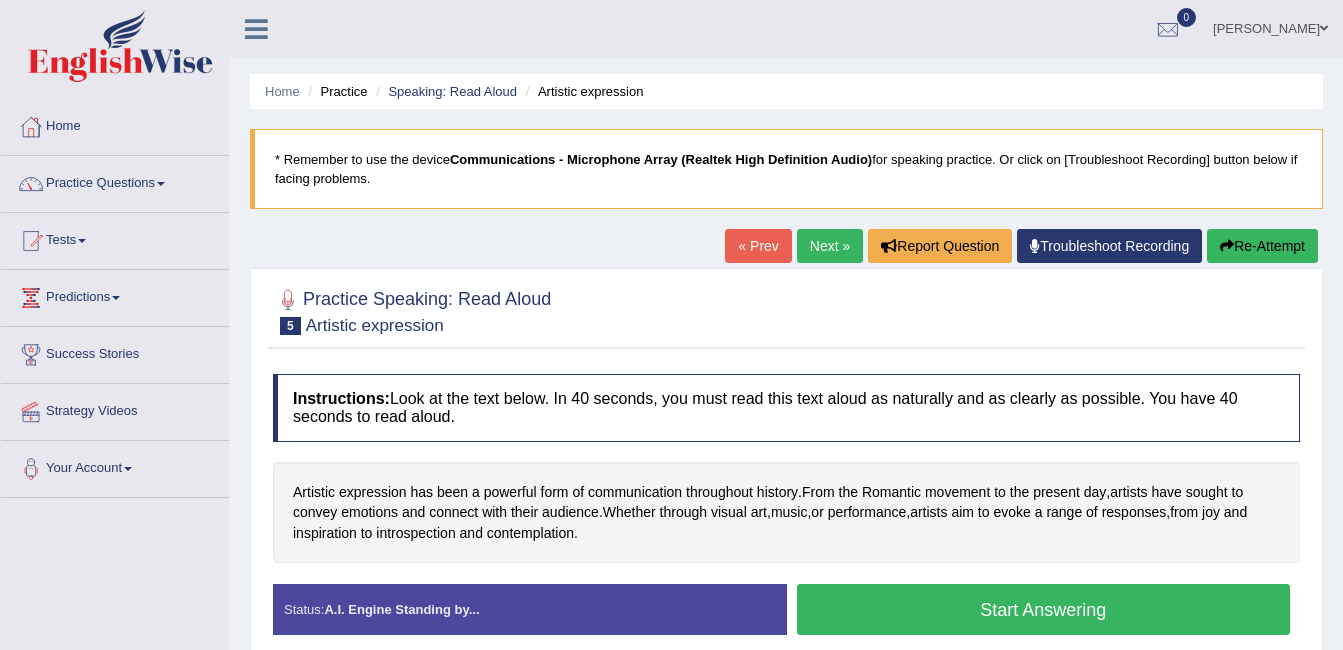 scroll, scrollTop: 0, scrollLeft: 0, axis: both 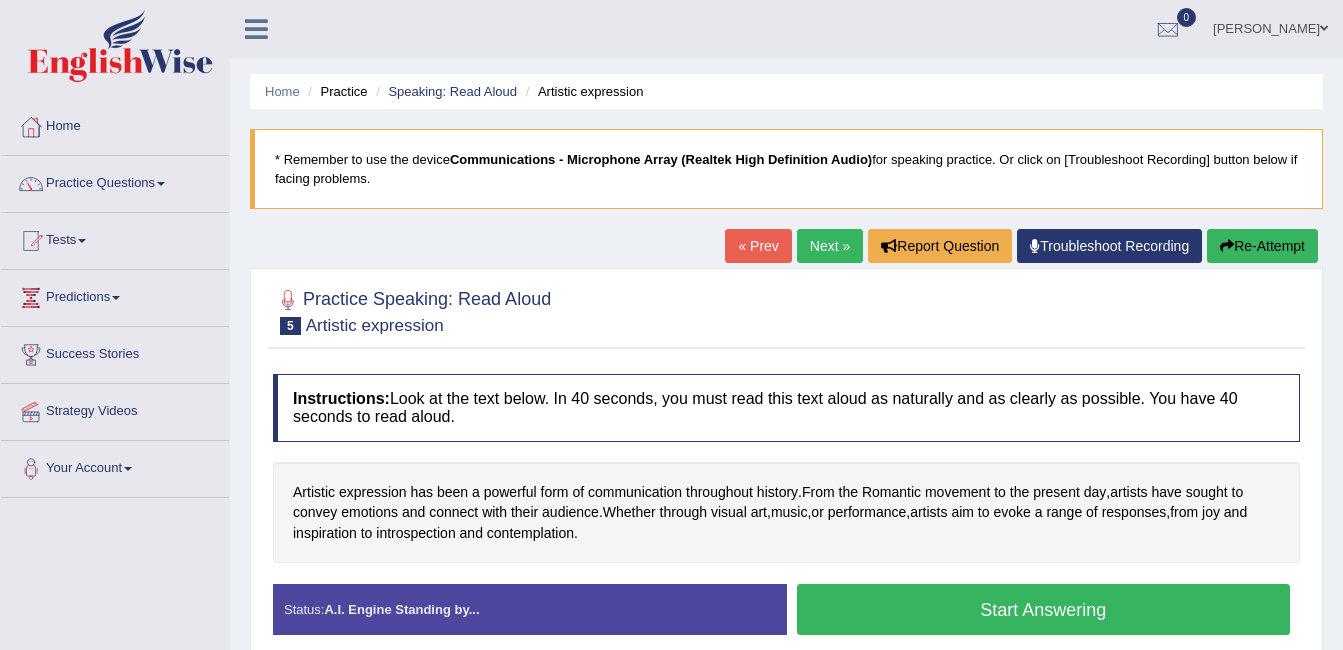 click on "Start Answering" at bounding box center [1044, 609] 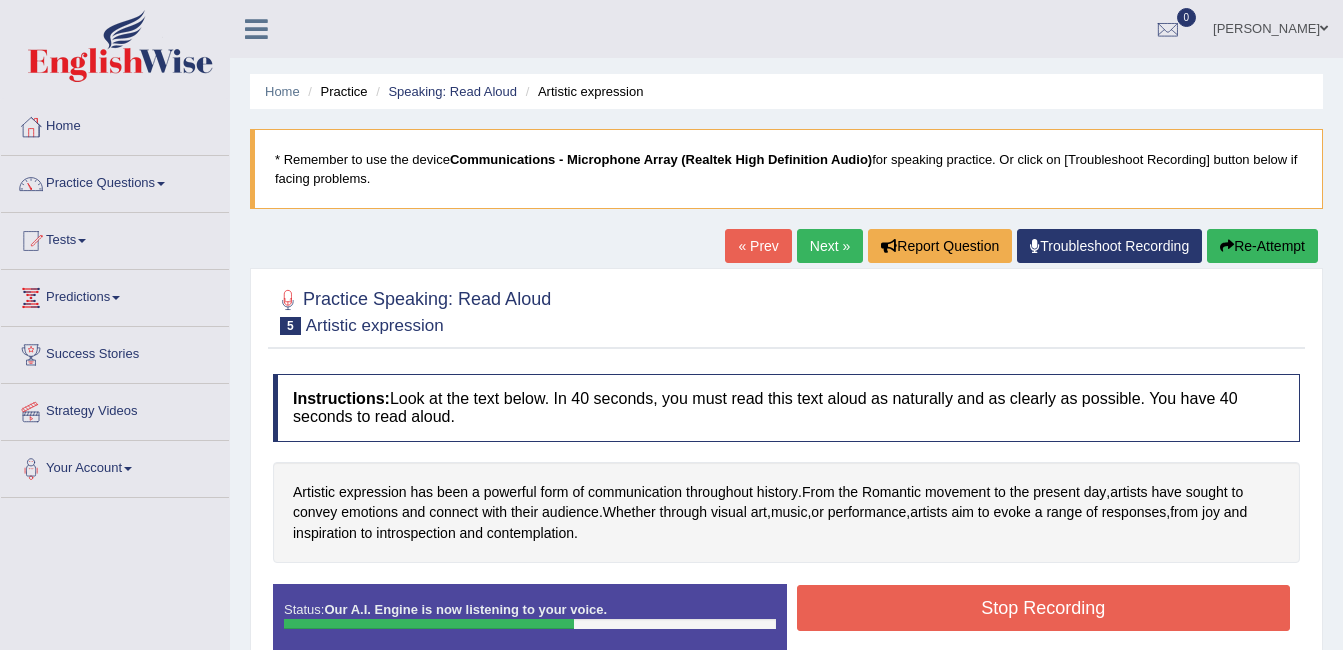click on "Stop Recording" at bounding box center (1044, 608) 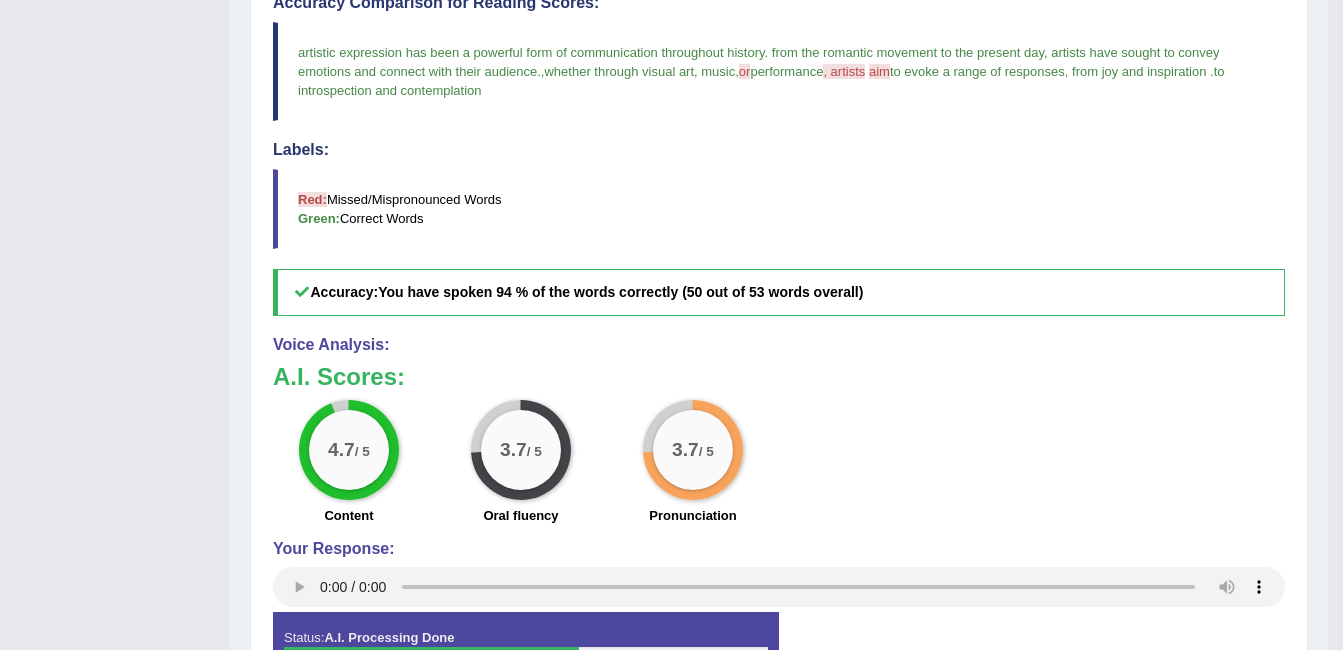 scroll, scrollTop: 32, scrollLeft: 0, axis: vertical 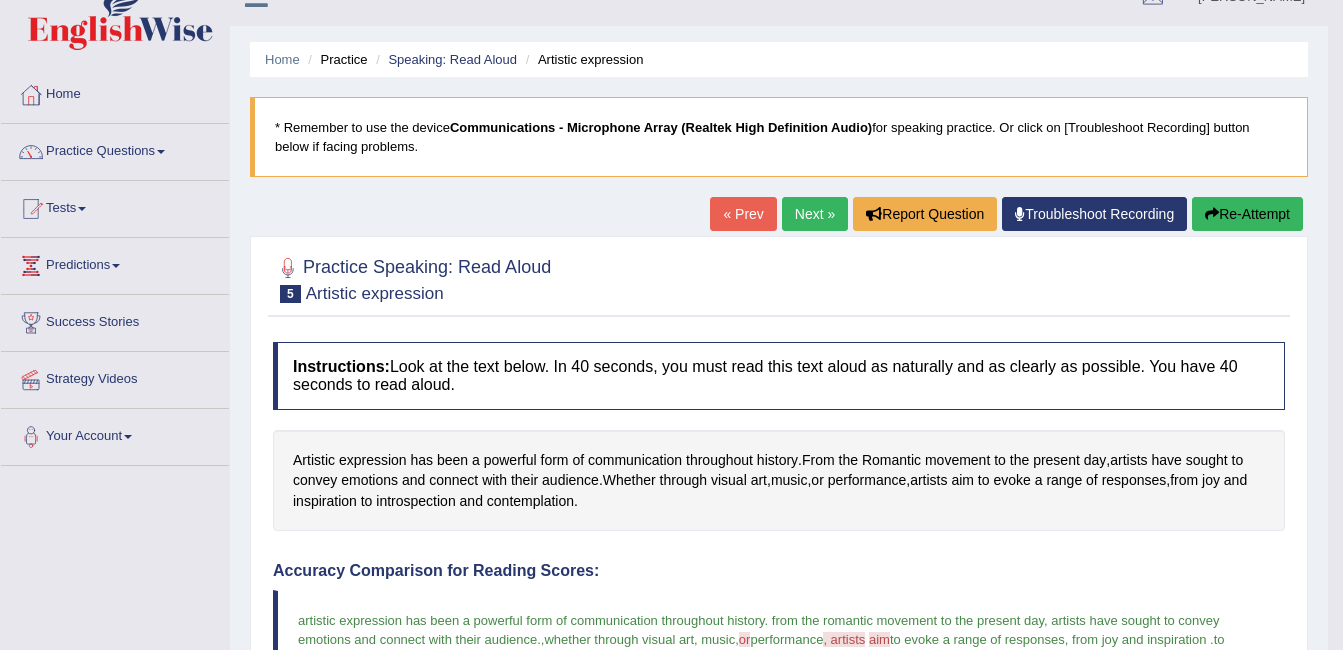 click on "Next »" at bounding box center [815, 214] 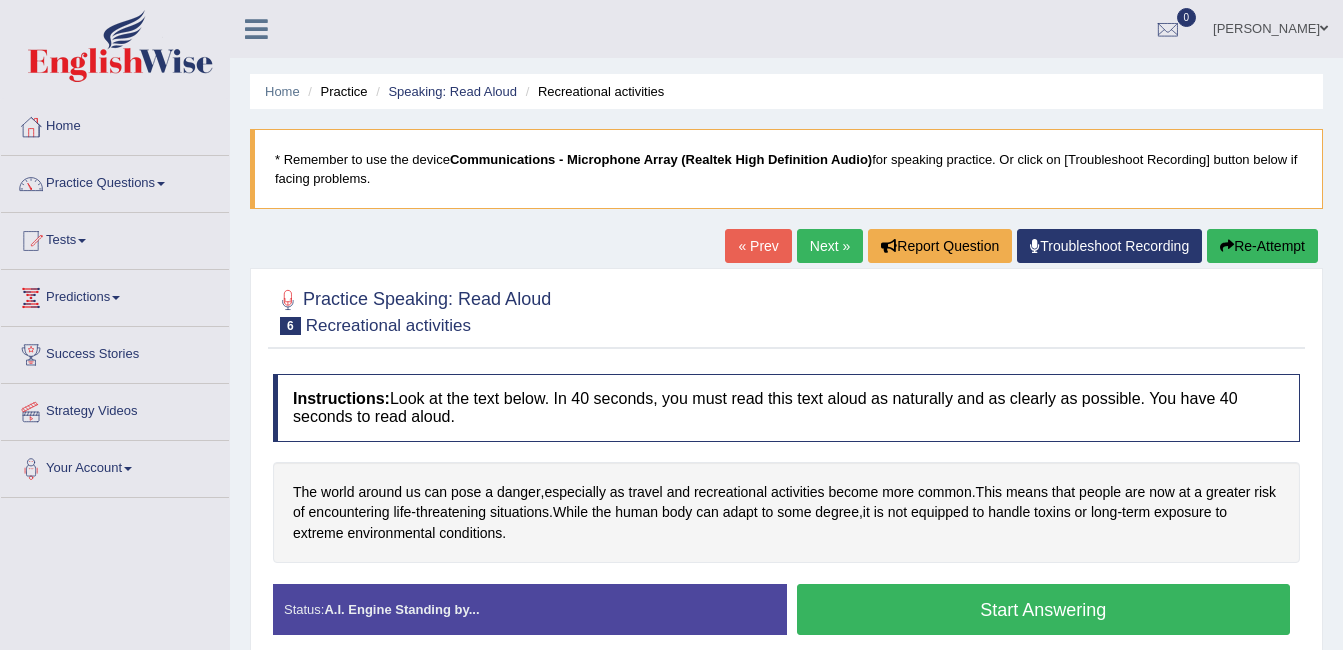 scroll, scrollTop: 0, scrollLeft: 0, axis: both 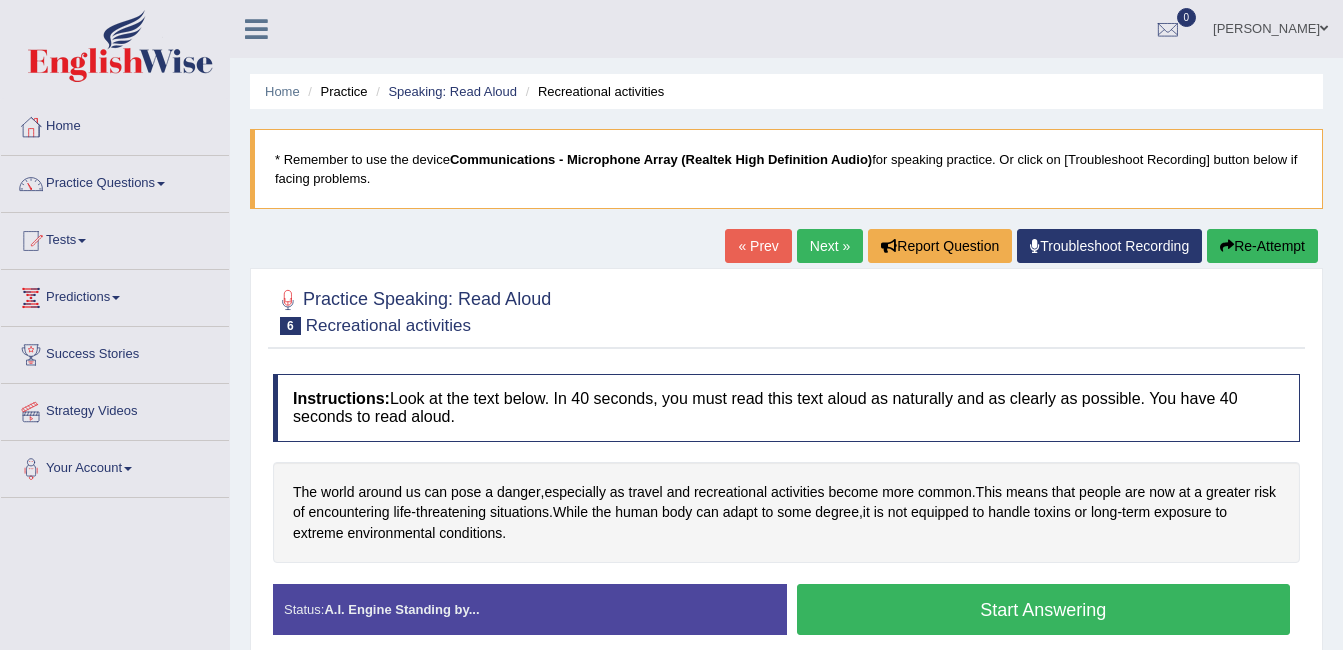 click on "Start Answering" at bounding box center [1044, 609] 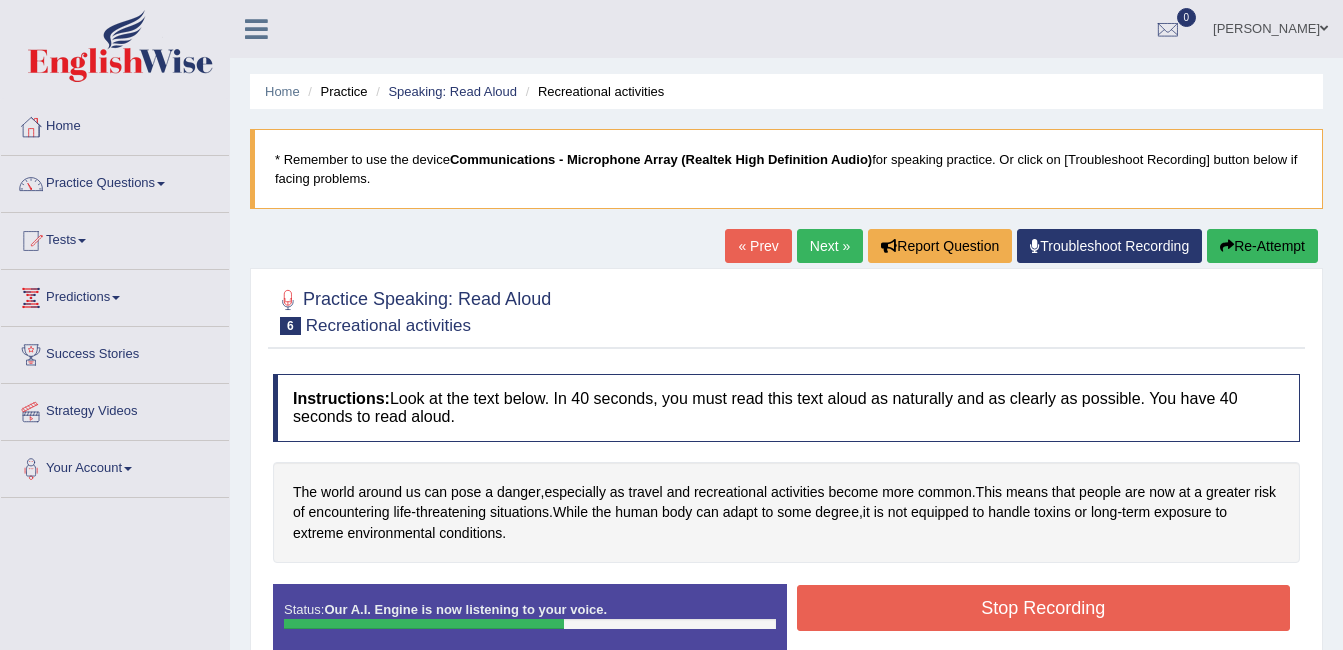 click on "Stop Recording" at bounding box center [1044, 608] 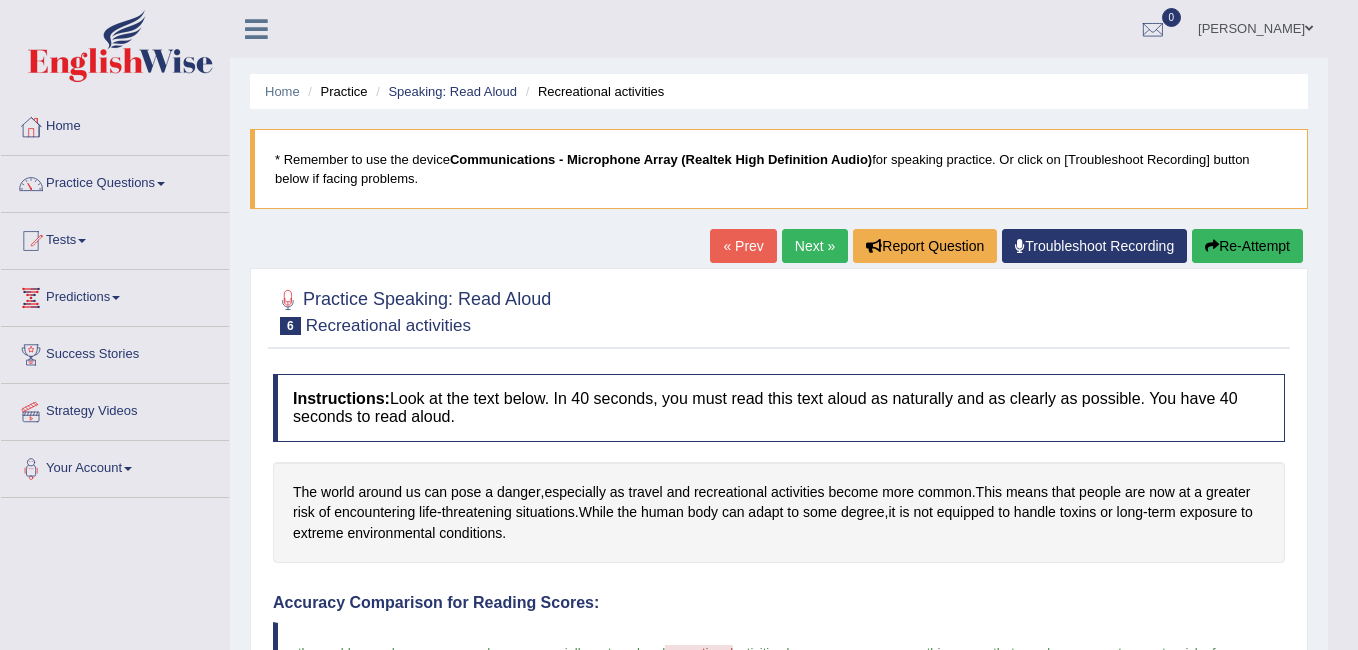 click on "Toggle navigation
Home
Practice Questions   Speaking Practice Read Aloud
Repeat Sentence
Describe Image
Re-tell Lecture
Answer Short Question
Writing Practice  Summarize Written Text
Write Essay
Reading Practice  Reading & Writing: Fill In The Blanks
Choose Multiple Answers
Re-order Paragraphs
Fill In The Blanks
Choose Single Answer
Listening Practice  Summarize Spoken Text
Highlight Incorrect Words
Highlight Correct Summary
Select Missing Word
Choose Single Answer
Choose Multiple Answers
Fill In The Blanks
Write From Dictation
Pronunciation
Tests  Take Practice Sectional Test
Take Mock Test
History
Predictions" at bounding box center [679, 325] 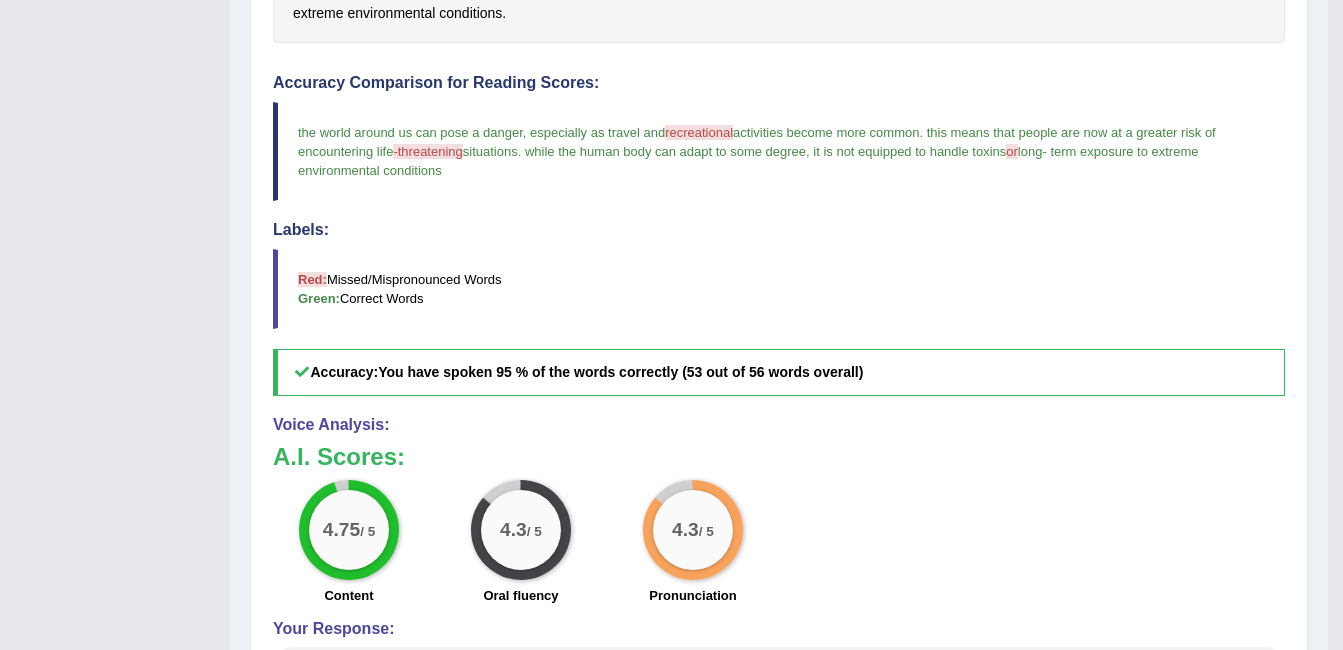 scroll, scrollTop: 0, scrollLeft: 0, axis: both 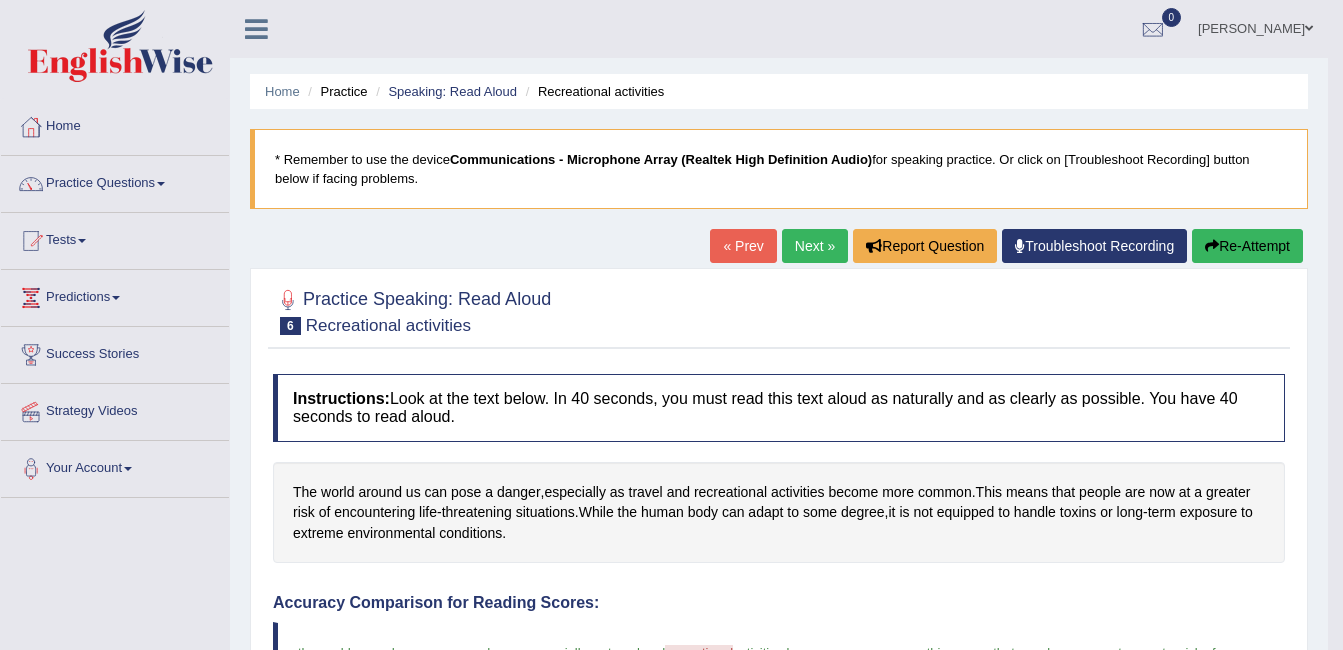 click on "Next »" at bounding box center (815, 246) 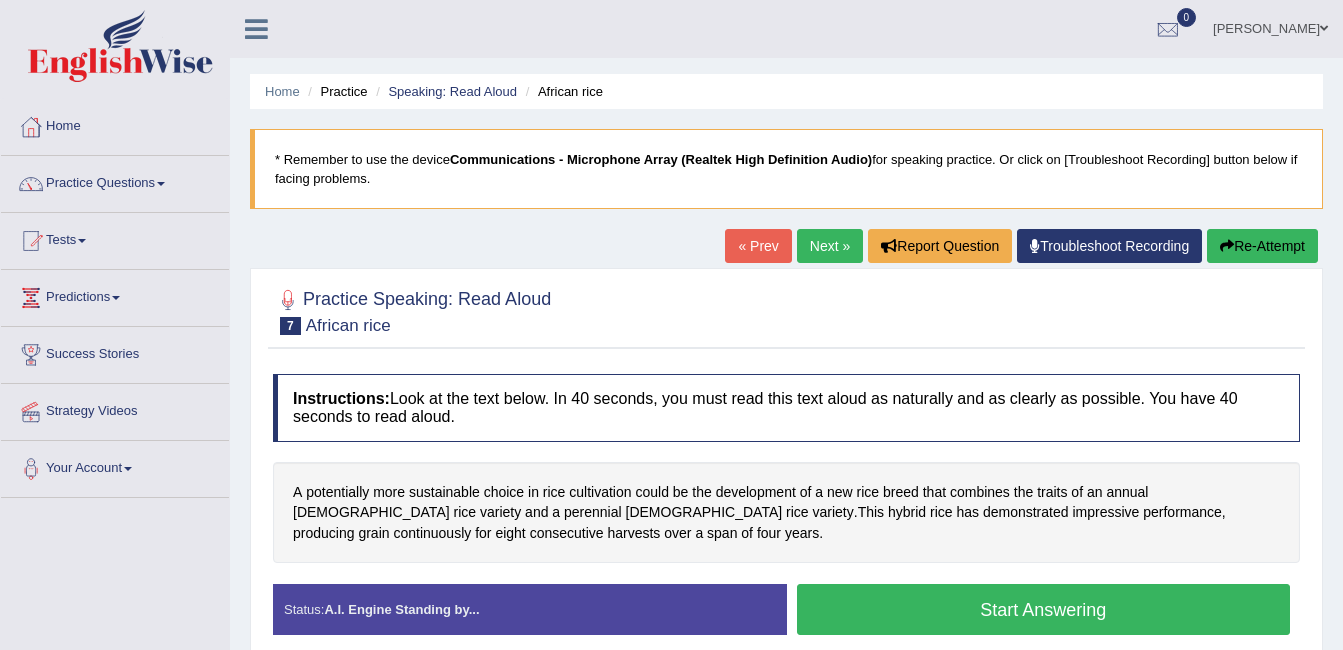 scroll, scrollTop: 0, scrollLeft: 0, axis: both 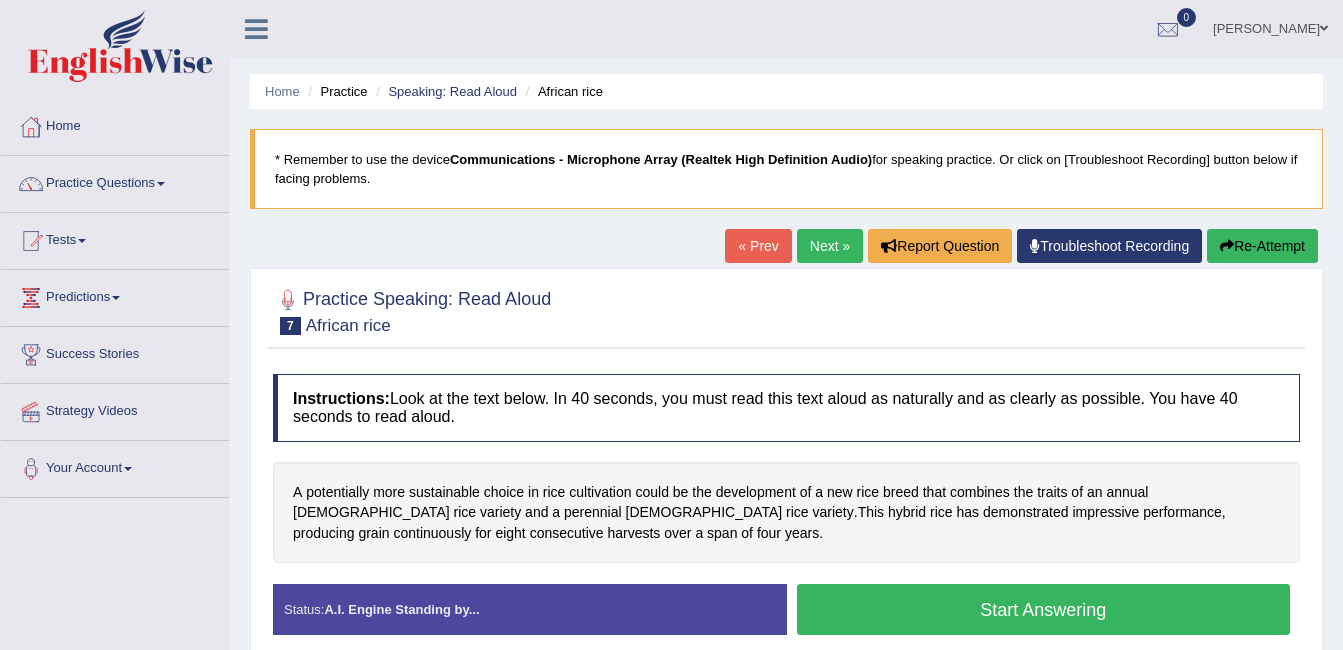 click on "Start Answering" at bounding box center [1044, 609] 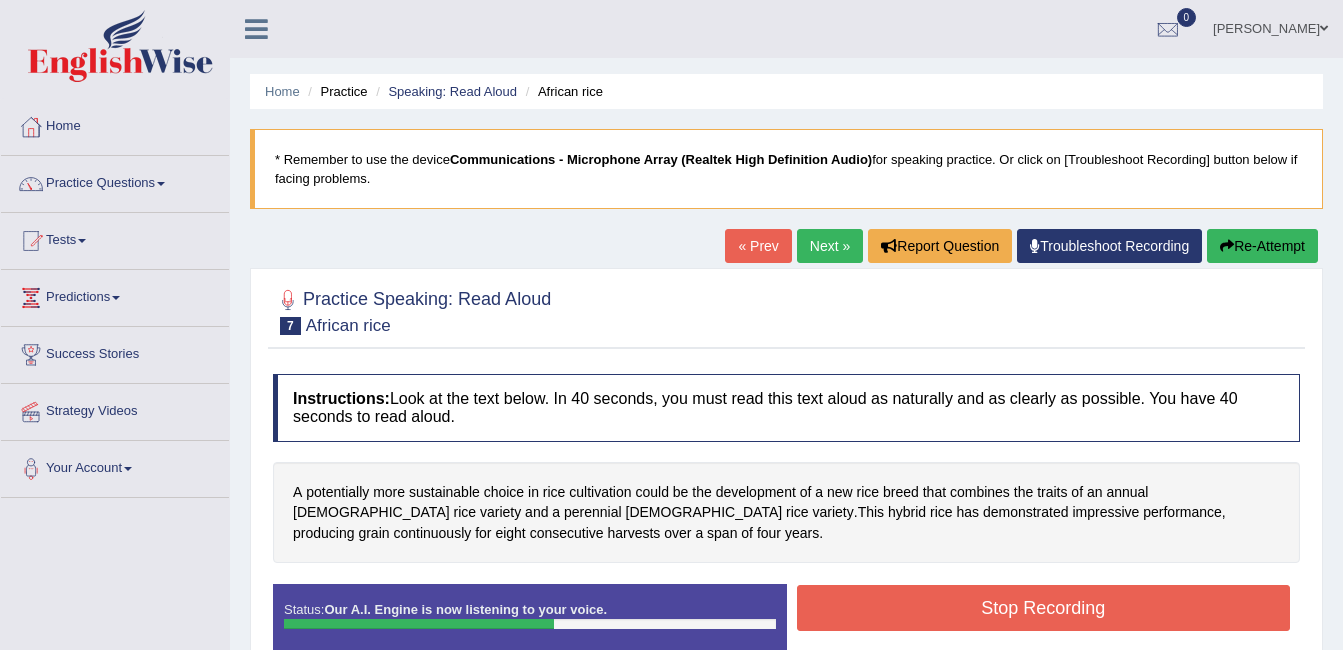 click on "Stop Recording" at bounding box center (1044, 608) 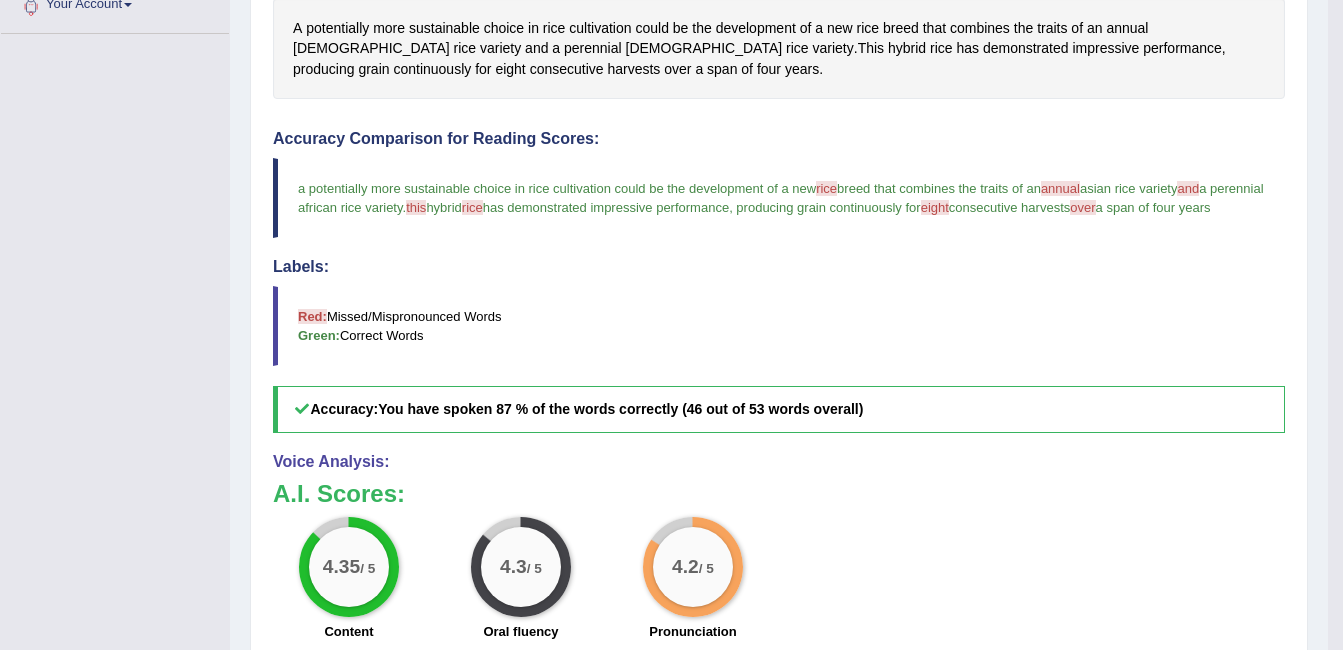 scroll, scrollTop: 480, scrollLeft: 0, axis: vertical 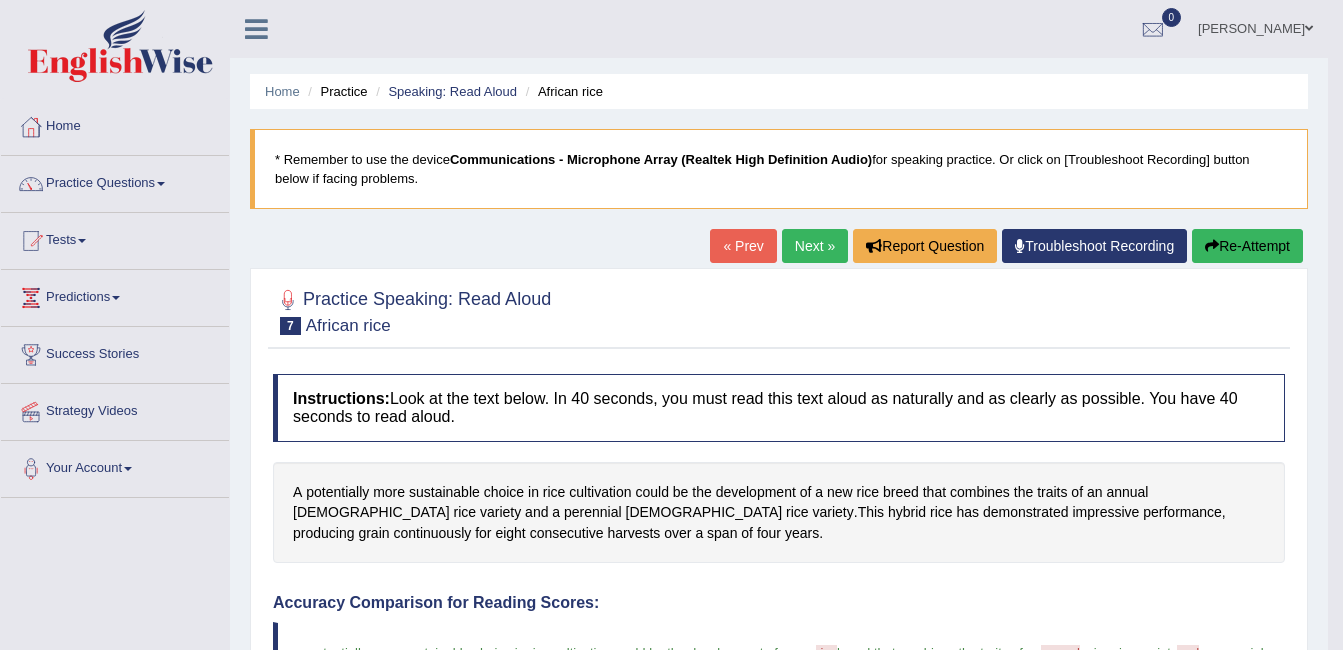 click on "Next »" at bounding box center [815, 246] 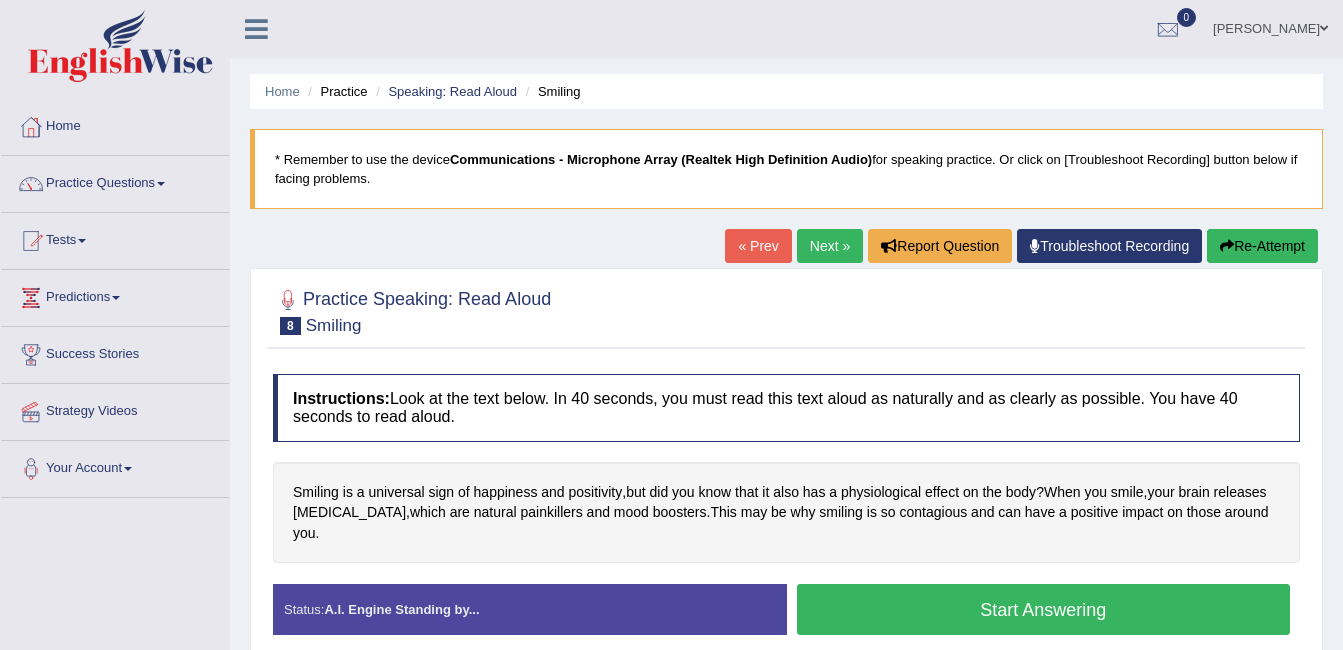 scroll, scrollTop: 0, scrollLeft: 0, axis: both 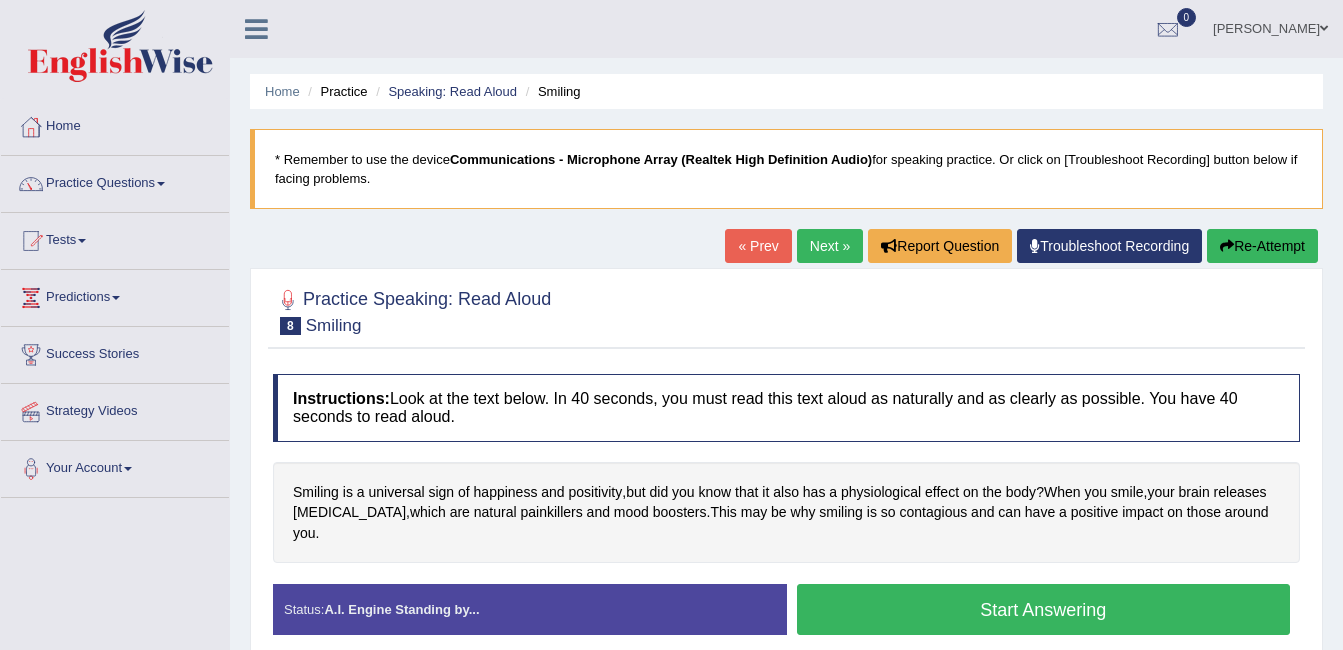 click on "Start Answering" at bounding box center (1044, 609) 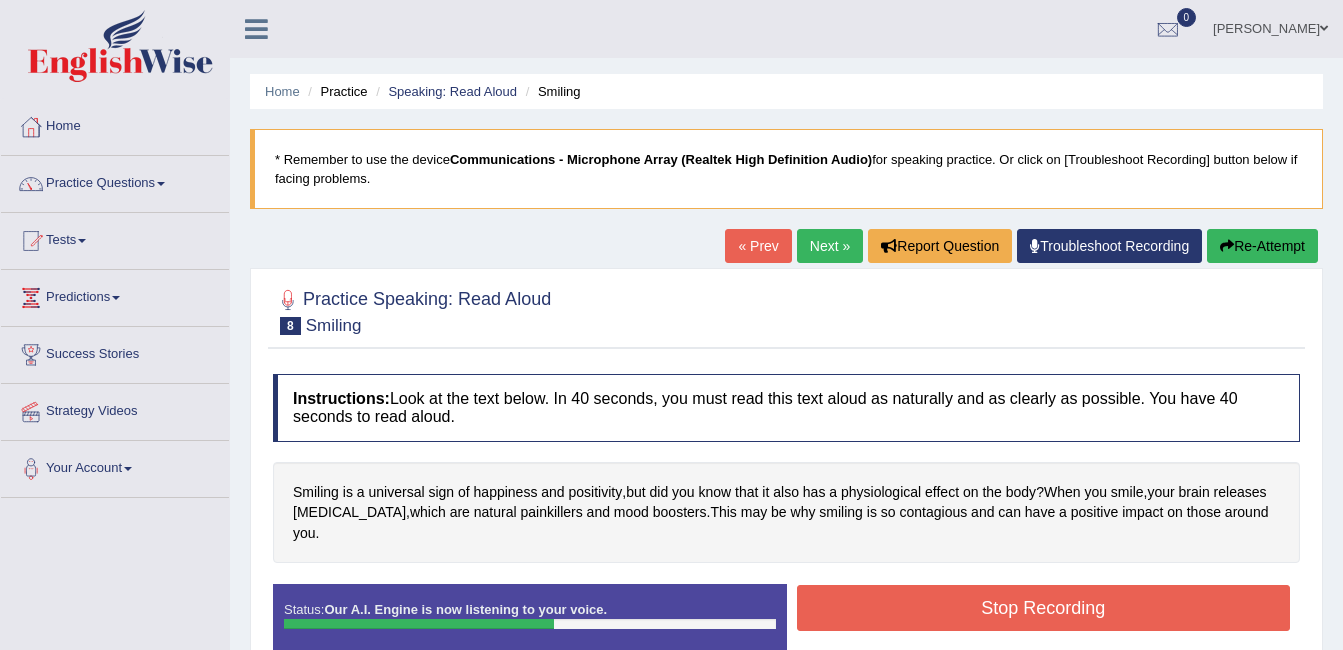 click on "Stop Recording" at bounding box center (1044, 608) 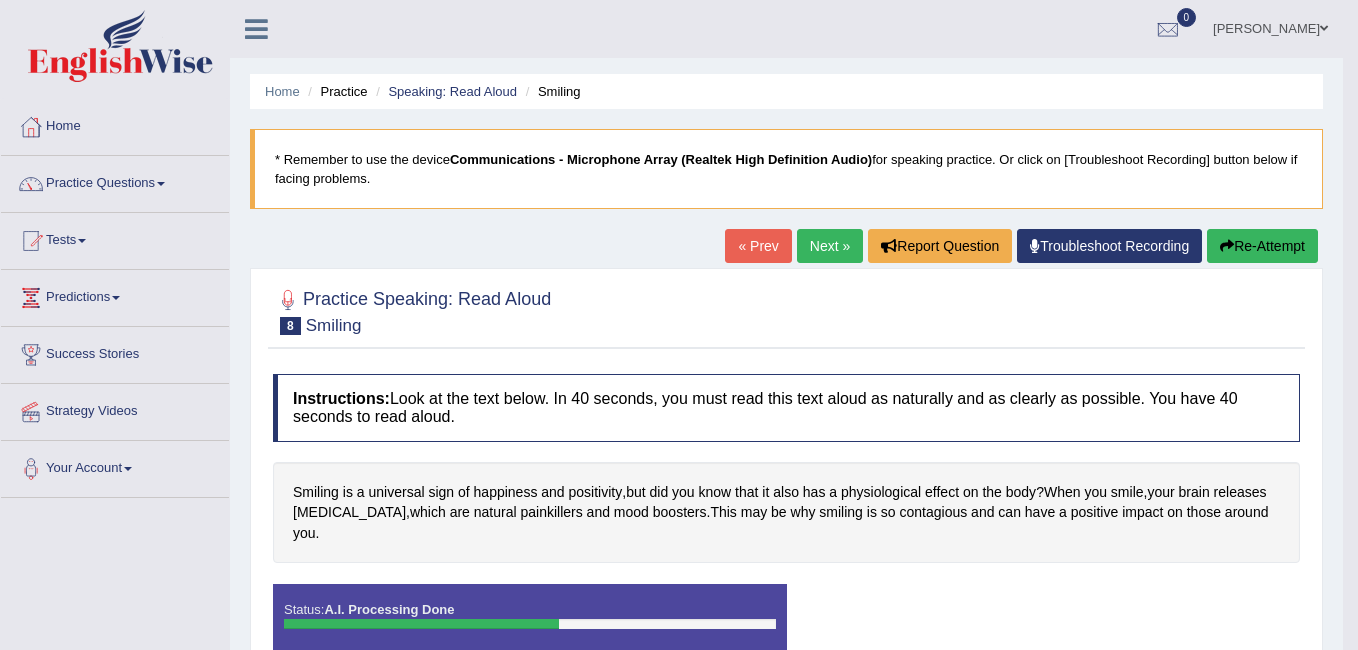 click on "Toggle navigation
Home
Practice Questions   Speaking Practice Read Aloud
Repeat Sentence
Describe Image
Re-tell Lecture
Answer Short Question
Writing Practice  Summarize Written Text
Write Essay
Reading Practice  Reading & Writing: Fill In The Blanks
Choose Multiple Answers
Re-order Paragraphs
Fill In The Blanks
Choose Single Answer
Listening Practice  Summarize Spoken Text
Highlight Incorrect Words
Highlight Correct Summary
Select Missing Word
Choose Single Answer
Choose Multiple Answers
Fill In The Blanks
Write From Dictation
Pronunciation
Tests  Take Practice Sectional Test
Take Mock Test
History
Predictions" at bounding box center (679, 325) 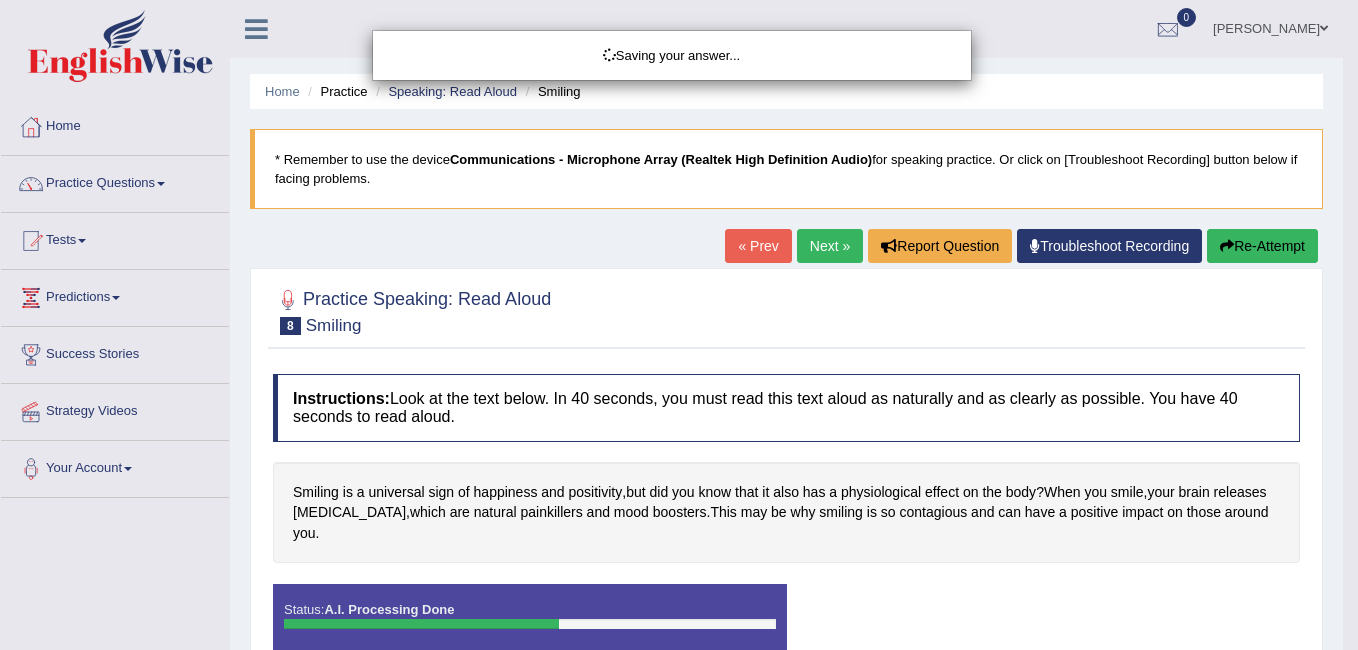 click on "Saving your answer..." at bounding box center (679, 325) 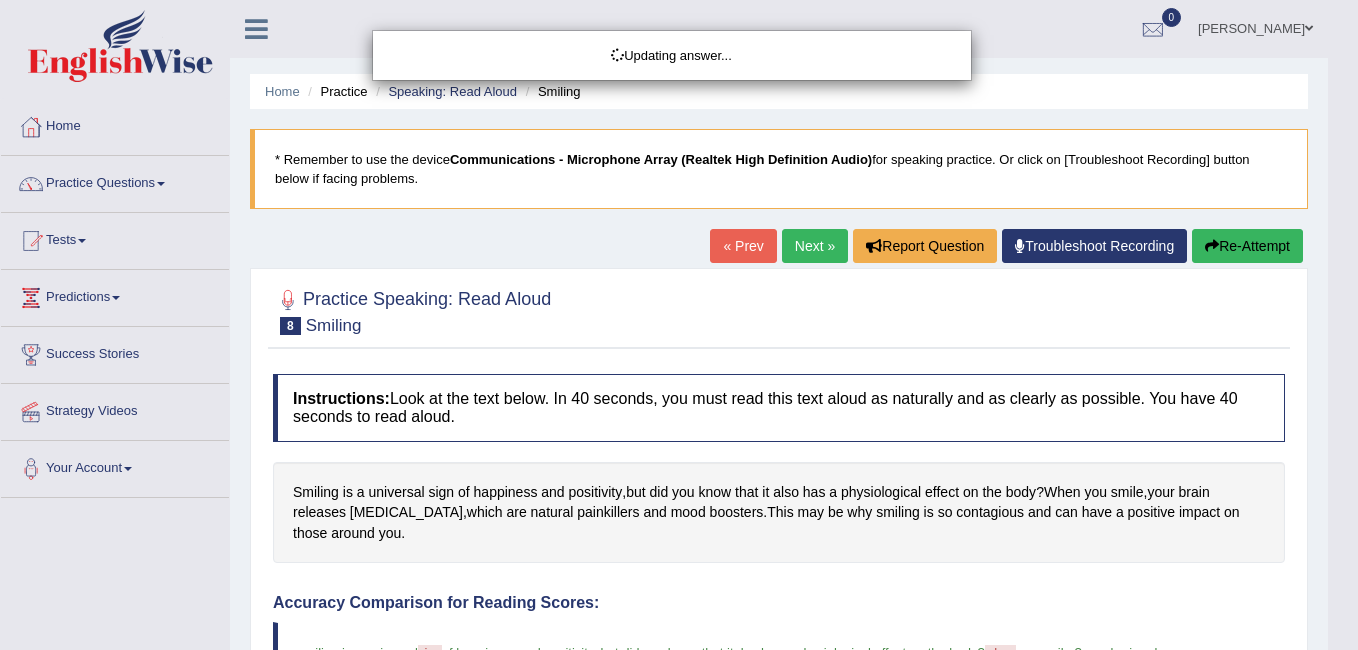 click on "Updating answer..." at bounding box center [679, 325] 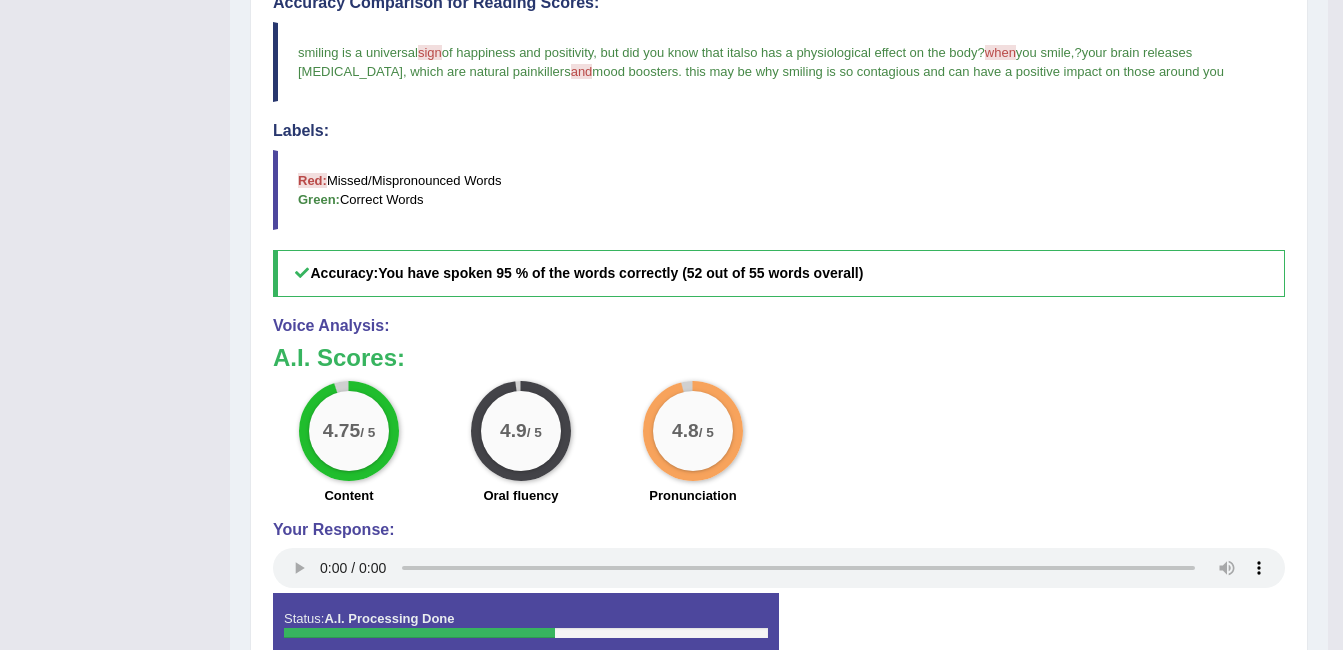scroll, scrollTop: 32, scrollLeft: 0, axis: vertical 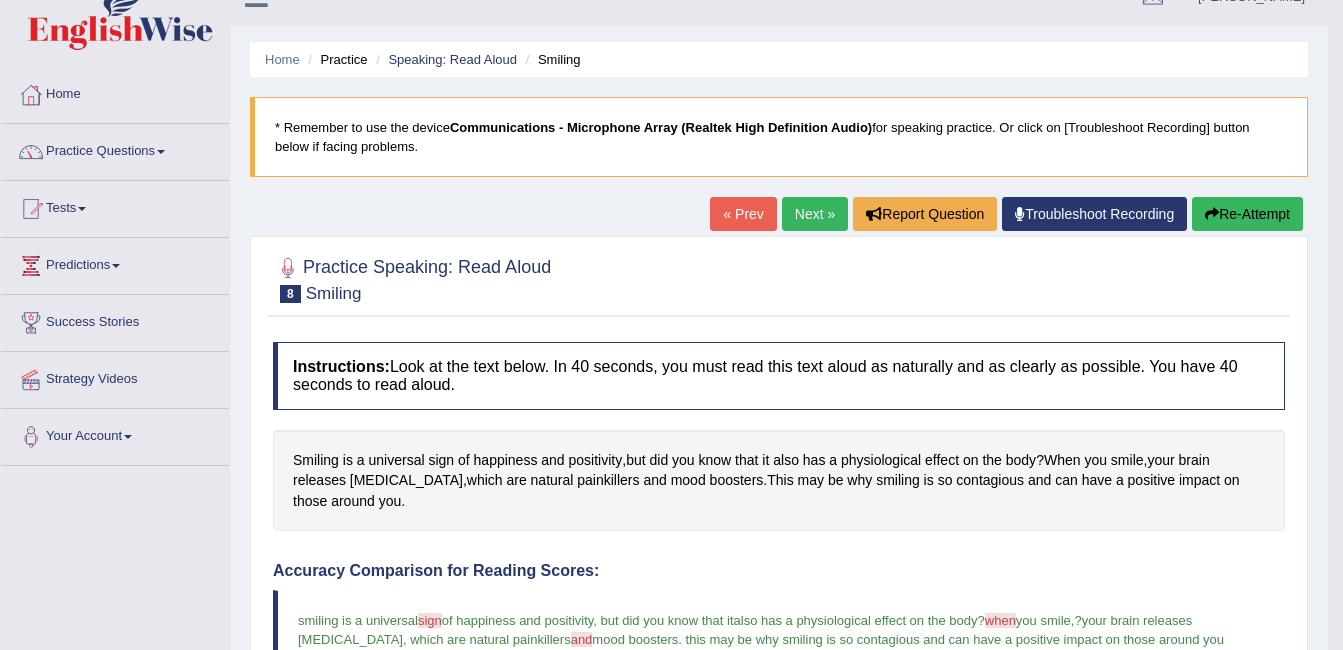 click on "Next »" at bounding box center (815, 214) 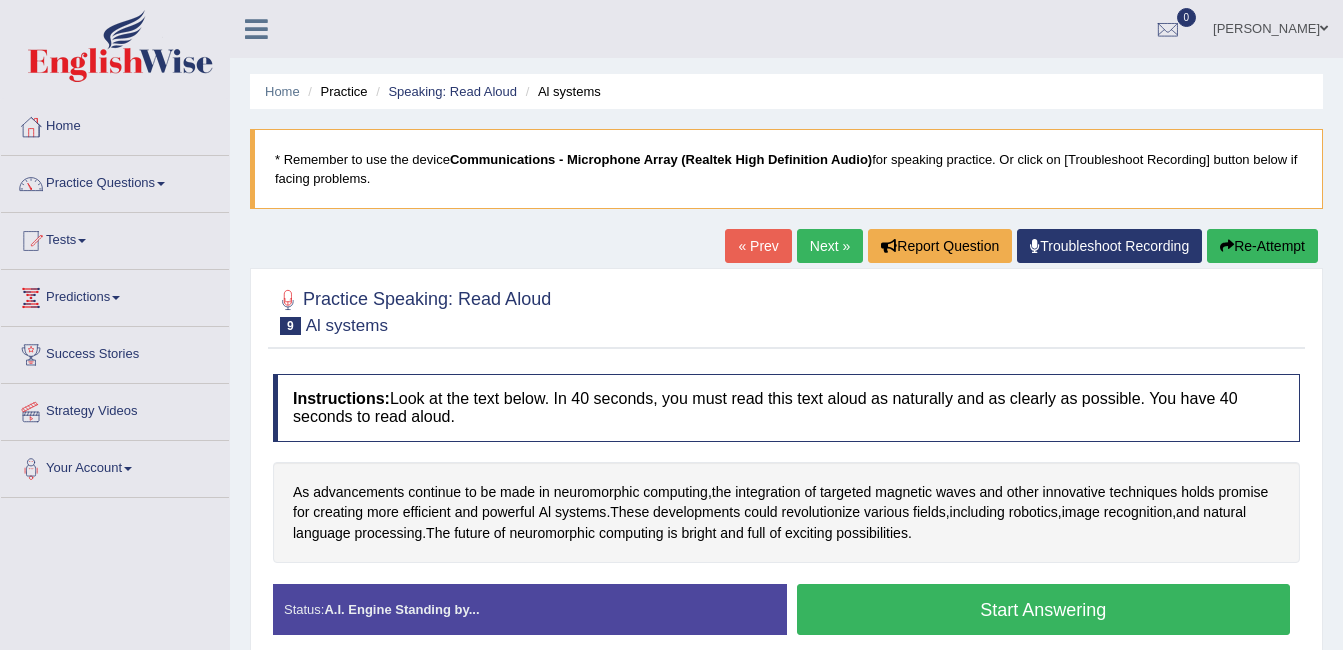 scroll, scrollTop: 0, scrollLeft: 0, axis: both 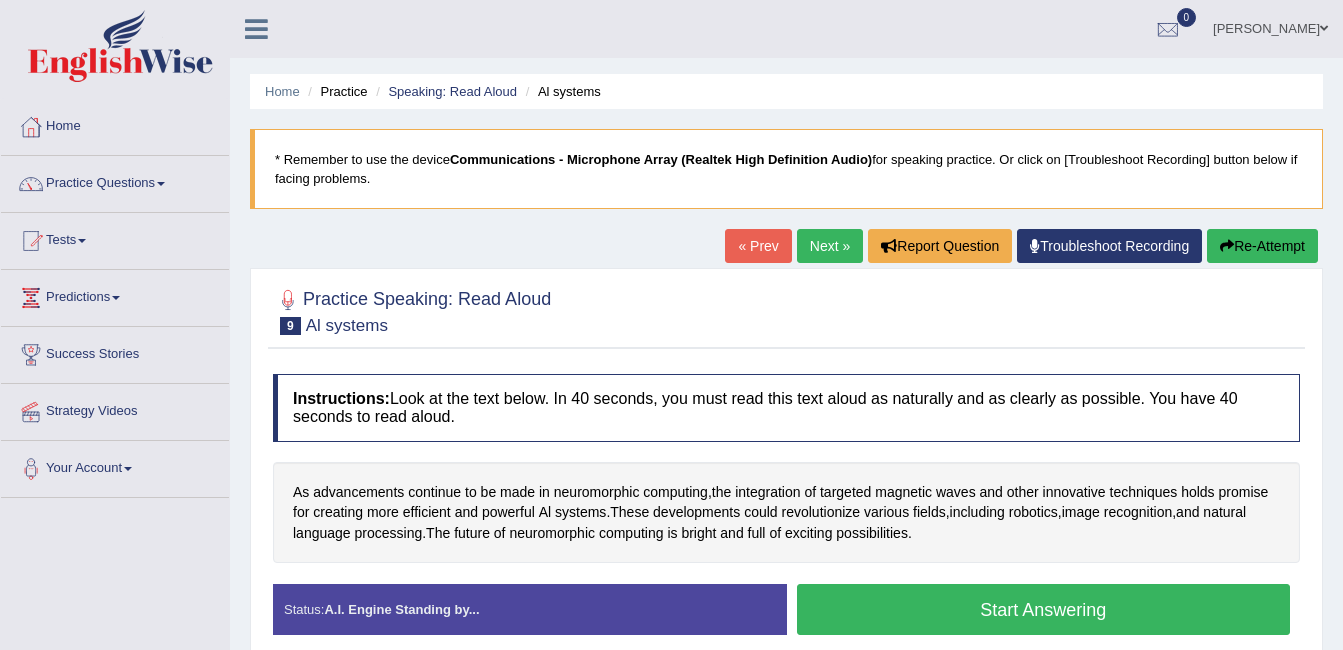 click on "Start Answering" at bounding box center (1044, 609) 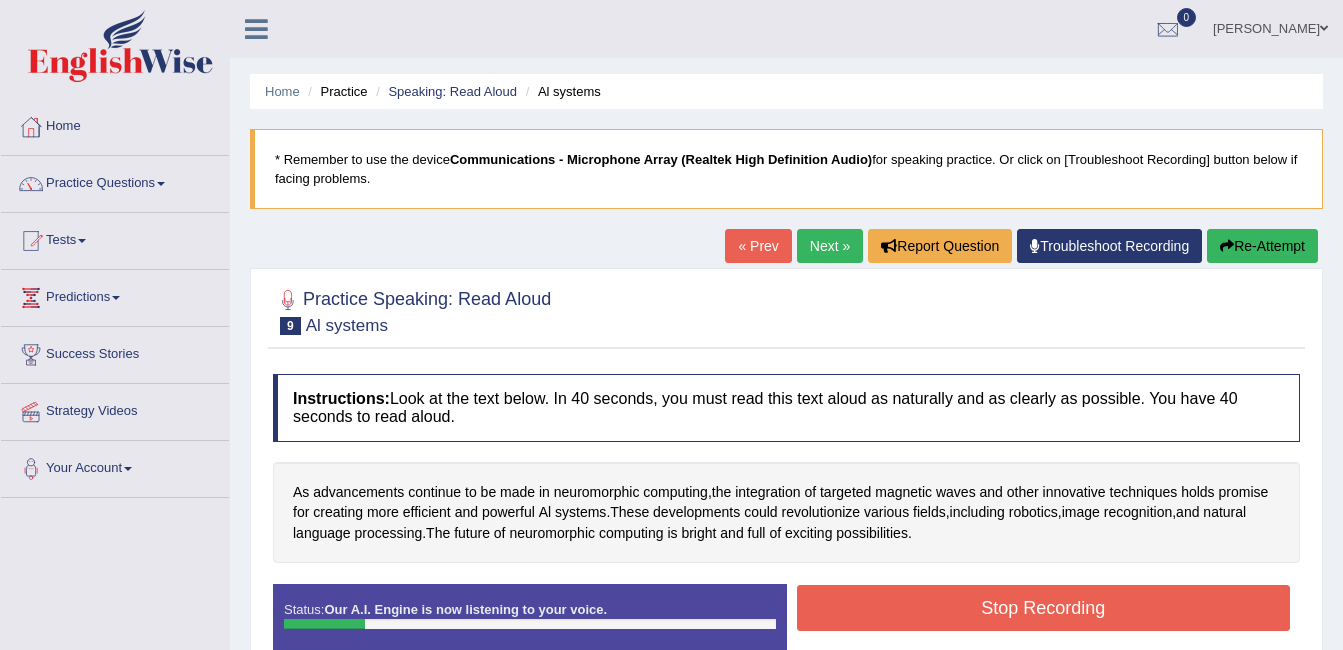 click on "Stop Recording" at bounding box center [1044, 608] 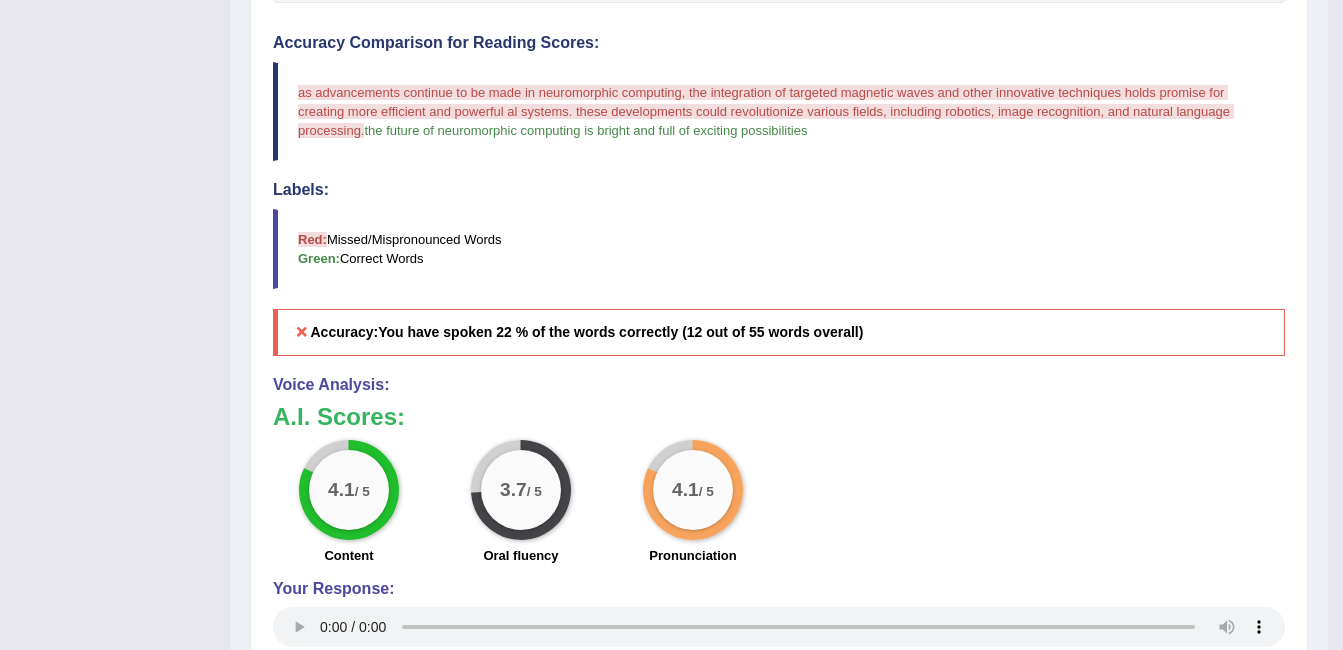 scroll, scrollTop: 0, scrollLeft: 0, axis: both 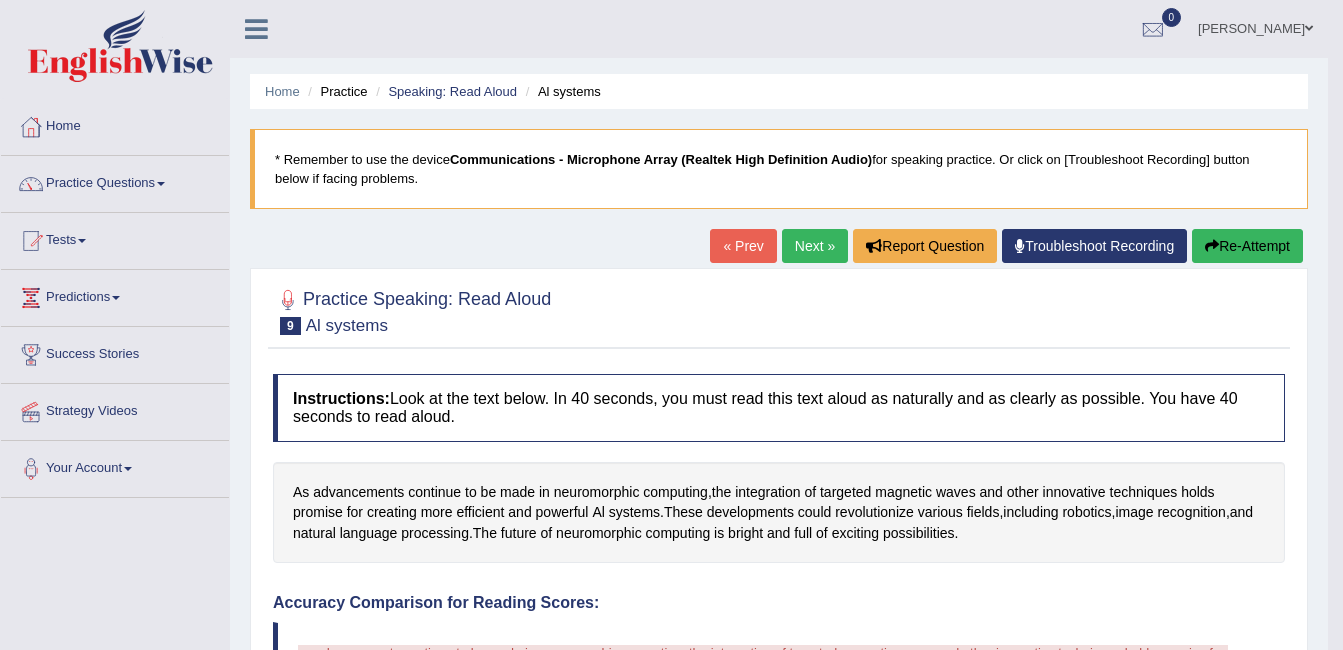 click on "Next »" at bounding box center (815, 246) 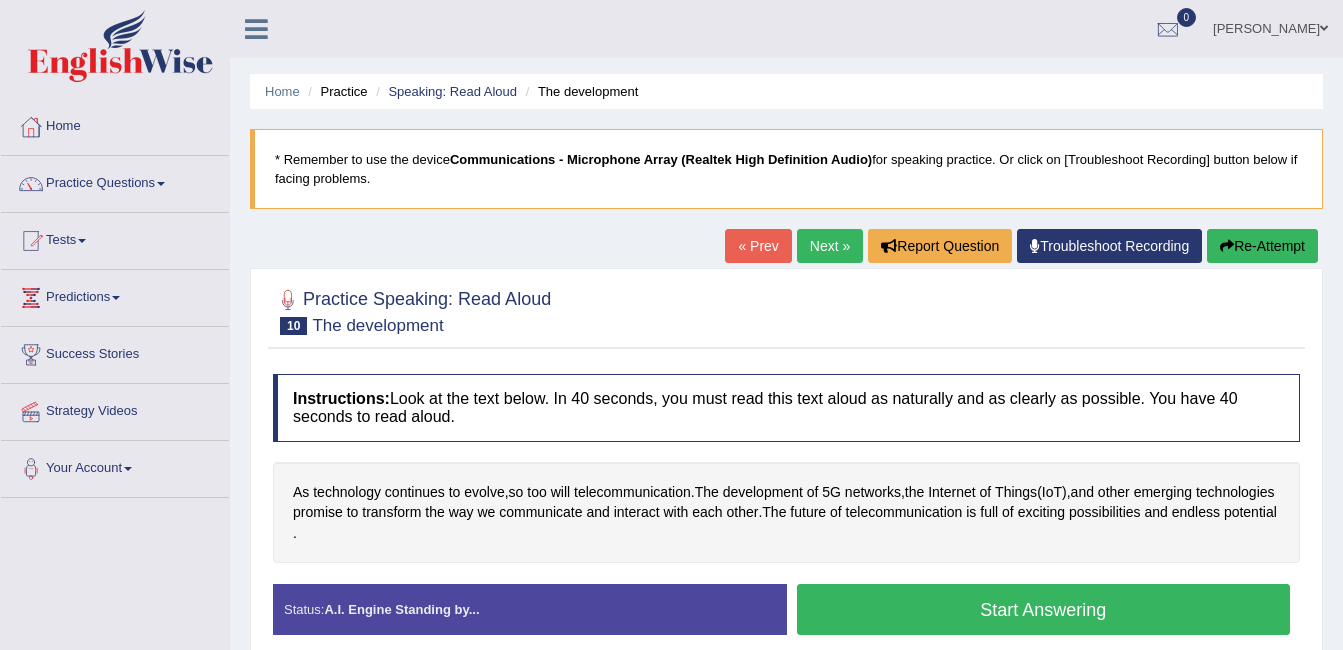 scroll, scrollTop: 0, scrollLeft: 0, axis: both 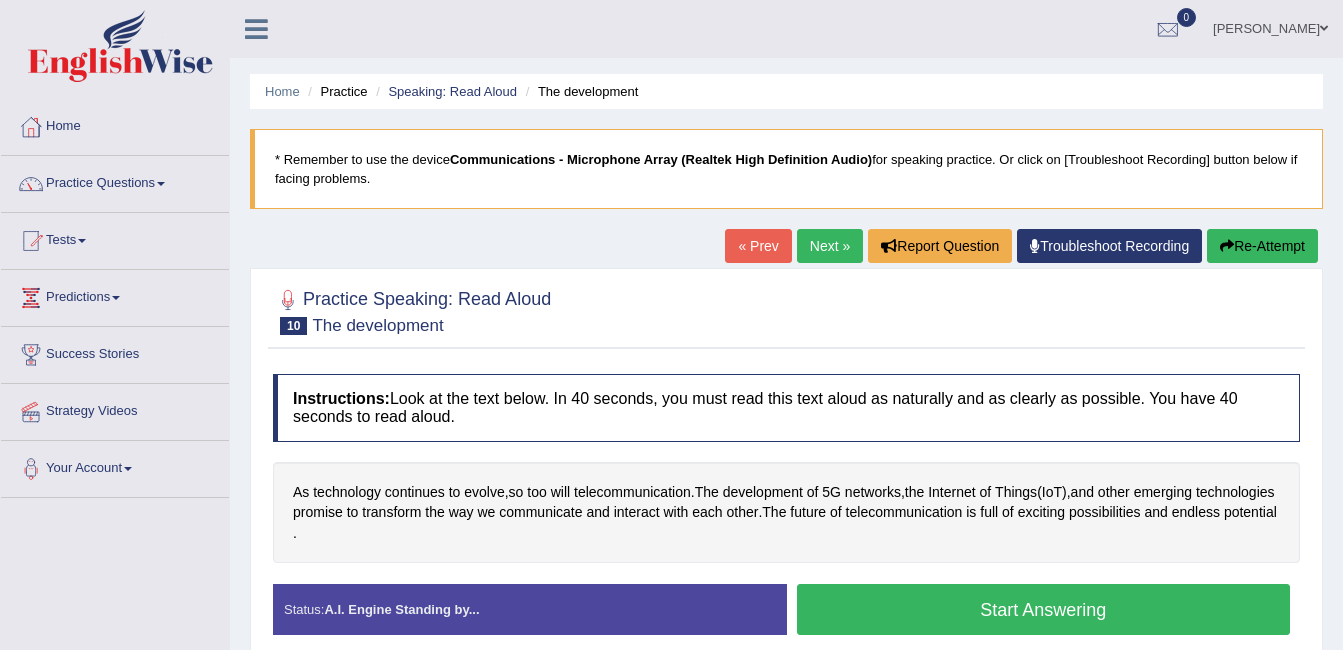 click on "Start Answering" at bounding box center (1044, 609) 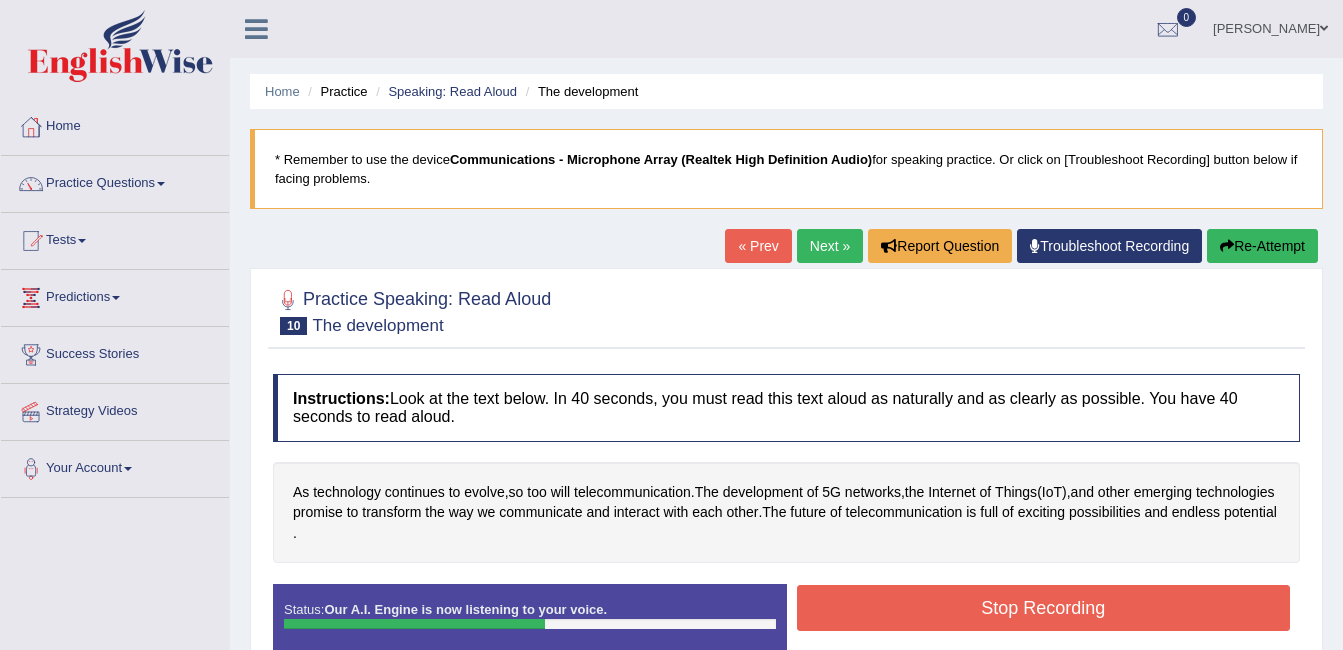 click on "Stop Recording" at bounding box center (1044, 608) 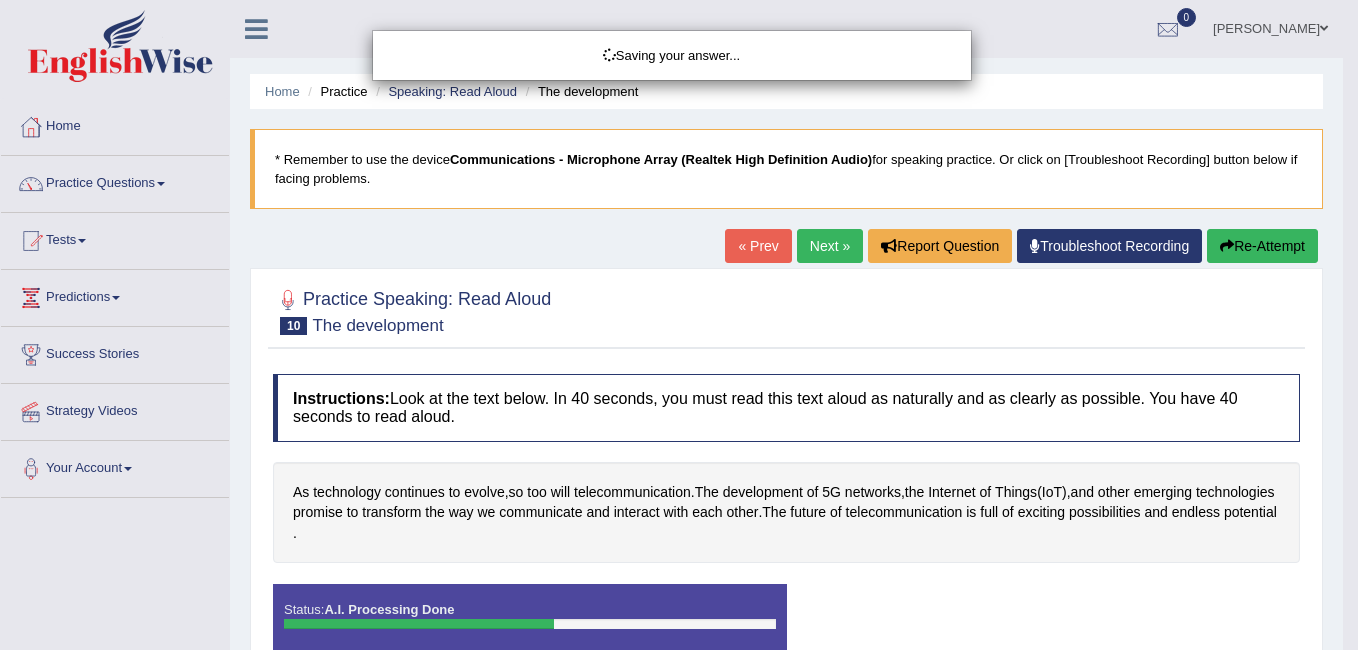 click on "Saving your answer..." at bounding box center (679, 325) 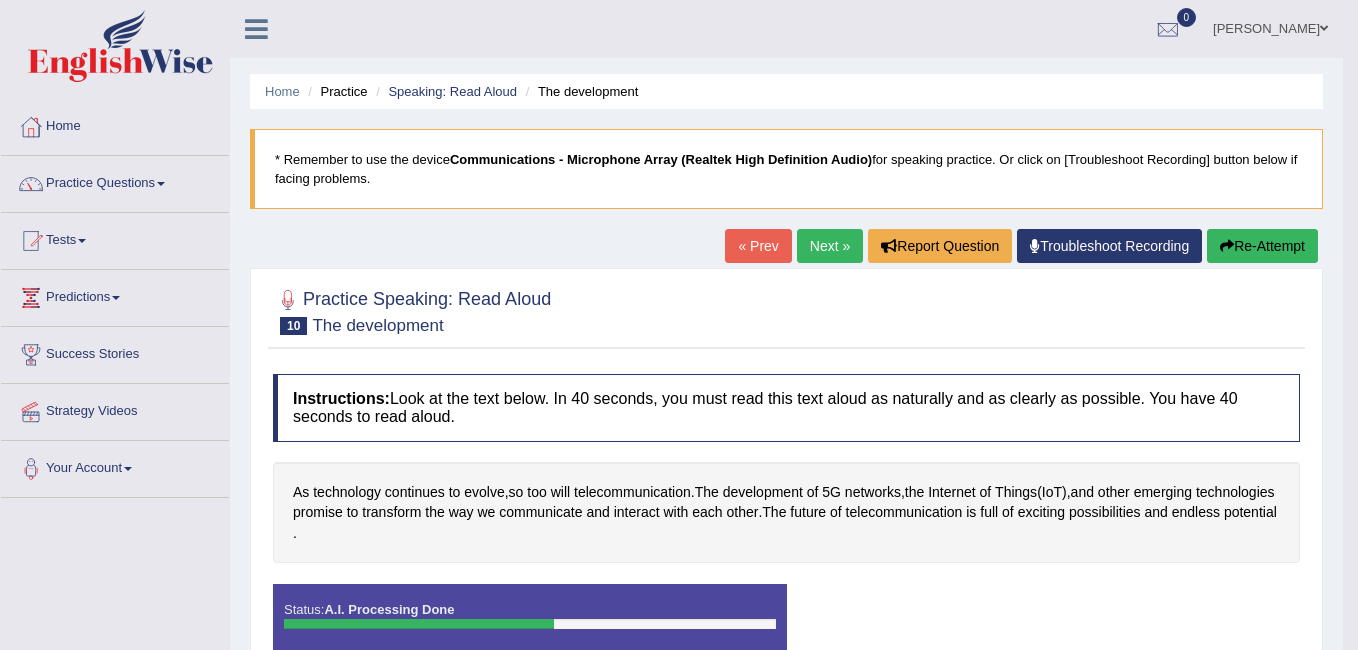 click on "Toggle navigation
Home
Practice Questions   Speaking Practice Read Aloud
Repeat Sentence
Describe Image
Re-tell Lecture
Answer Short Question
Writing Practice  Summarize Written Text
Write Essay
Reading Practice  Reading & Writing: Fill In The Blanks
Choose Multiple Answers
Re-order Paragraphs
Fill In The Blanks
Choose Single Answer
Listening Practice  Summarize Spoken Text
Highlight Incorrect Words
Highlight Correct Summary
Select Missing Word
Choose Single Answer
Choose Multiple Answers
Fill In The Blanks
Write From Dictation
Pronunciation
Tests  Take Practice Sectional Test
Take Mock Test
History
Predictions" at bounding box center (679, 325) 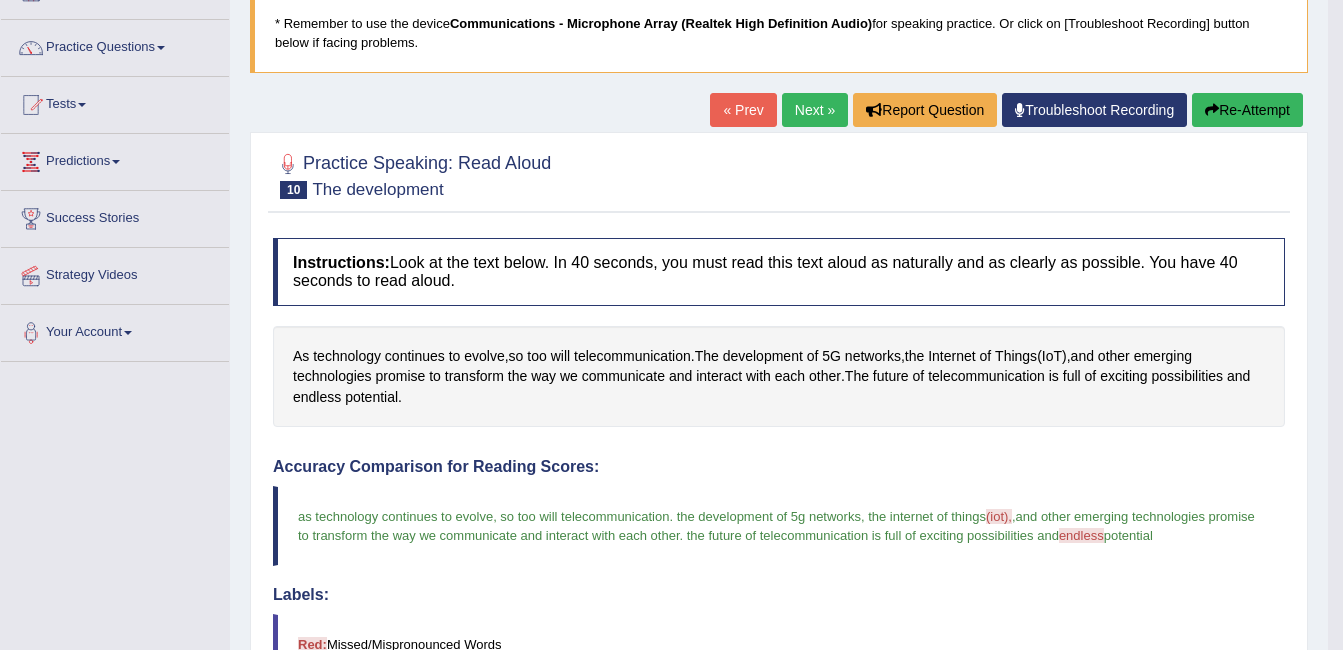 scroll, scrollTop: 120, scrollLeft: 0, axis: vertical 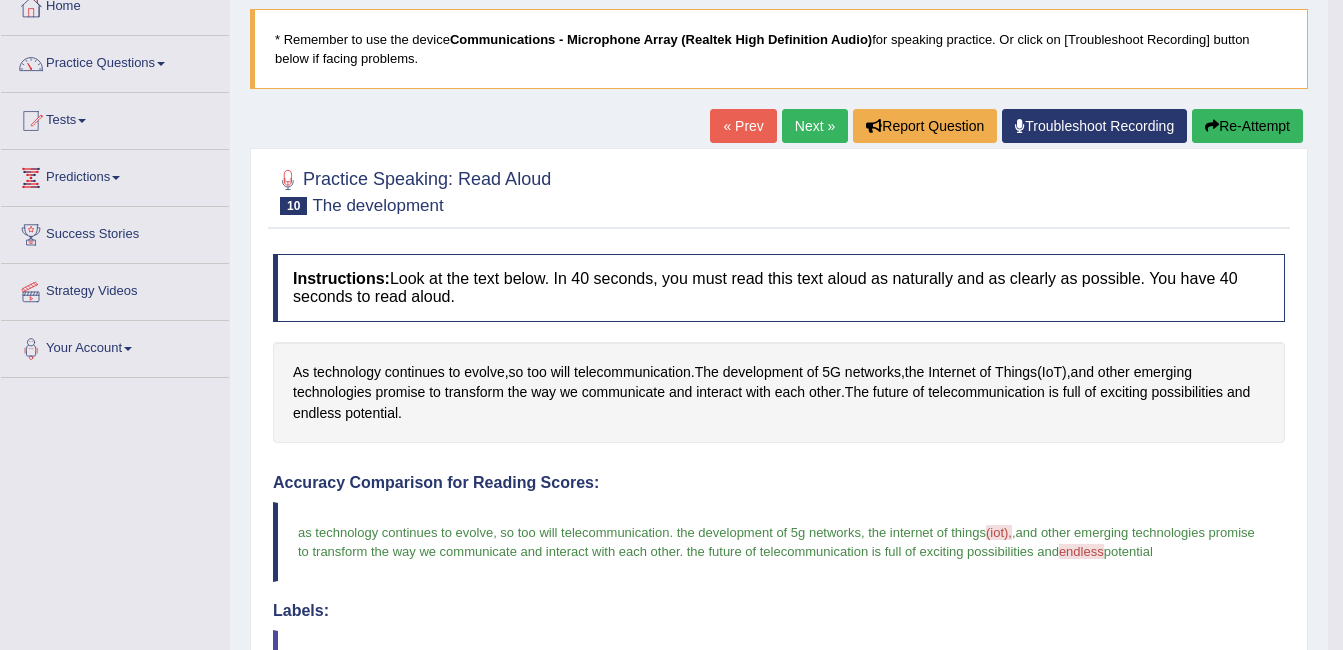 click on "Next »" at bounding box center [815, 126] 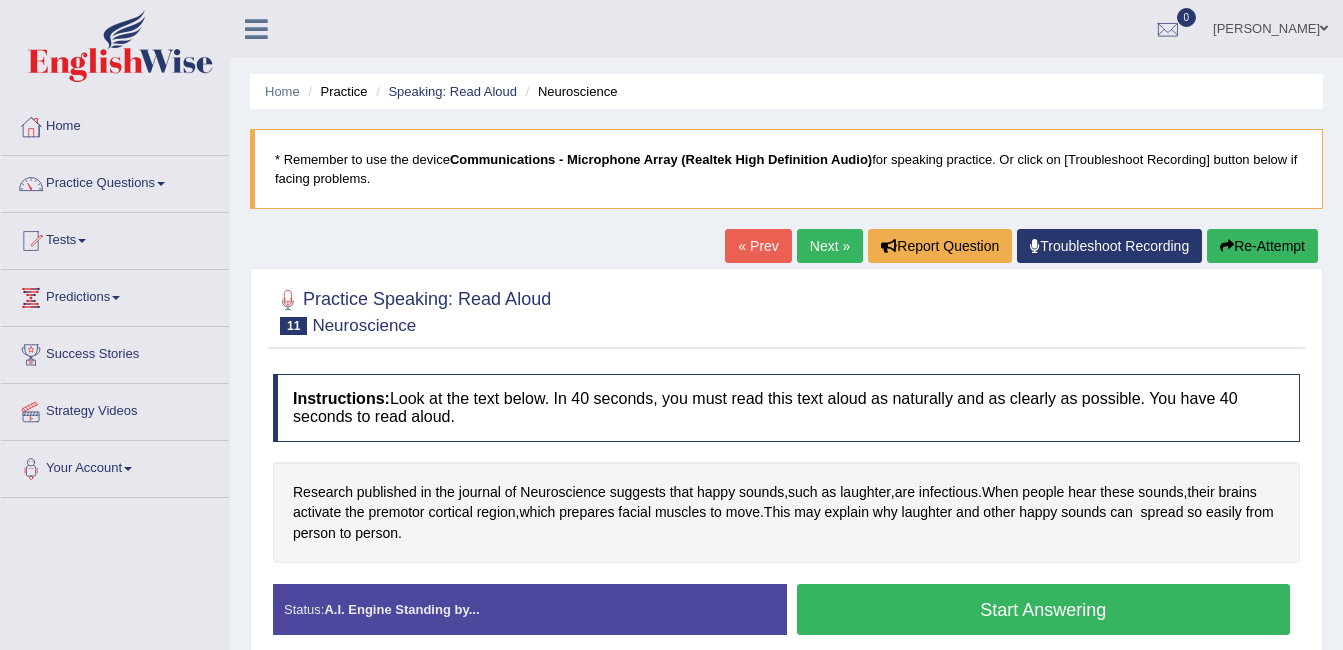 scroll, scrollTop: 0, scrollLeft: 0, axis: both 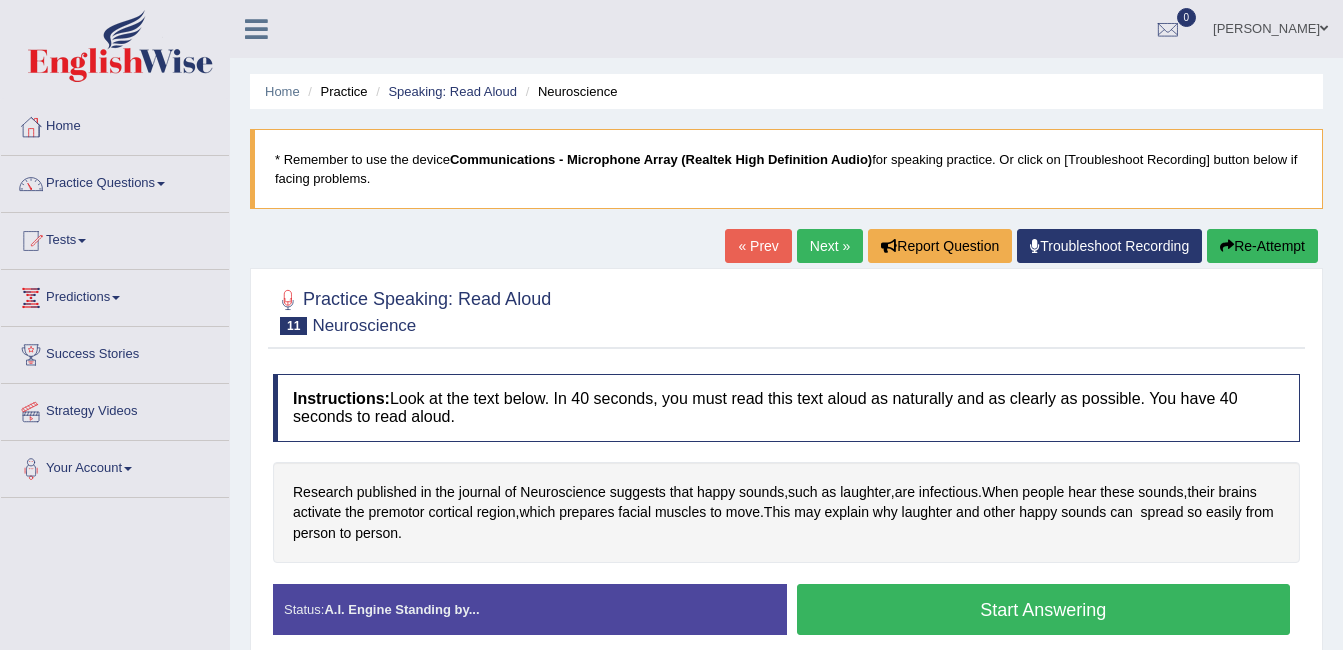 click on "Start Answering" at bounding box center (1044, 609) 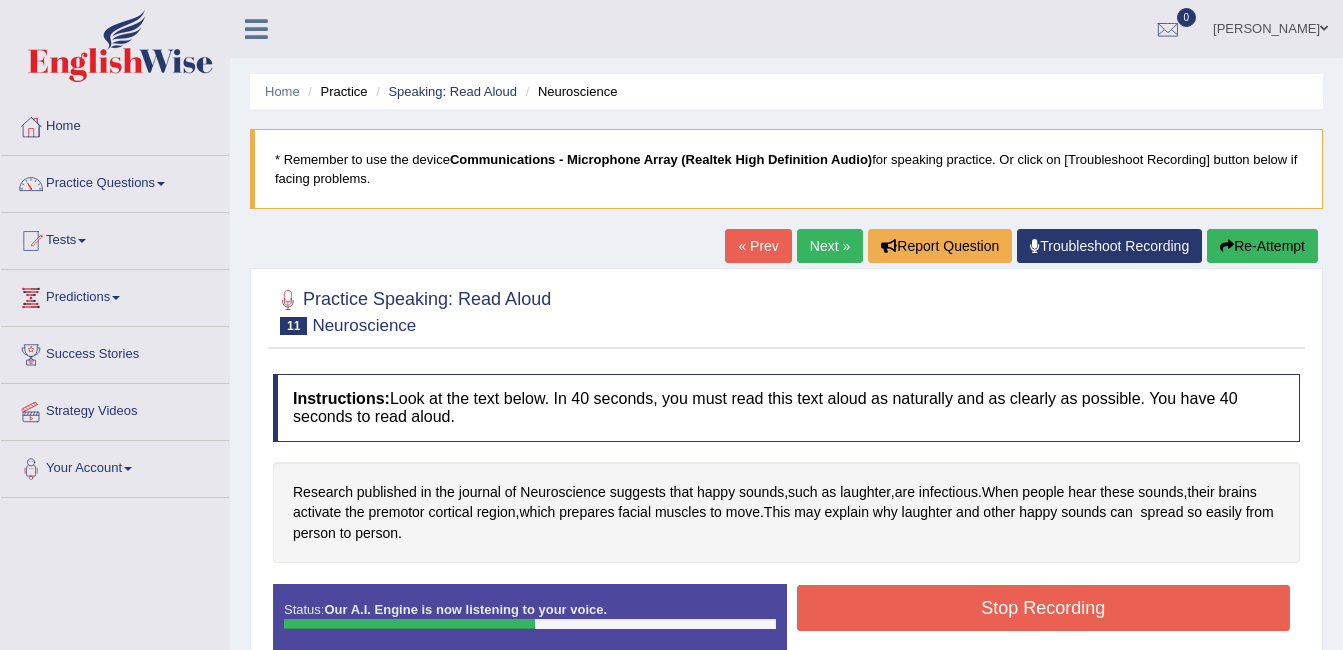 click on "Stop Recording" at bounding box center (1044, 608) 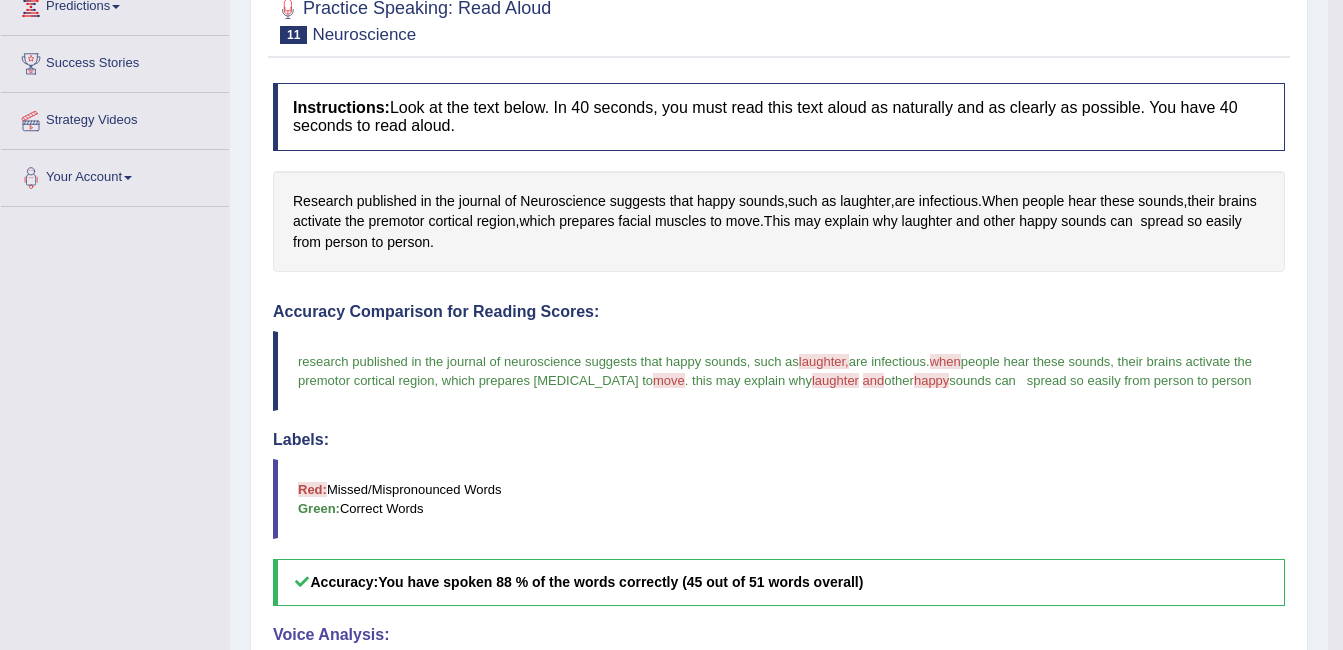 scroll, scrollTop: 320, scrollLeft: 0, axis: vertical 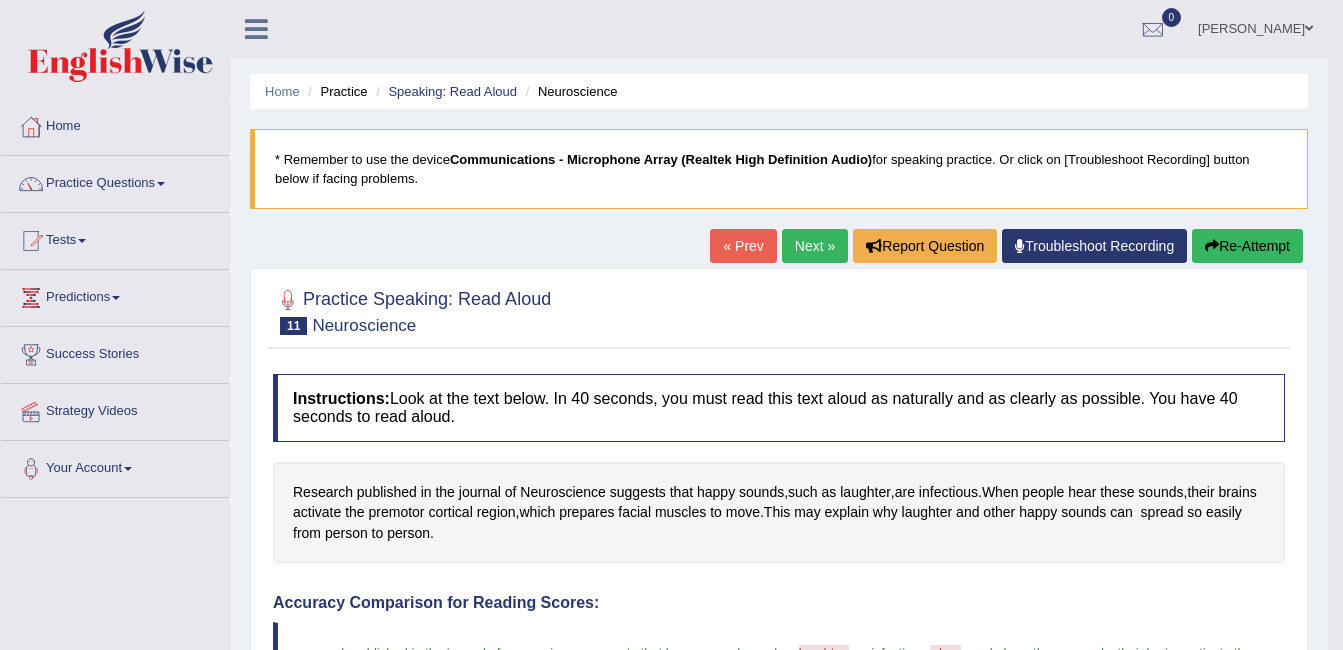 click on "Next »" at bounding box center [815, 246] 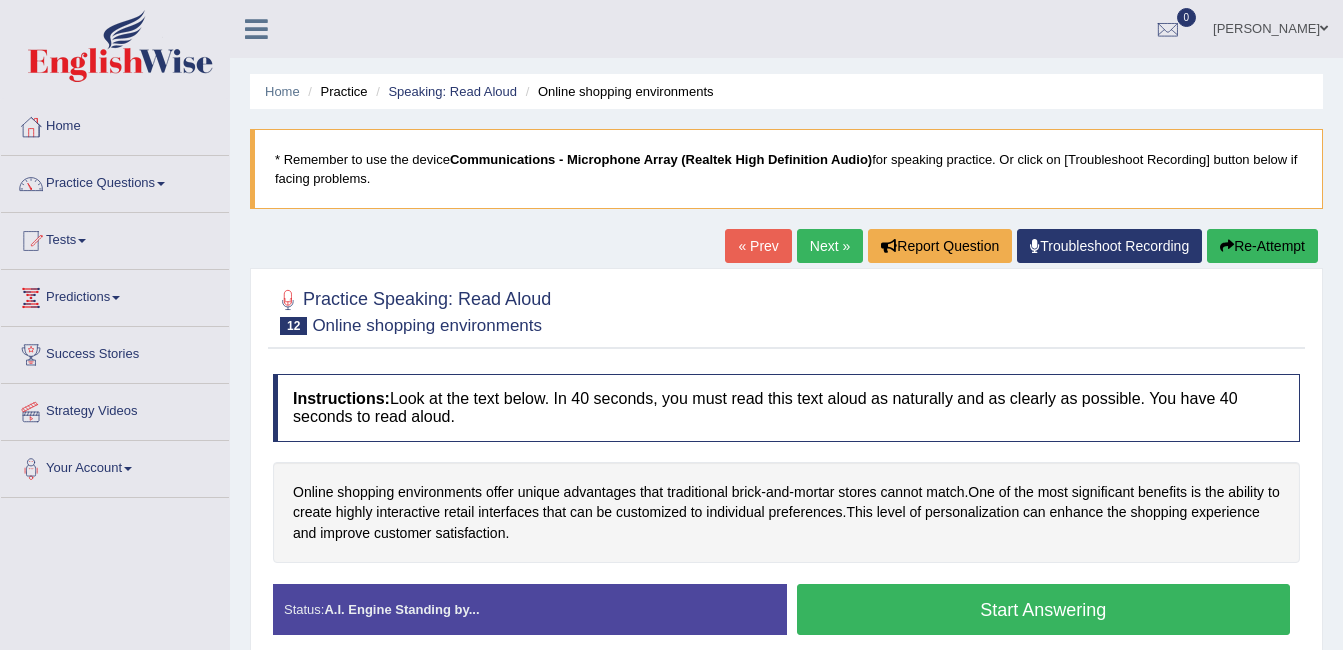 scroll, scrollTop: 0, scrollLeft: 0, axis: both 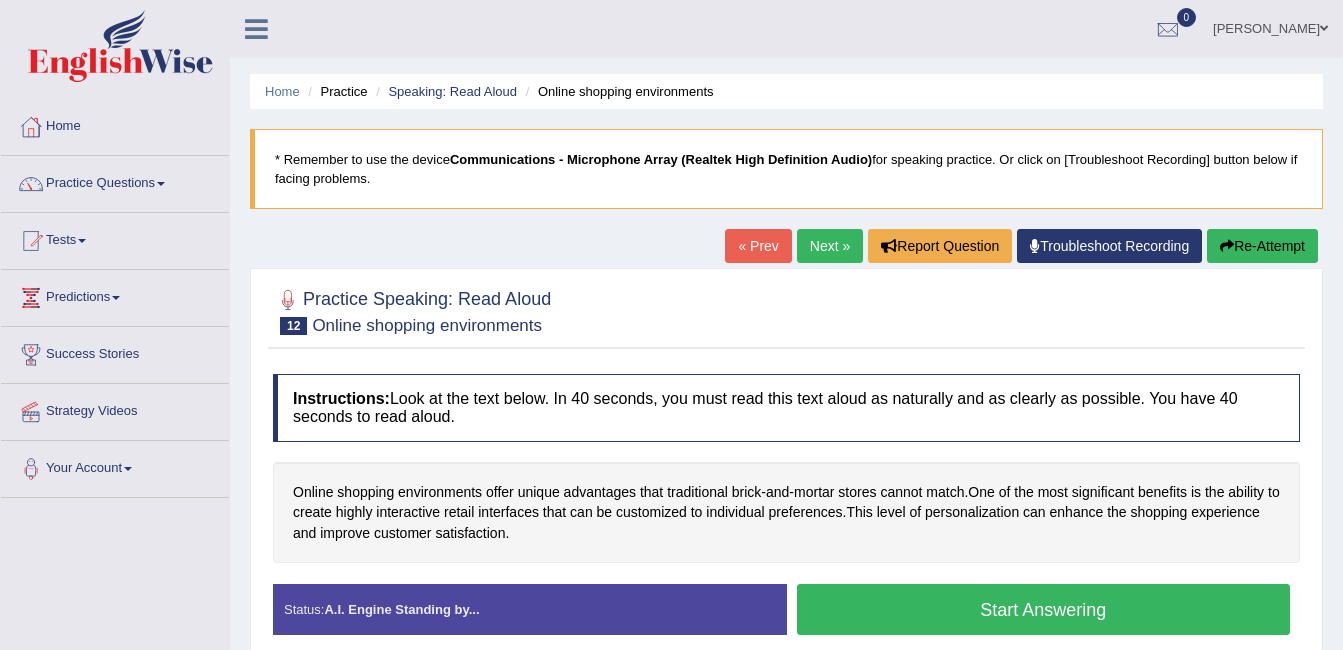 click on "Start Answering" at bounding box center [1044, 609] 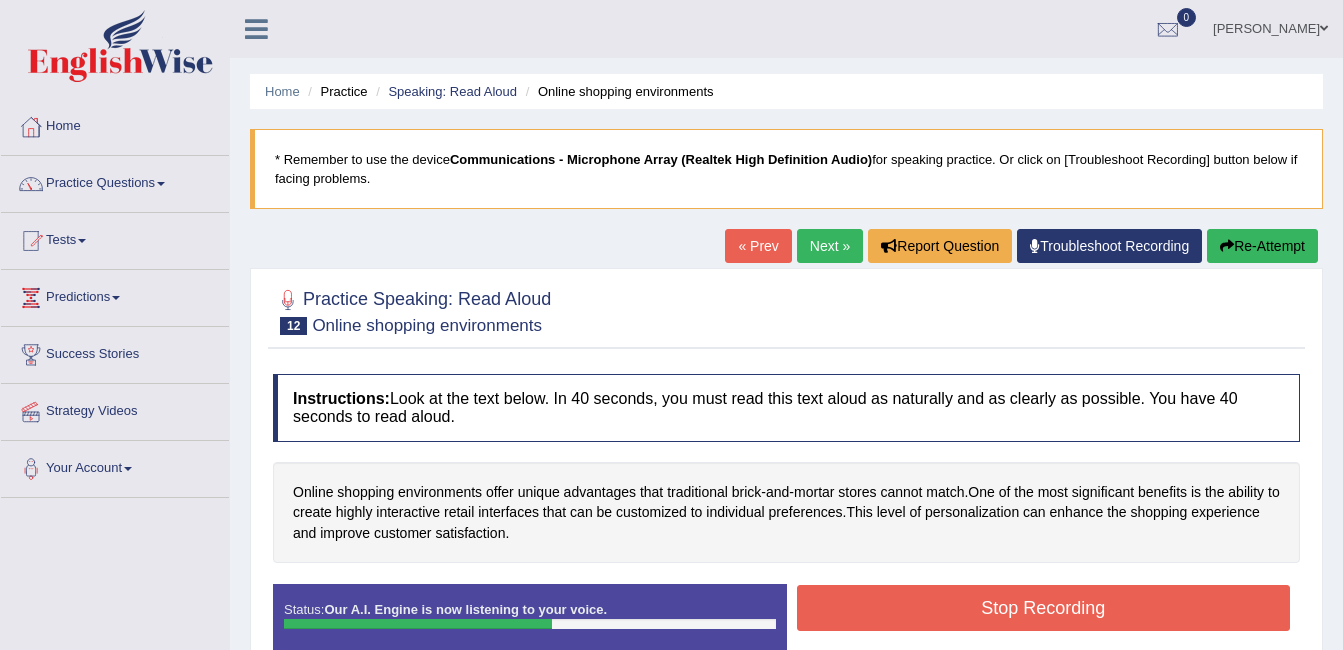 click on "Stop Recording" at bounding box center (1044, 608) 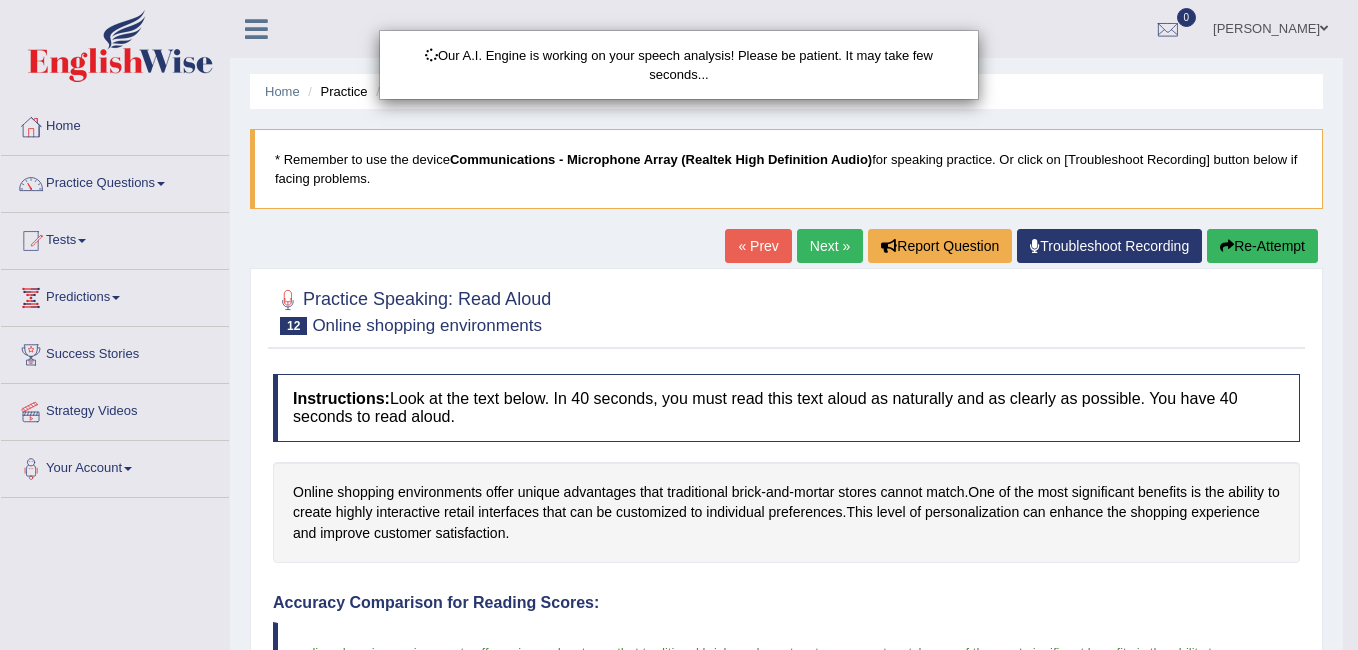 click on "Our A.I. Engine is working on your speech analysis! Please be patient. It may take few seconds..." at bounding box center [679, 325] 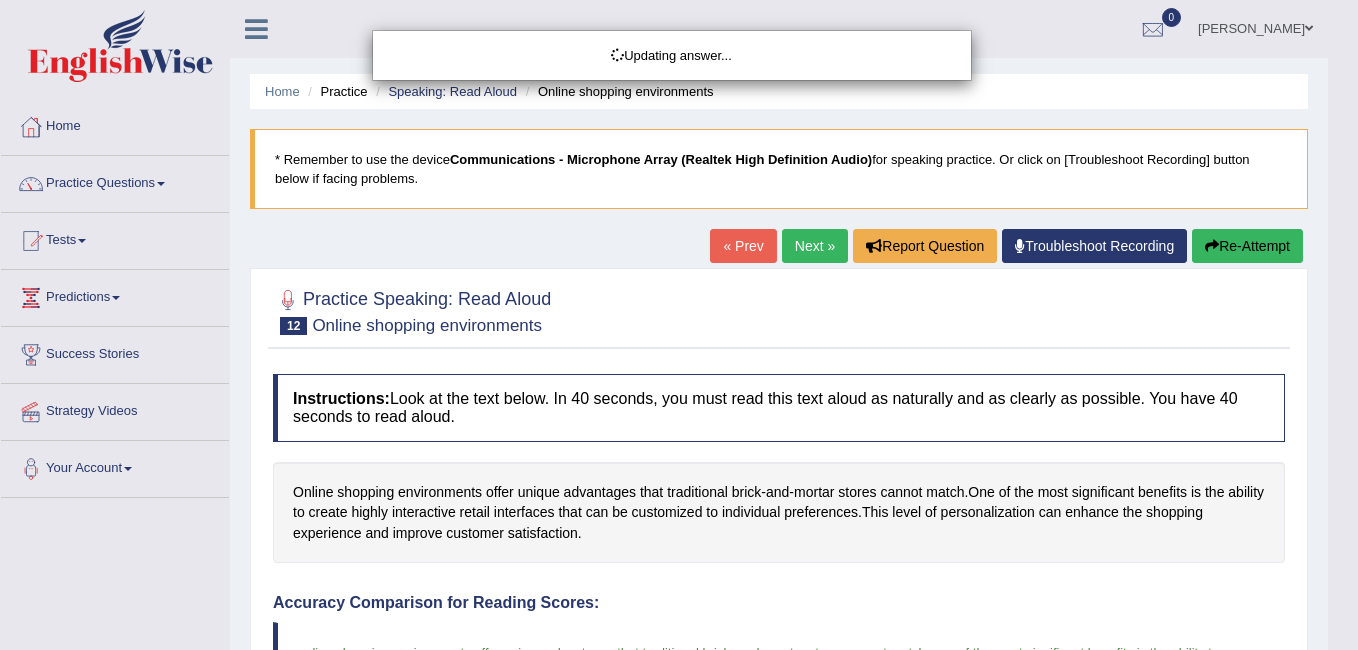 click on "Updating answer..." at bounding box center [679, 325] 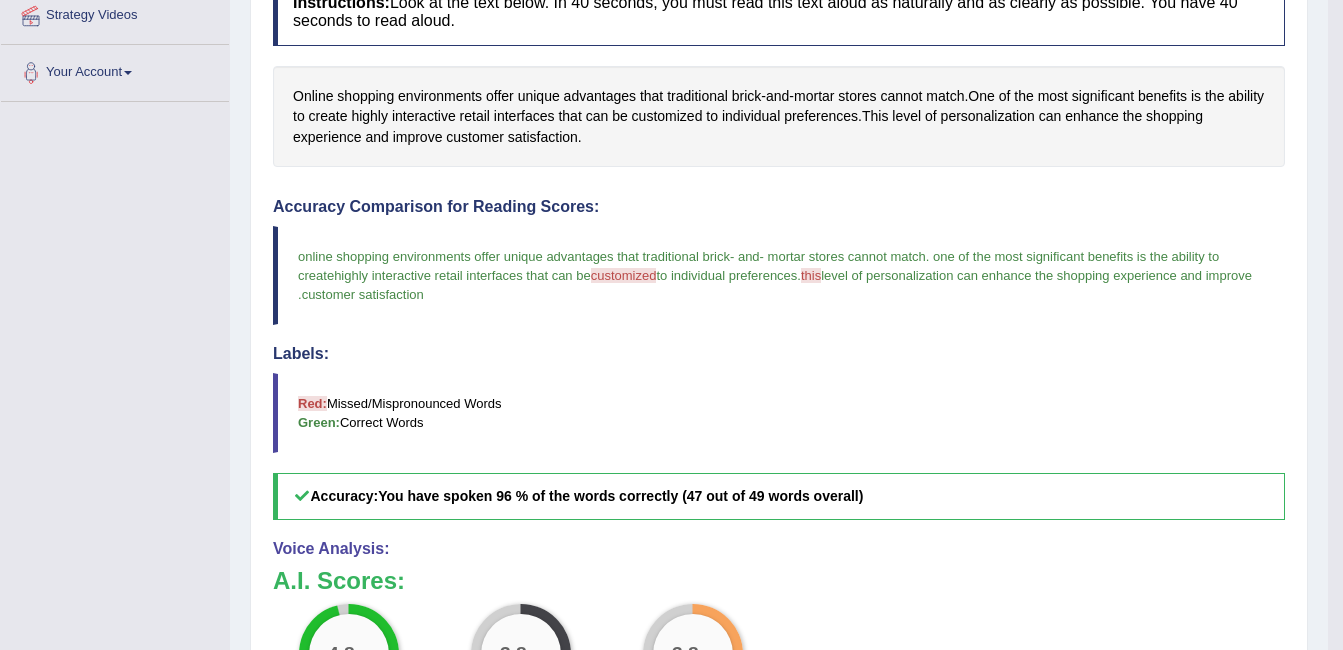 scroll, scrollTop: 400, scrollLeft: 0, axis: vertical 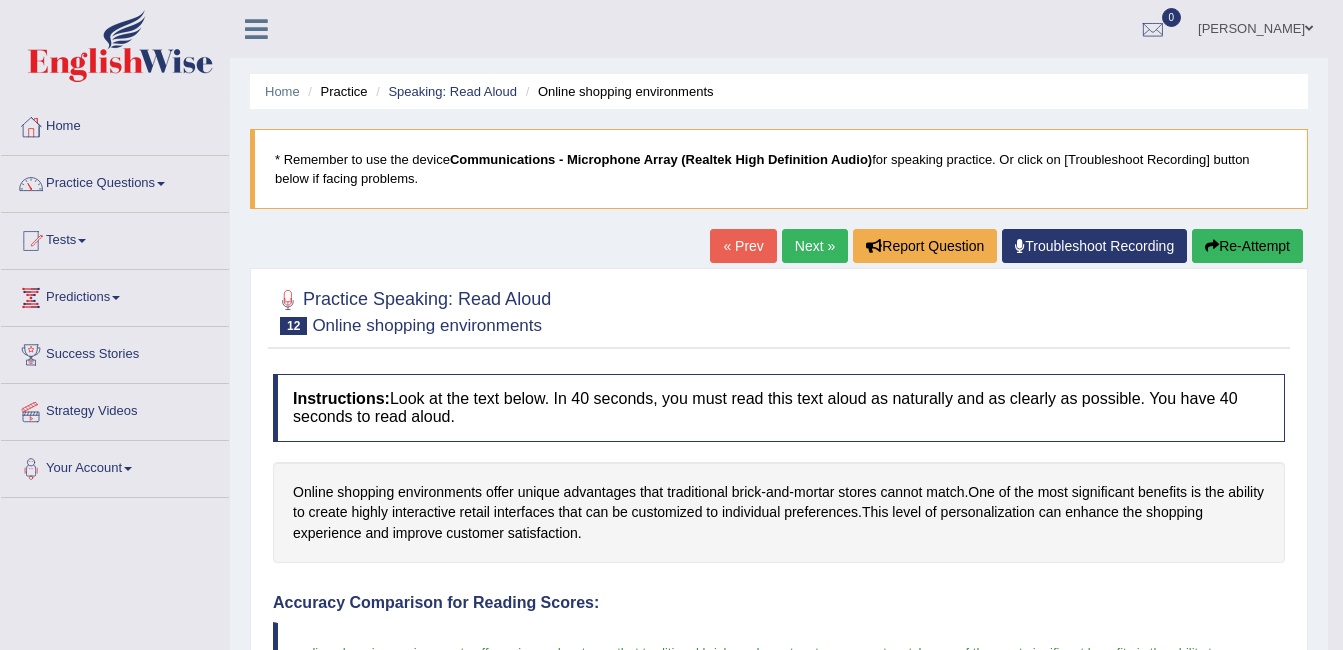 click on "Next »" at bounding box center (815, 246) 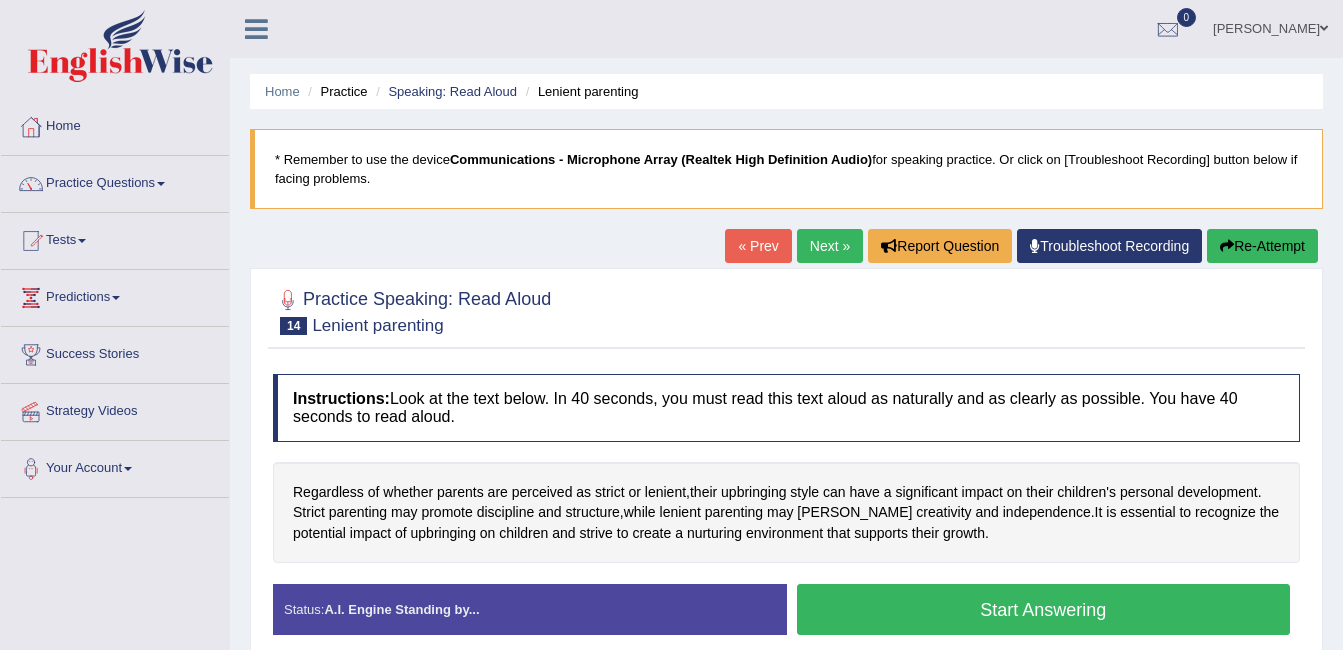 scroll, scrollTop: 0, scrollLeft: 0, axis: both 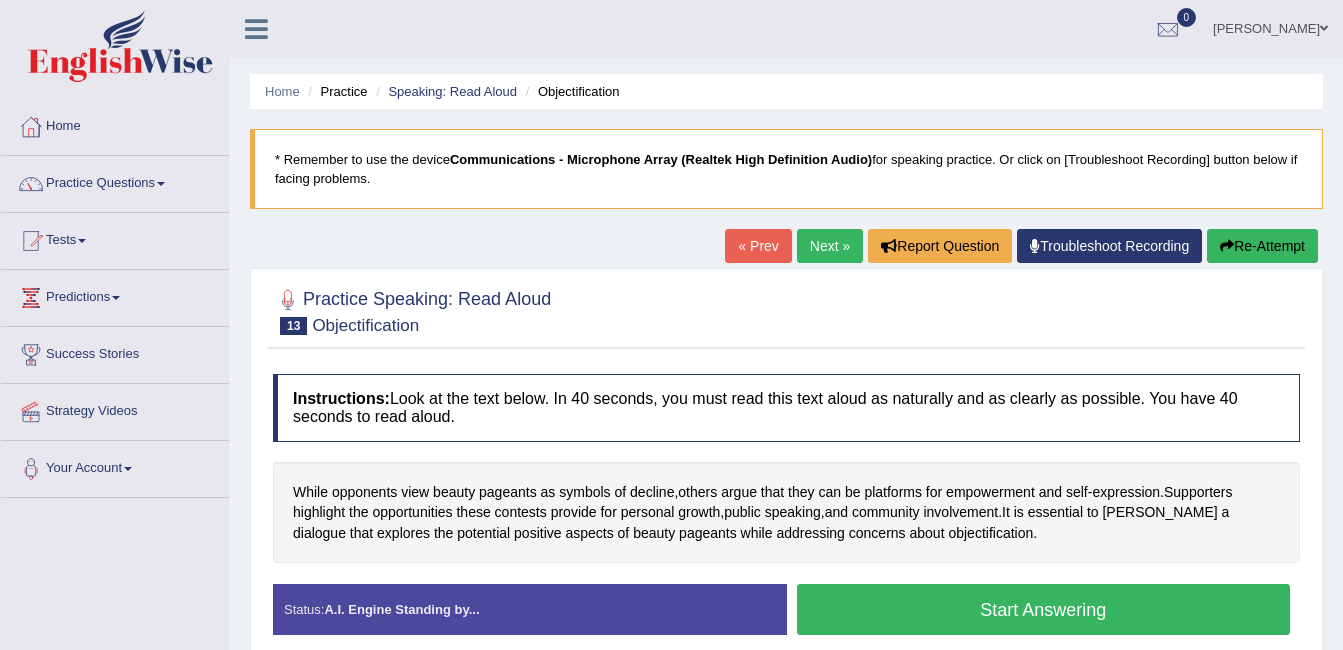 click on "Start Answering" at bounding box center (1044, 609) 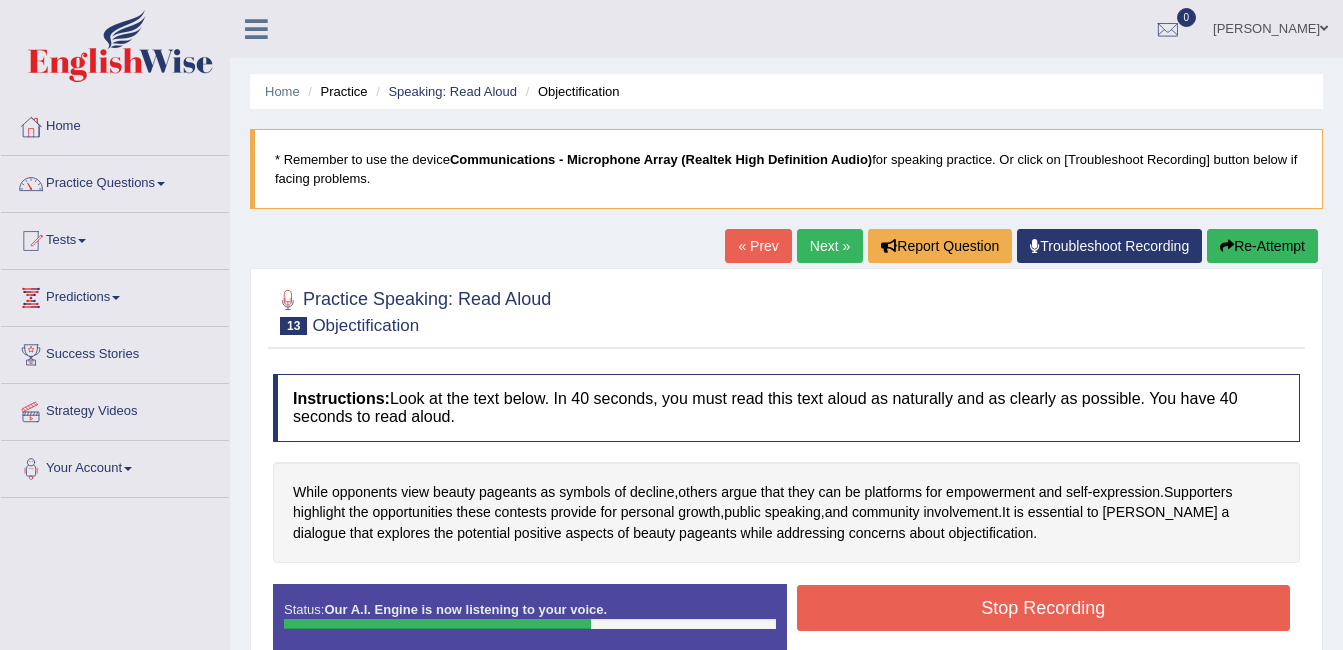 click on "Stop Recording" at bounding box center [1044, 608] 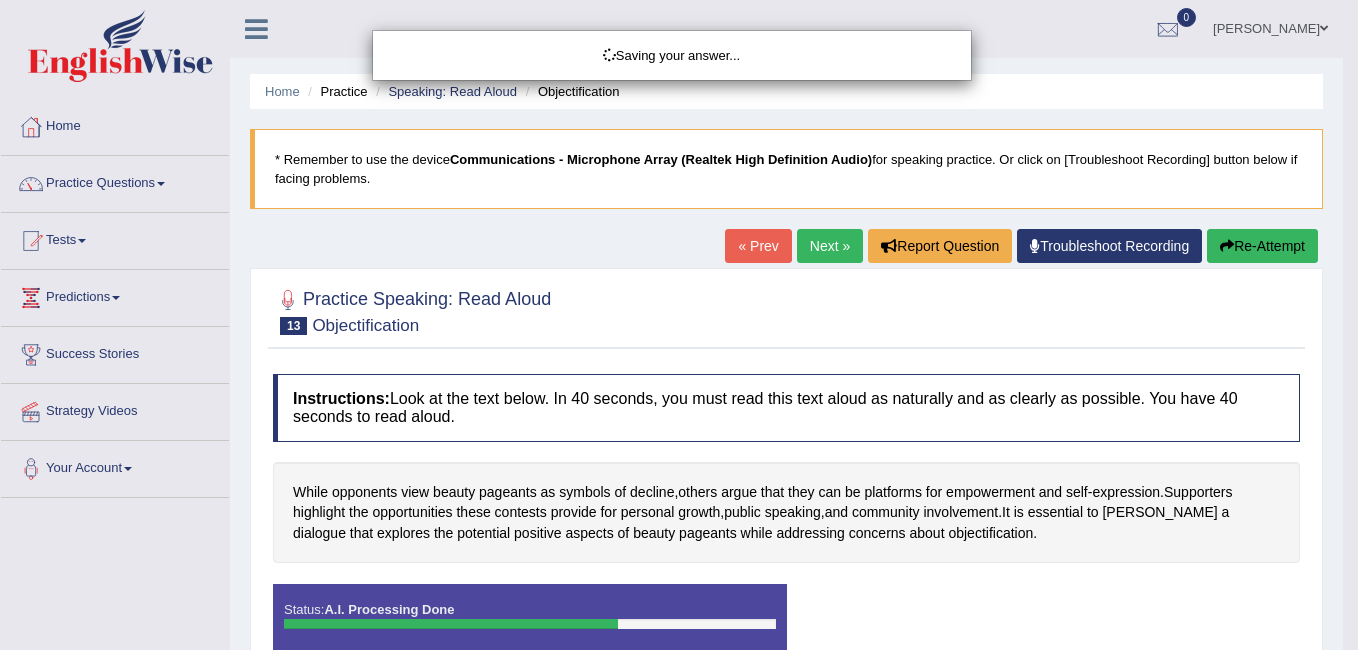 click on "Saving your answer..." at bounding box center [679, 325] 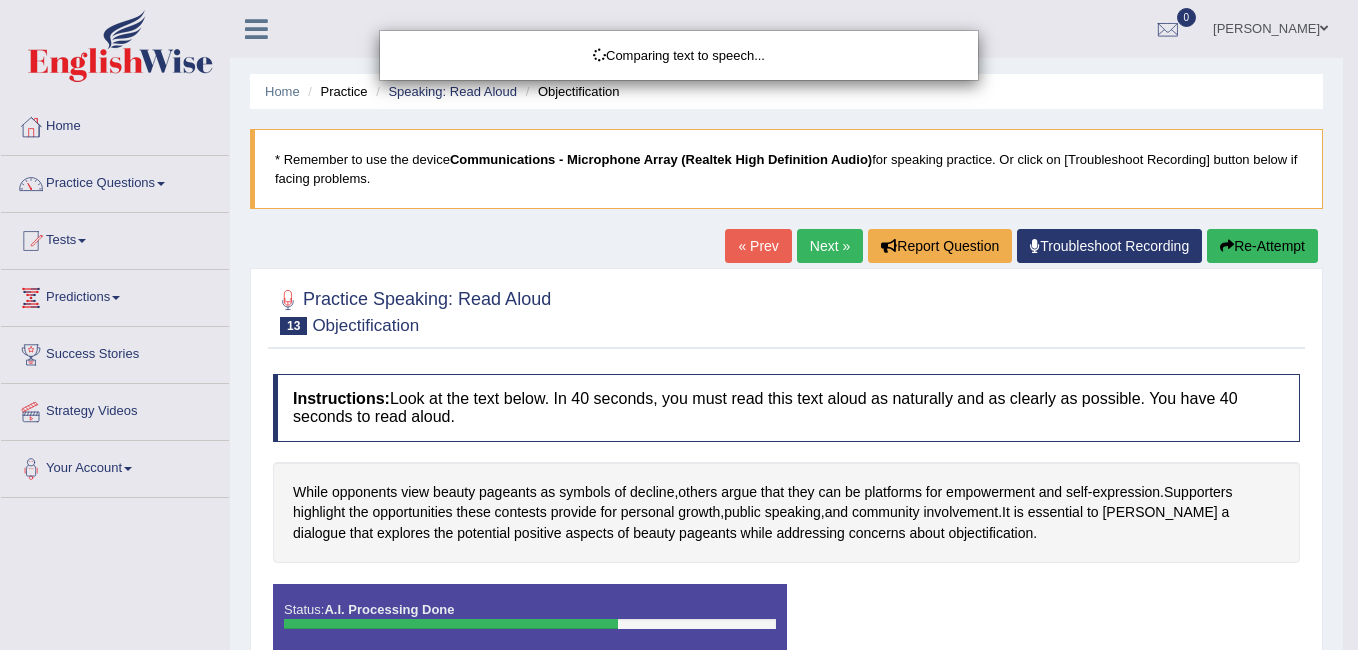 click on "Toggle navigation
Home
Practice Questions   Speaking Practice Read Aloud
Repeat Sentence
Describe Image
Re-tell Lecture
Answer Short Question
Writing Practice  Summarize Written Text
Write Essay
Reading Practice  Reading & Writing: Fill In The Blanks
Choose Multiple Answers
Re-order Paragraphs
Fill In The Blanks
Choose Single Answer
Listening Practice  Summarize Spoken Text
Highlight Incorrect Words
Highlight Correct Summary
Select Missing Word
Choose Single Answer
Choose Multiple Answers
Fill In The Blanks
Write From Dictation
Pronunciation
Tests  Take Practice Sectional Test
Take Mock Test
History
Predictions" at bounding box center (679, 325) 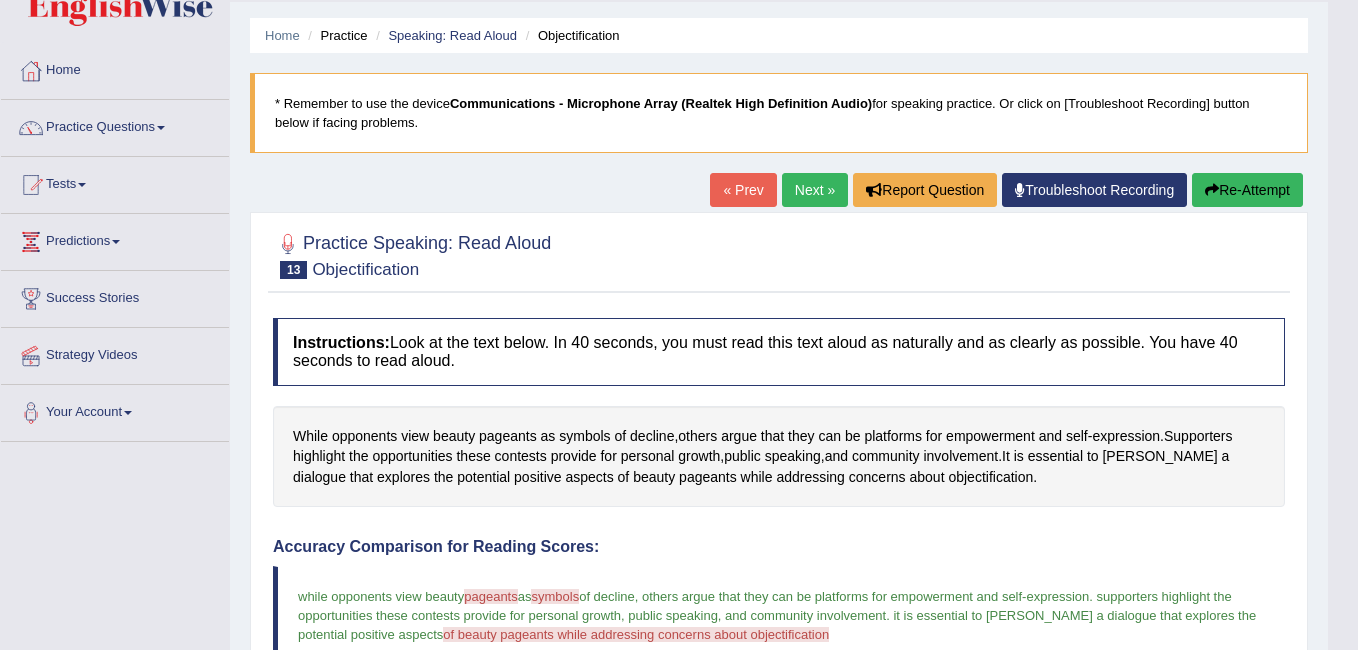 click on "Toggle navigation
Home
Practice Questions   Speaking Practice Read Aloud
Repeat Sentence
Describe Image
Re-tell Lecture
Answer Short Question
Writing Practice  Summarize Written Text
Write Essay
Reading Practice  Reading & Writing: Fill In The Blanks
Choose Multiple Answers
Re-order Paragraphs
Fill In The Blanks
Choose Single Answer
Listening Practice  Summarize Spoken Text
Highlight Incorrect Words
Highlight Correct Summary
Select Missing Word
Choose Single Answer
Choose Multiple Answers
Fill In The Blanks
Write From Dictation
Pronunciation
Tests  Take Practice Sectional Test
Take Mock Test
History
Predictions" at bounding box center (679, 269) 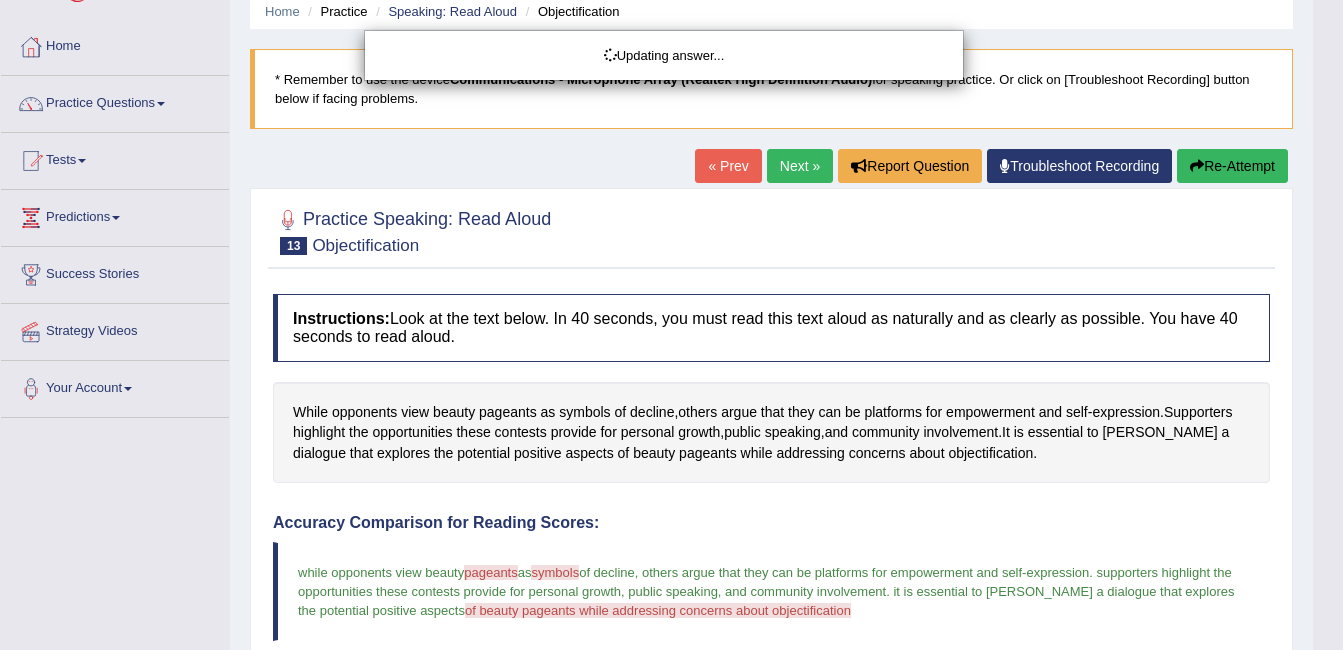click on "Toggle navigation
Home
Practice Questions   Speaking Practice Read Aloud
Repeat Sentence
Describe Image
Re-tell Lecture
Answer Short Question
Writing Practice  Summarize Written Text
Write Essay
Reading Practice  Reading & Writing: Fill In The Blanks
Choose Multiple Answers
Re-order Paragraphs
Fill In The Blanks
Choose Single Answer
Listening Practice  Summarize Spoken Text
Highlight Incorrect Words
Highlight Correct Summary
Select Missing Word
Choose Single Answer
Choose Multiple Answers
Fill In The Blanks
Write From Dictation
Pronunciation
Tests  Take Practice Sectional Test
Take Mock Test
History
Predictions" at bounding box center [671, 245] 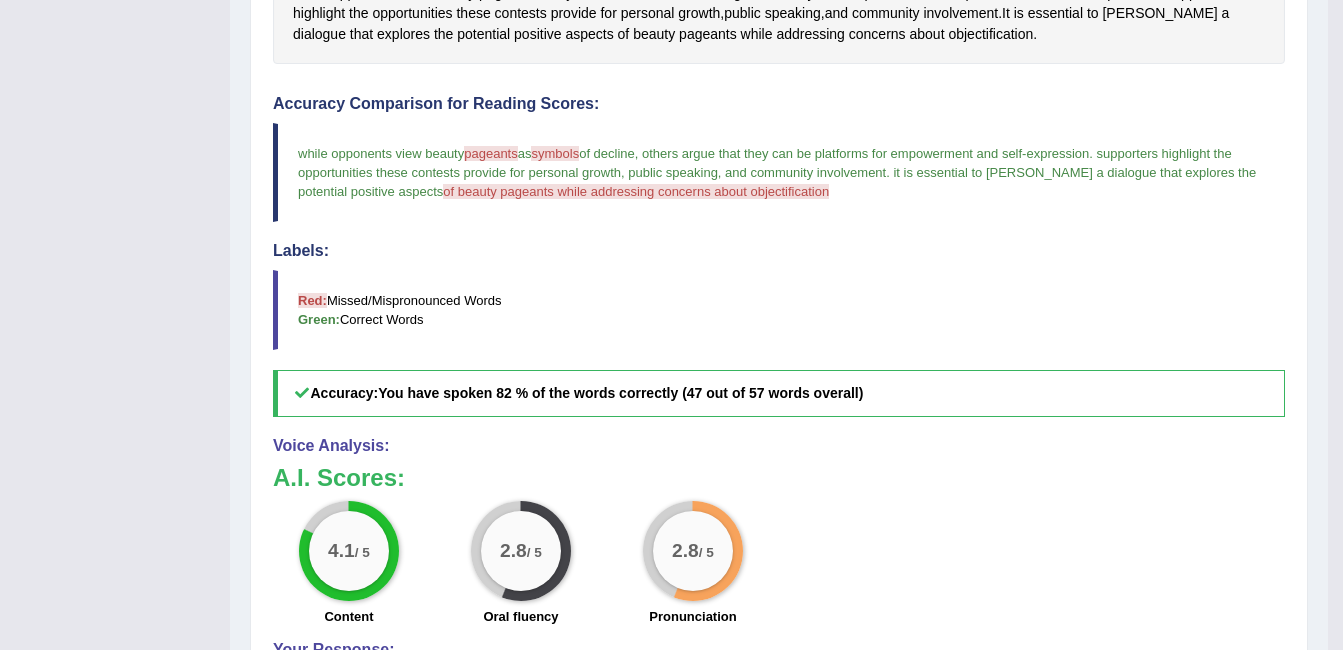 scroll, scrollTop: 520, scrollLeft: 0, axis: vertical 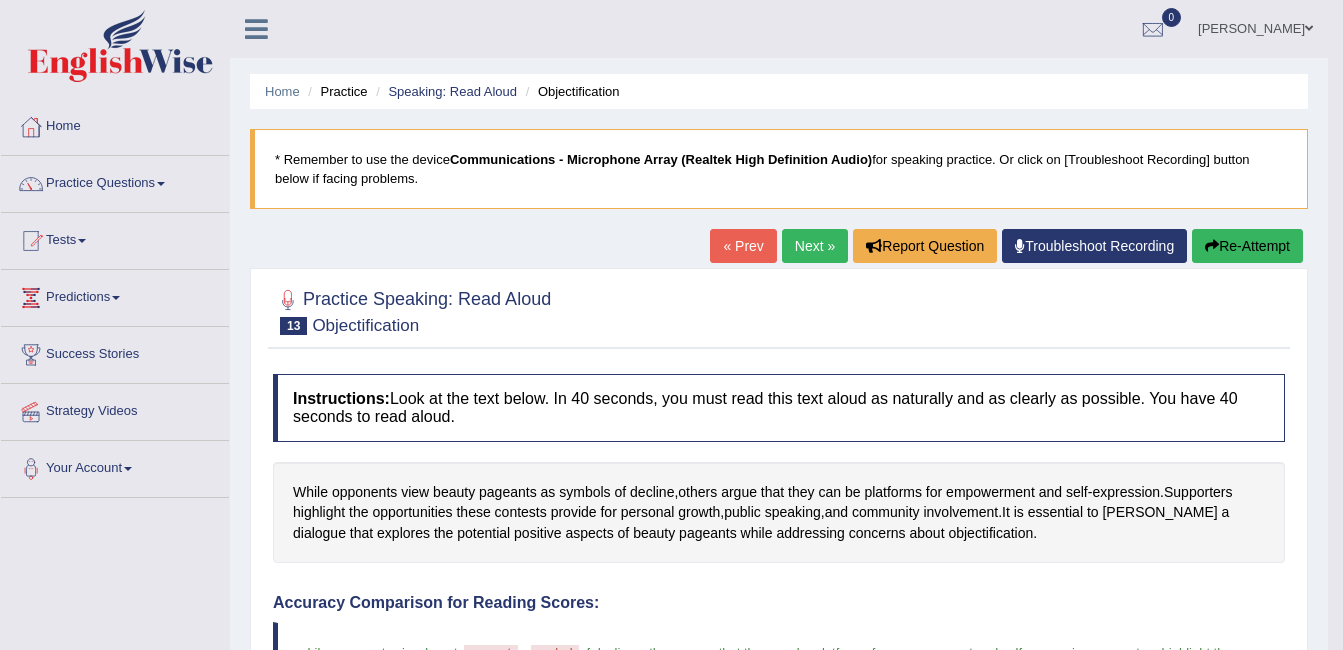 click on "Next »" at bounding box center [815, 246] 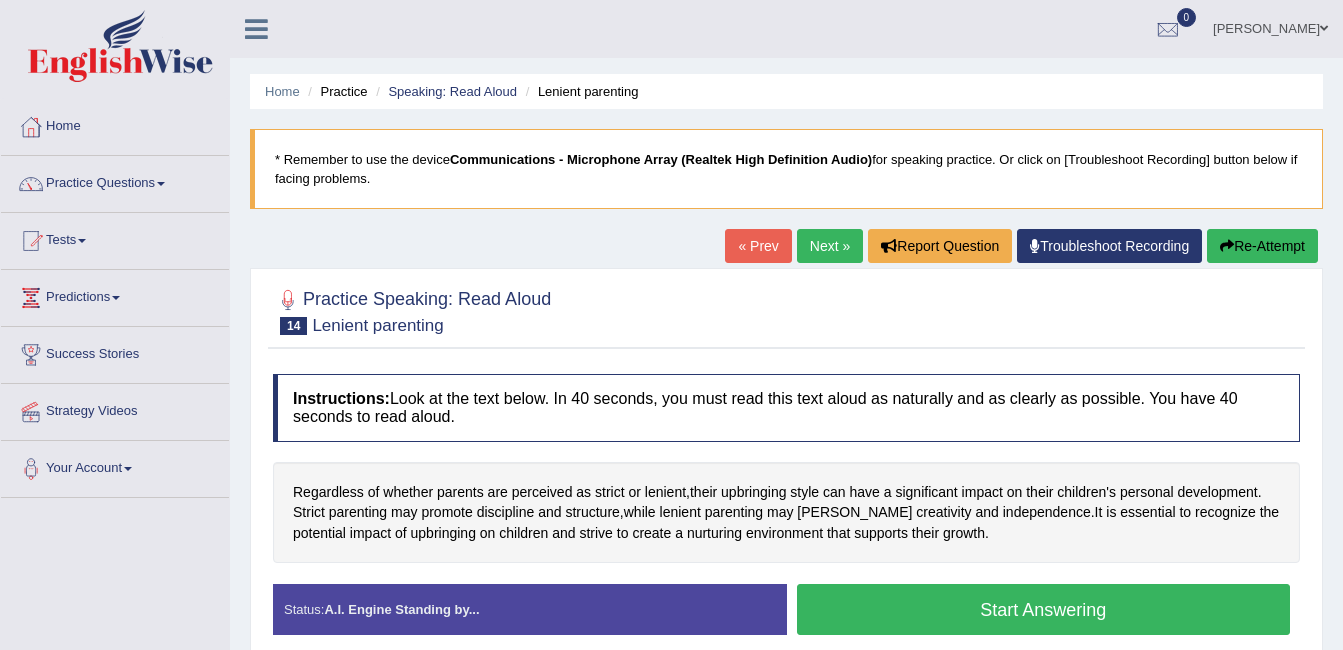 scroll, scrollTop: 0, scrollLeft: 0, axis: both 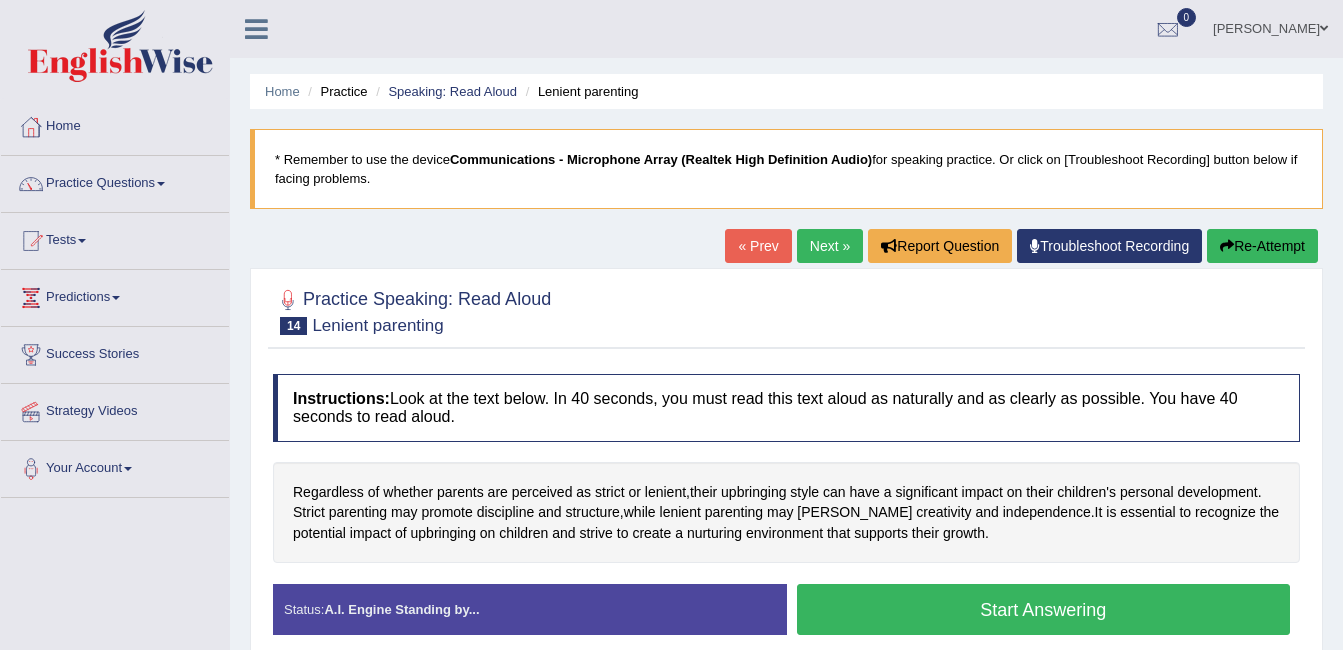 click on "Start Answering" at bounding box center (1044, 609) 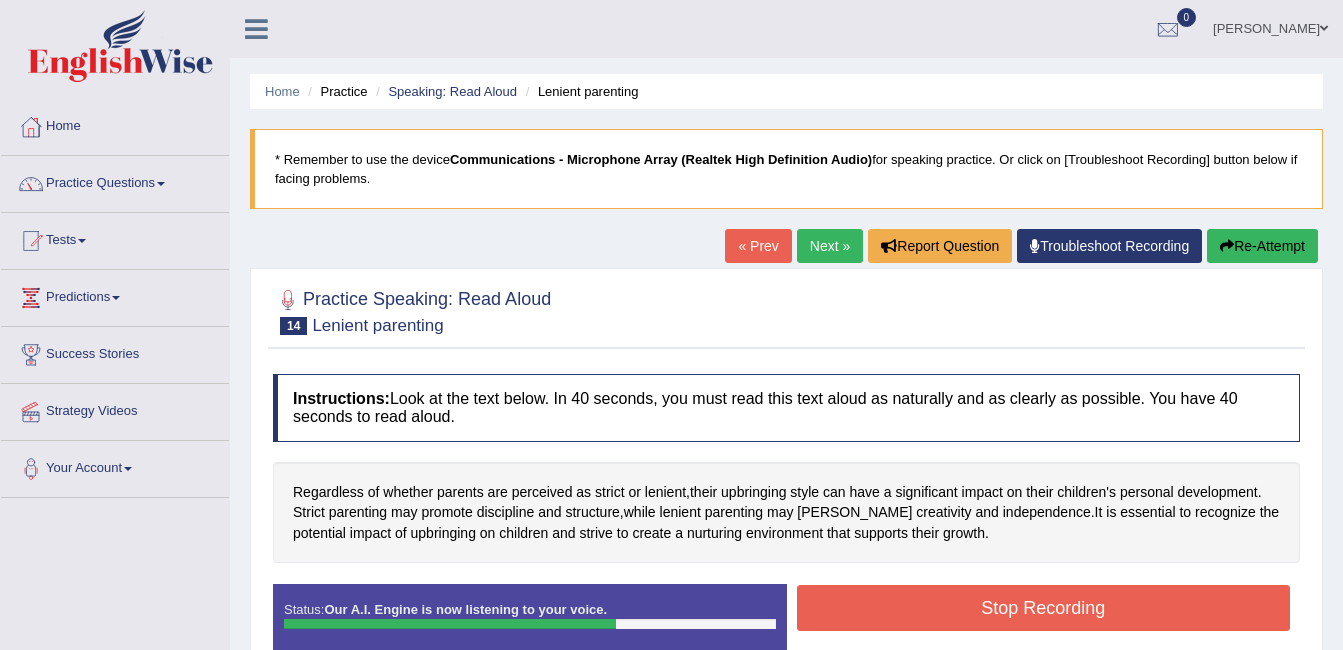 click on "Stop Recording" at bounding box center (1044, 608) 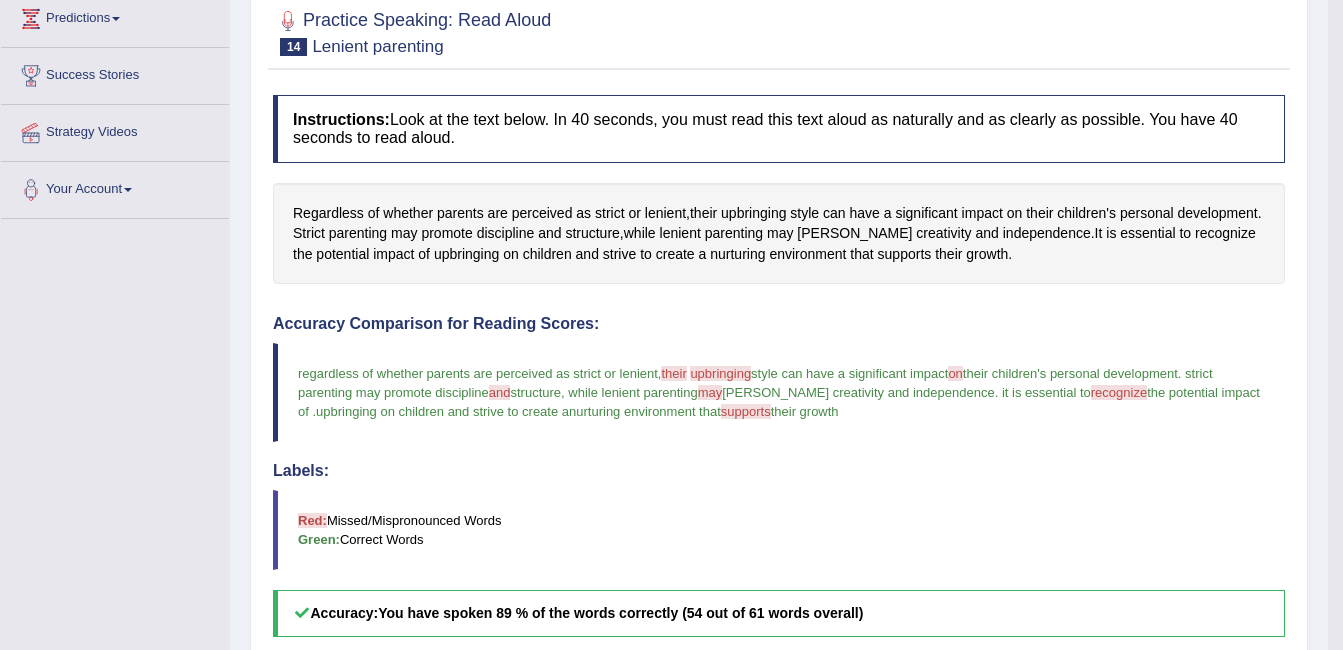scroll, scrollTop: 320, scrollLeft: 0, axis: vertical 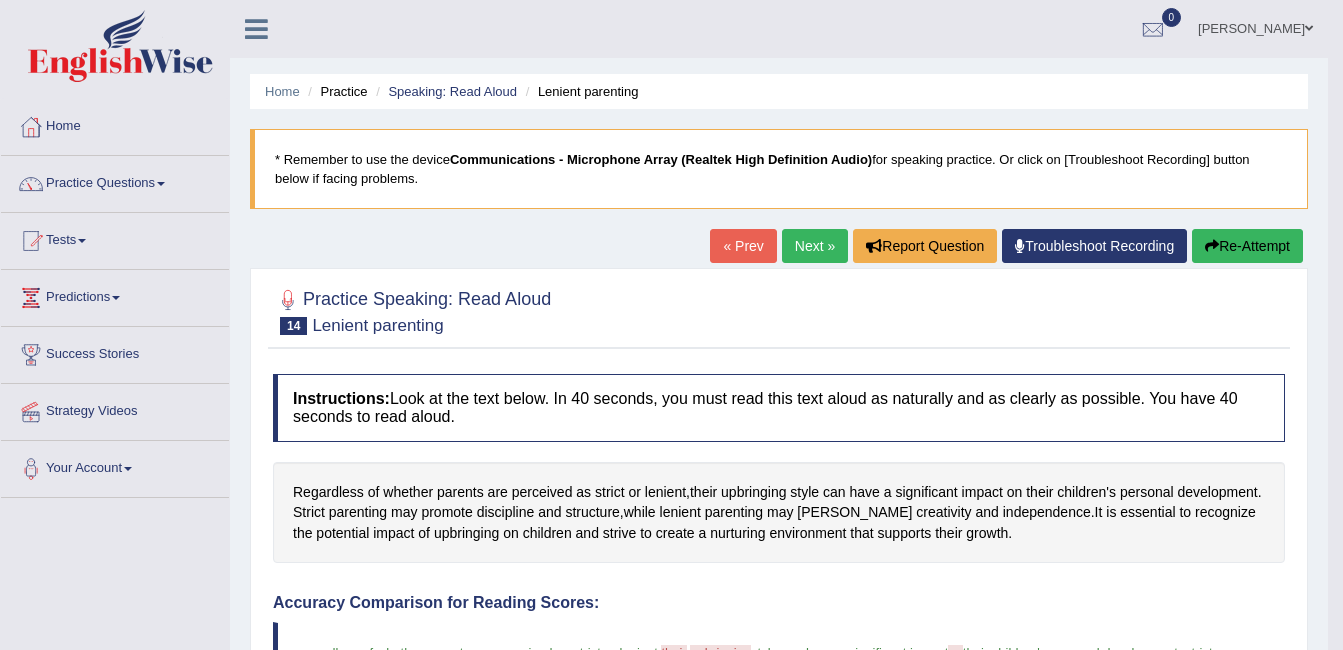 click on "Next »" at bounding box center (815, 246) 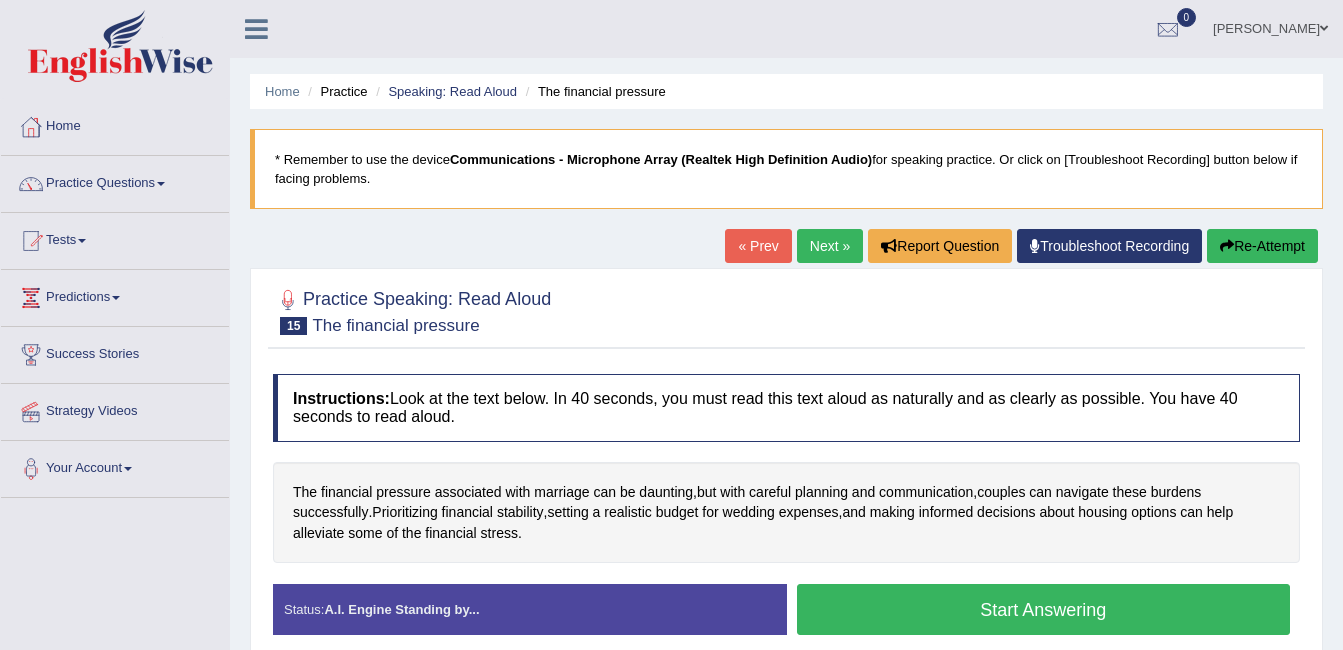 scroll, scrollTop: 0, scrollLeft: 0, axis: both 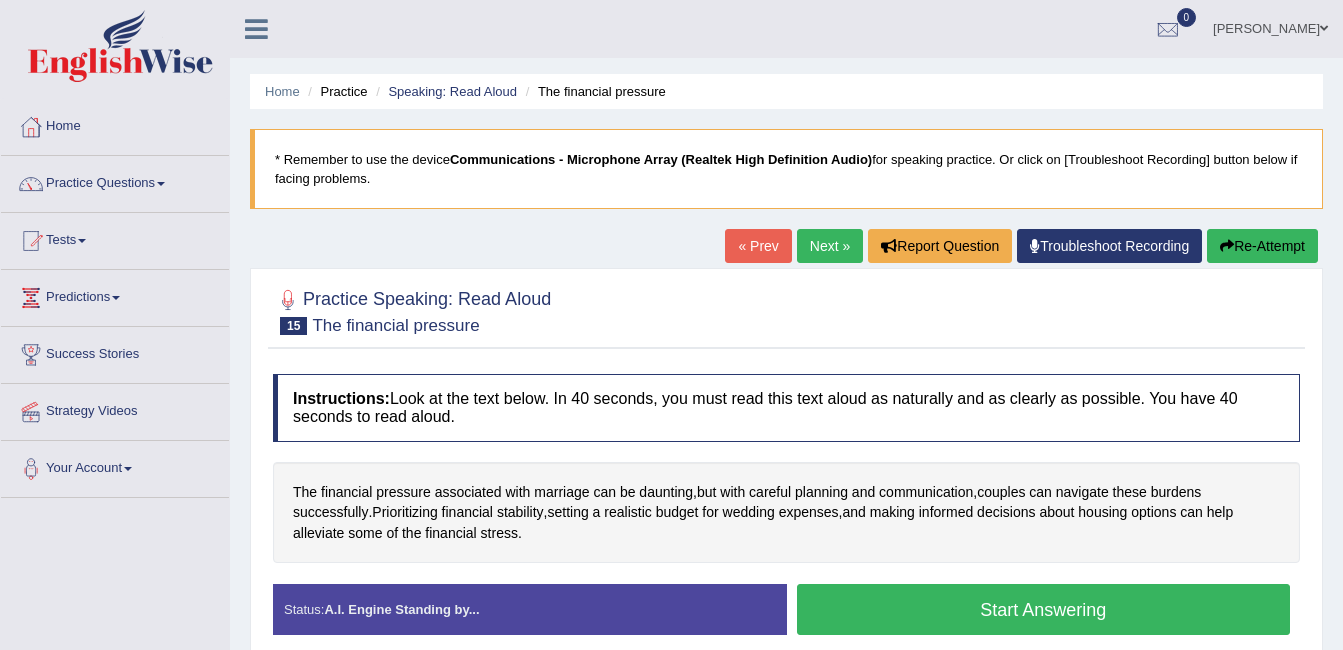 click on "Start Answering" at bounding box center (1044, 609) 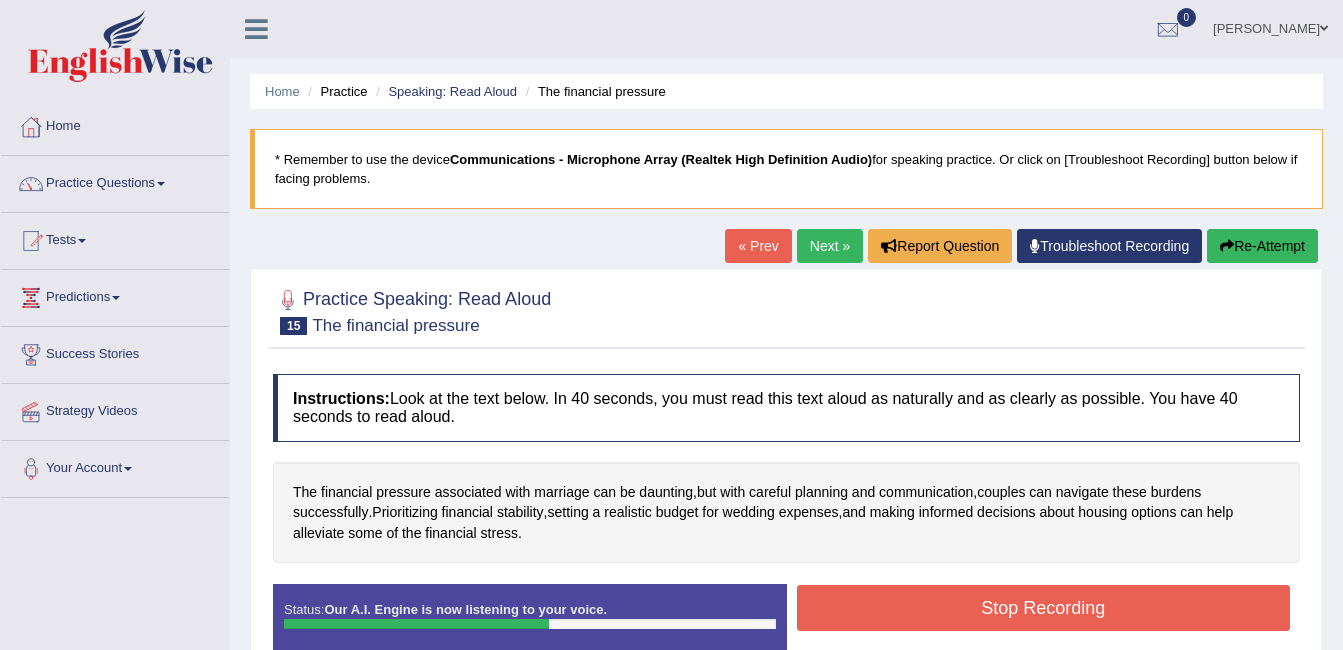 click on "Stop Recording" at bounding box center [1044, 608] 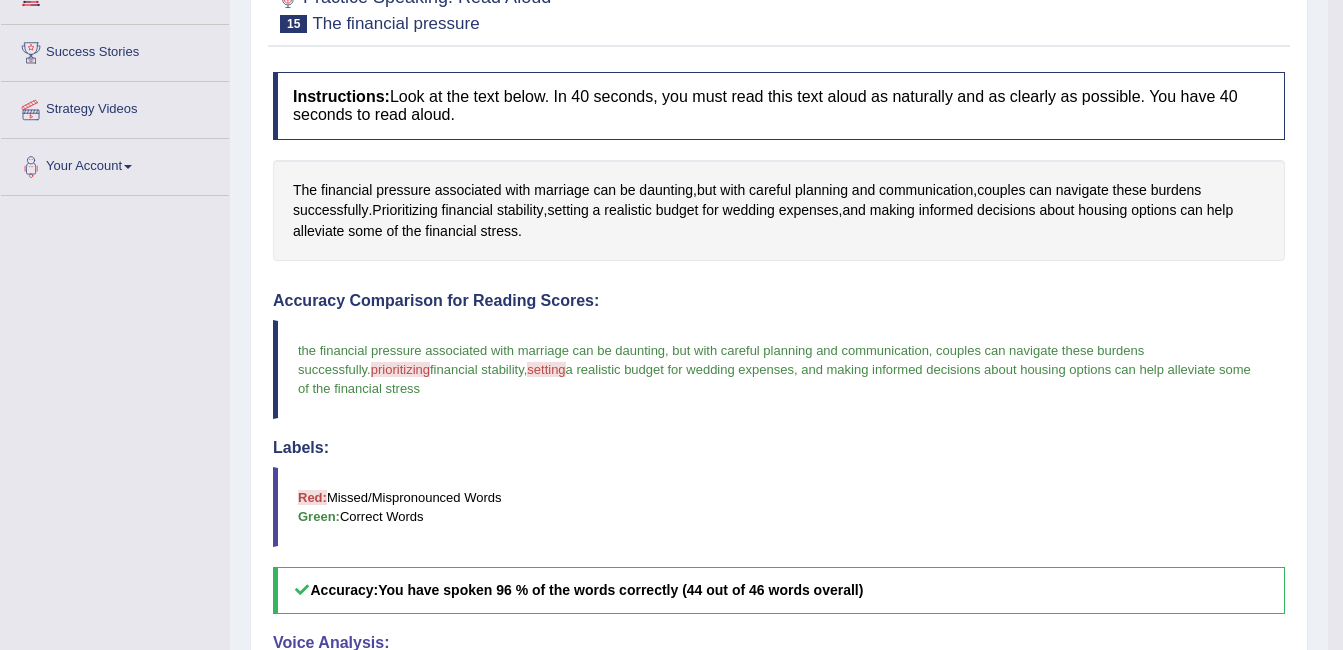 scroll, scrollTop: 320, scrollLeft: 0, axis: vertical 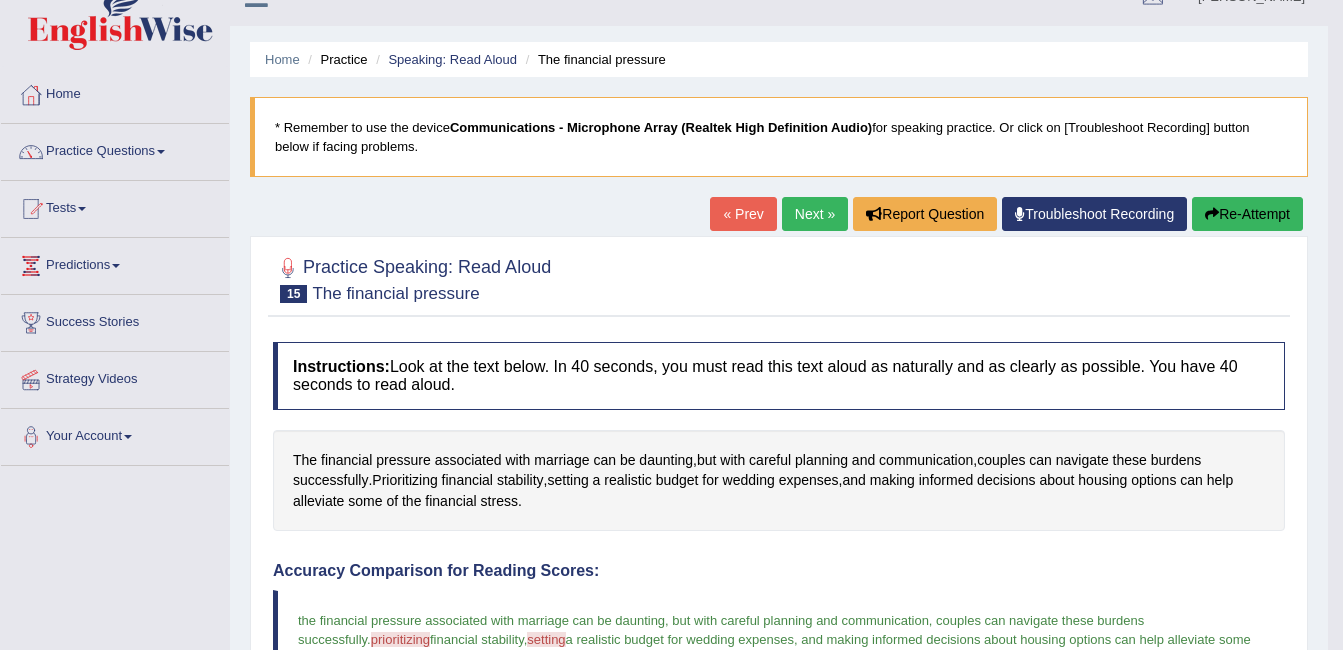click on "Next »" at bounding box center [815, 214] 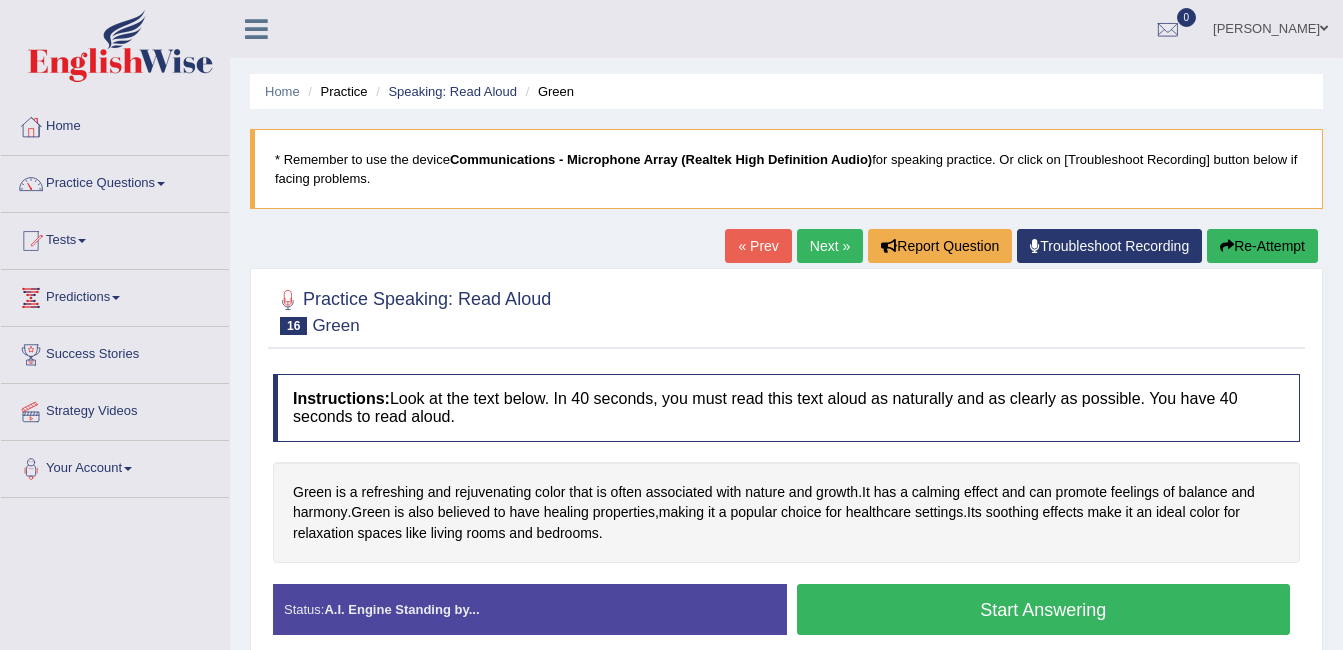 scroll, scrollTop: 0, scrollLeft: 0, axis: both 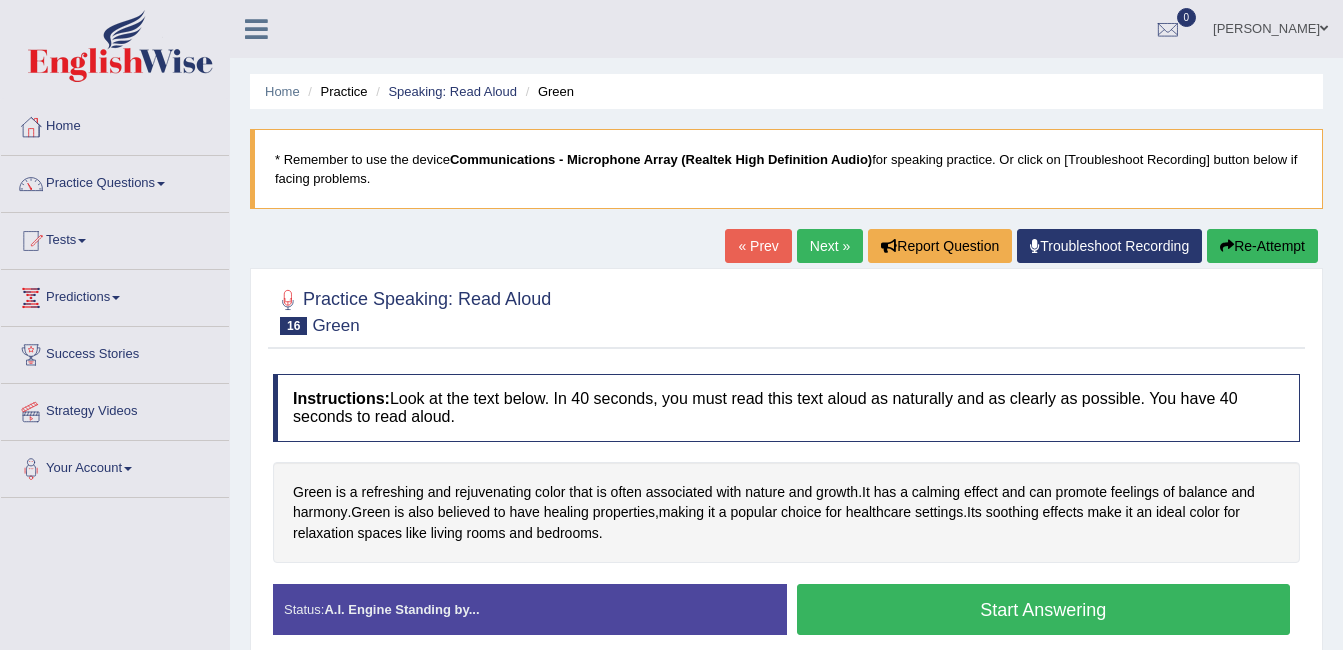 click on "Start Answering" at bounding box center (1044, 609) 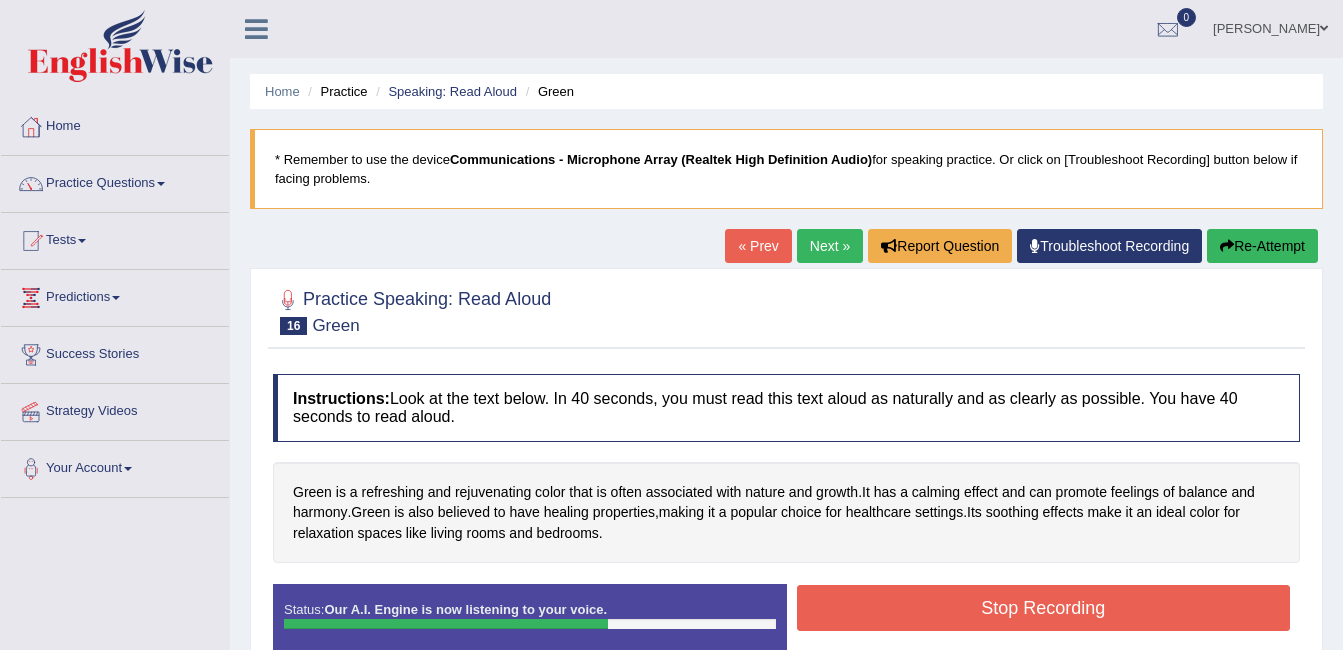click on "Stop Recording" at bounding box center (1044, 608) 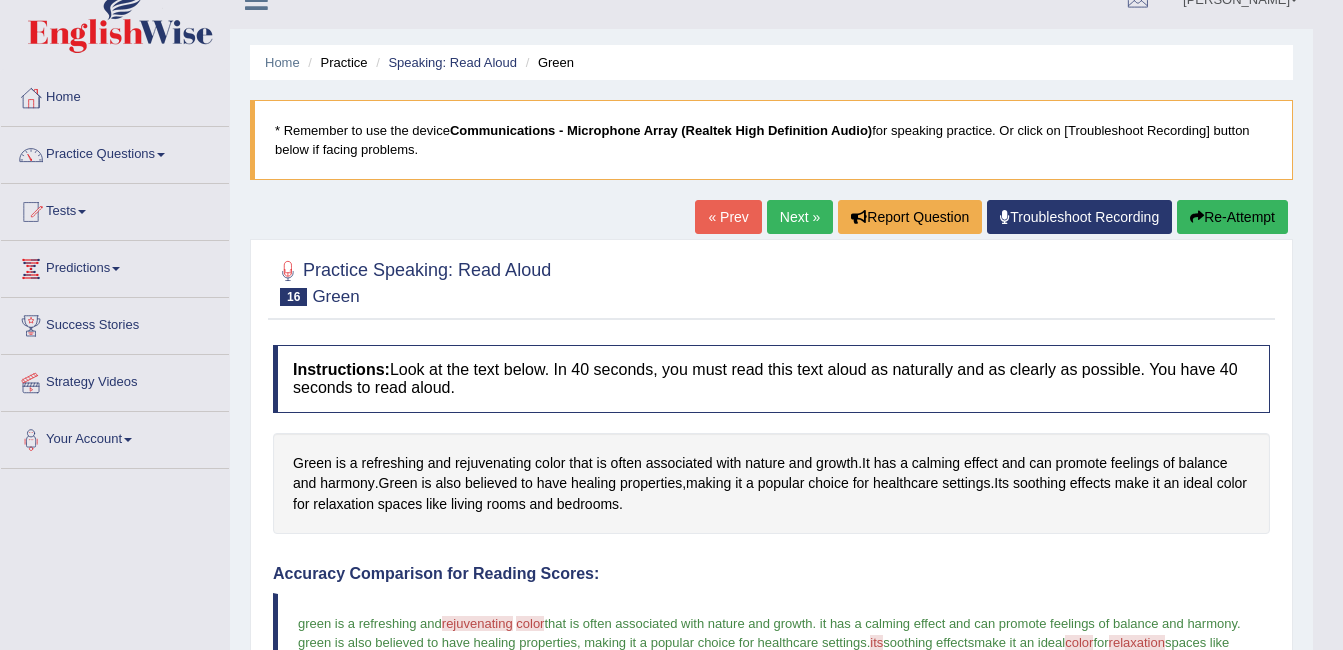 click on "Our A.I. Engine is working on your speech analysis! Please be patient. It may take few seconds..." at bounding box center (671, 325) 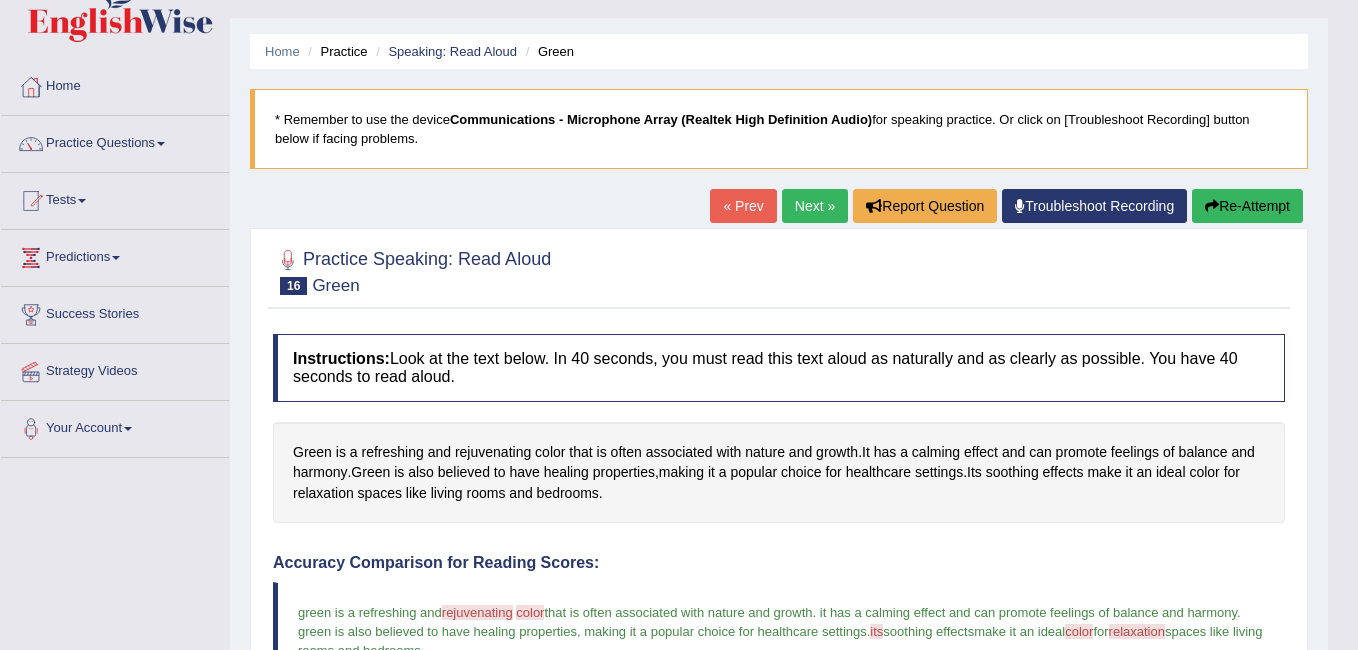 click on "Updating answer..." at bounding box center (0, 0) 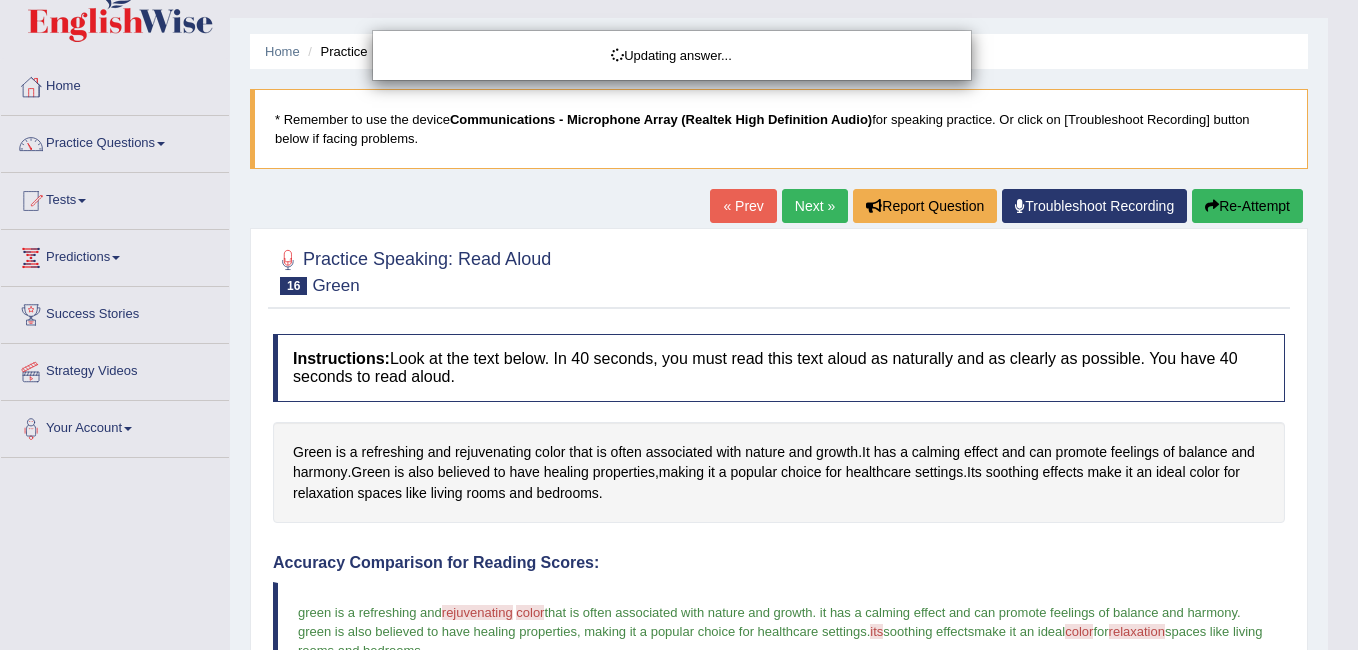 click on "Toggle navigation
Home
Practice Questions   Speaking Practice Read Aloud
Repeat Sentence
Describe Image
Re-tell Lecture
Answer Short Question
Writing Practice  Summarize Written Text
Write Essay
Reading Practice  Reading & Writing: Fill In The Blanks
Choose Multiple Answers
Re-order Paragraphs
Fill In The Blanks
Choose Single Answer
Listening Practice  Summarize Spoken Text
Highlight Incorrect Words
Highlight Correct Summary
Select Missing Word
Choose Single Answer
Choose Multiple Answers
Fill In The Blanks
Write From Dictation
Pronunciation
Tests  Take Practice Sectional Test
Take Mock Test
History
Predictions" at bounding box center (679, 285) 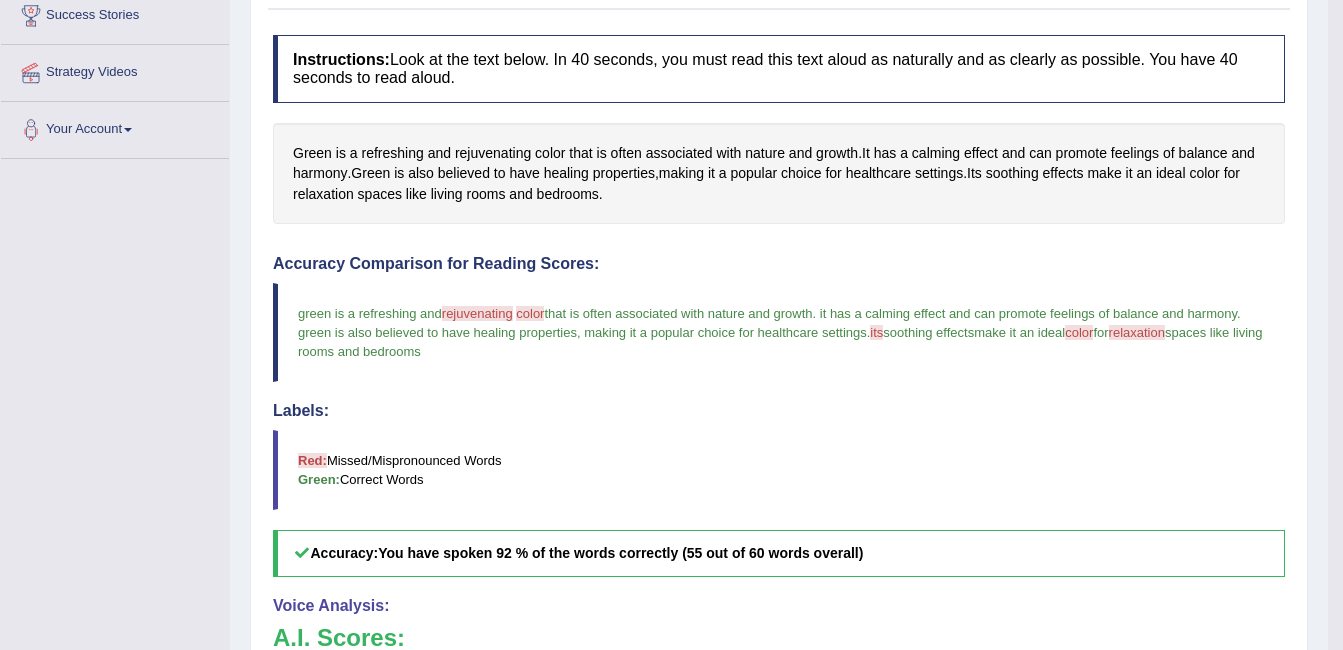 scroll, scrollTop: 360, scrollLeft: 0, axis: vertical 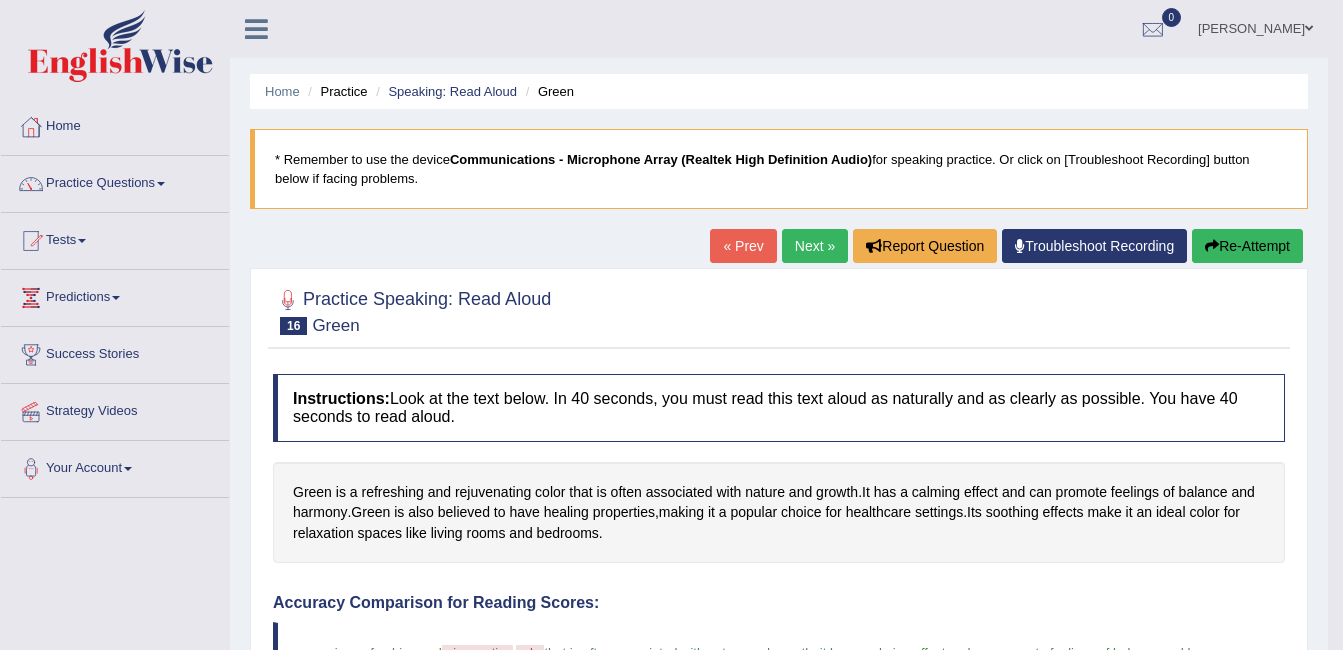 click on "Next »" at bounding box center [815, 246] 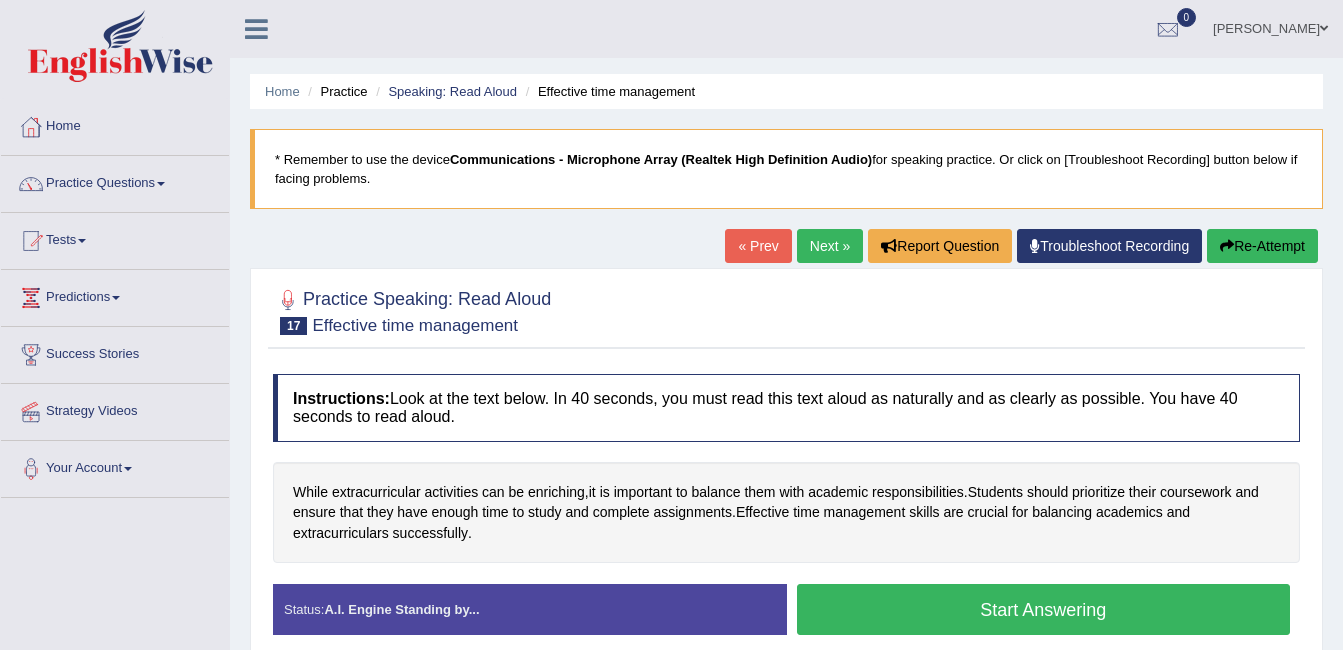 scroll, scrollTop: 0, scrollLeft: 0, axis: both 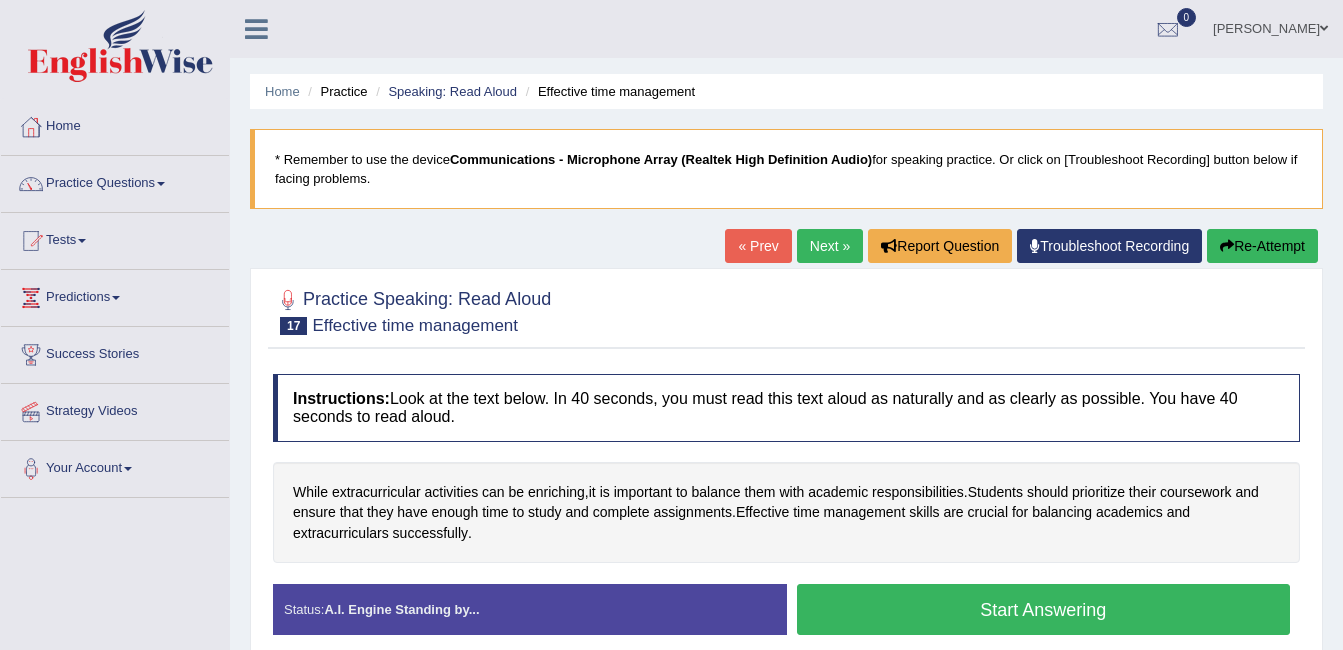 click on "Start Answering" at bounding box center [1044, 609] 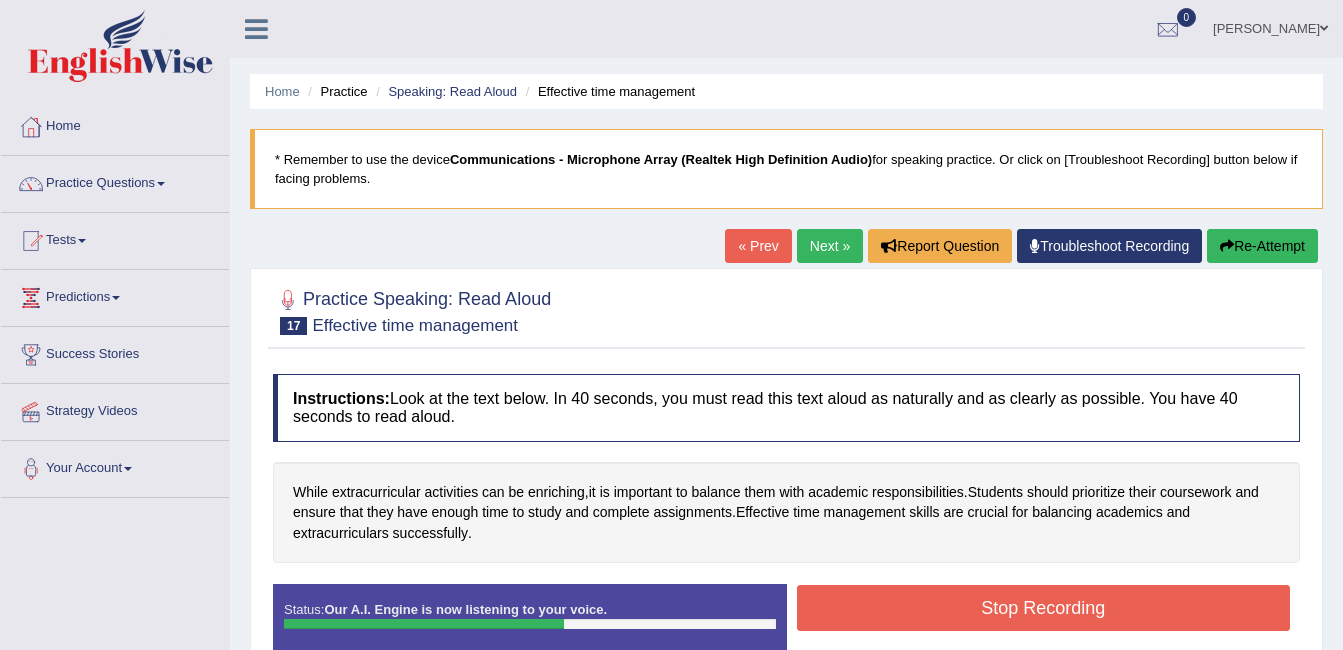 click on "Stop Recording" at bounding box center (1044, 608) 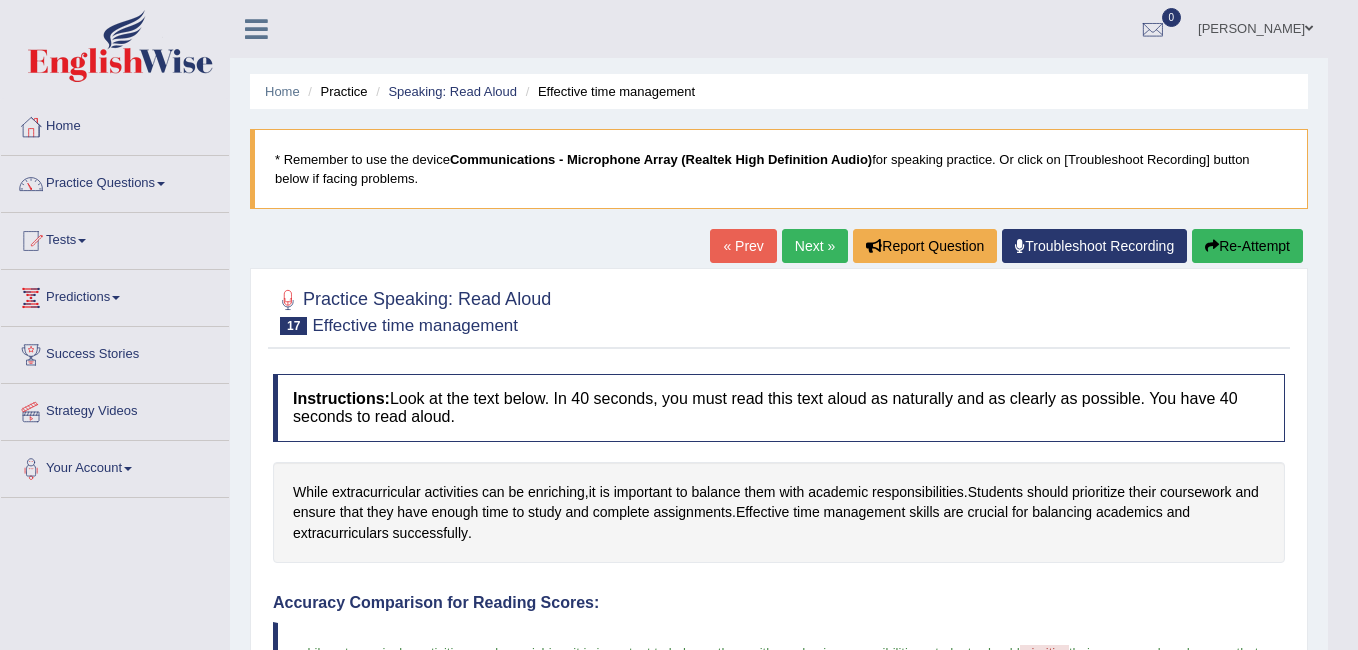 click on "Toggle navigation
Home
Practice Questions   Speaking Practice Read Aloud
Repeat Sentence
Describe Image
Re-tell Lecture
Answer Short Question
Writing Practice  Summarize Written Text
Write Essay
Reading Practice  Reading & Writing: Fill In The Blanks
Choose Multiple Answers
Re-order Paragraphs
Fill In The Blanks
Choose Single Answer
Listening Practice  Summarize Spoken Text
Highlight Incorrect Words
Highlight Correct Summary
Select Missing Word
Choose Single Answer
Choose Multiple Answers
Fill In The Blanks
Write From Dictation
Pronunciation
Tests  Take Practice Sectional Test
Take Mock Test
History
Predictions" at bounding box center (679, 325) 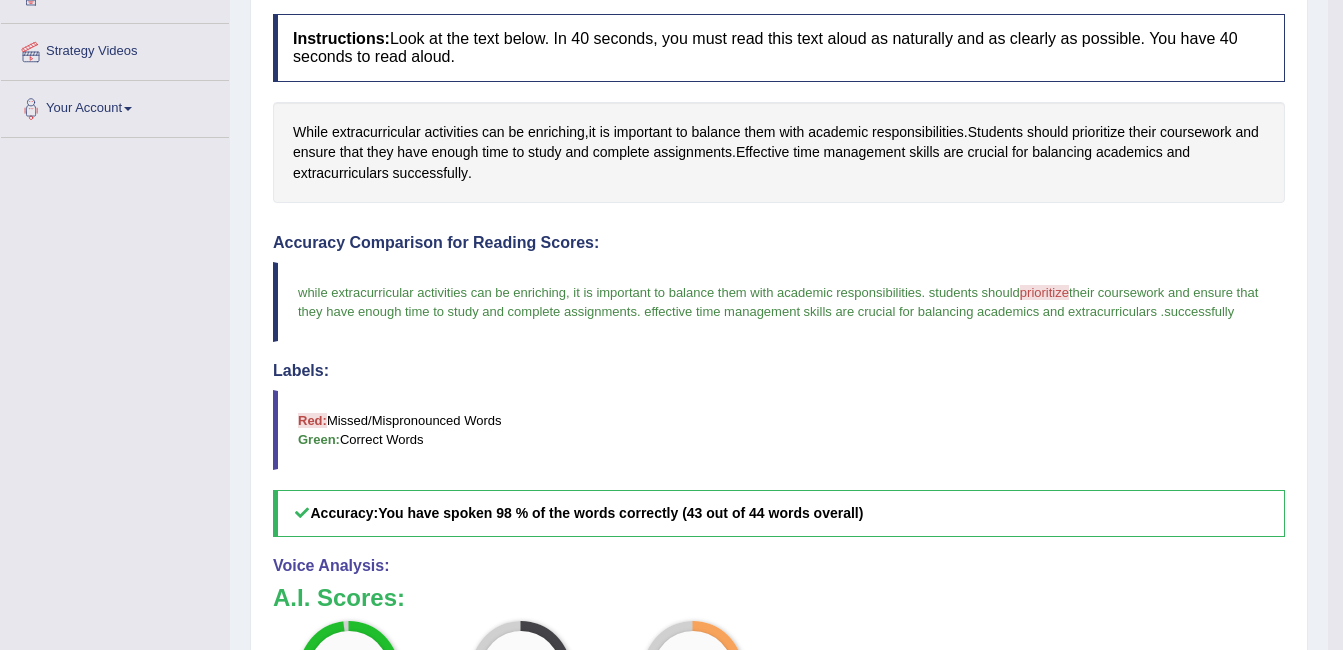 scroll, scrollTop: 400, scrollLeft: 0, axis: vertical 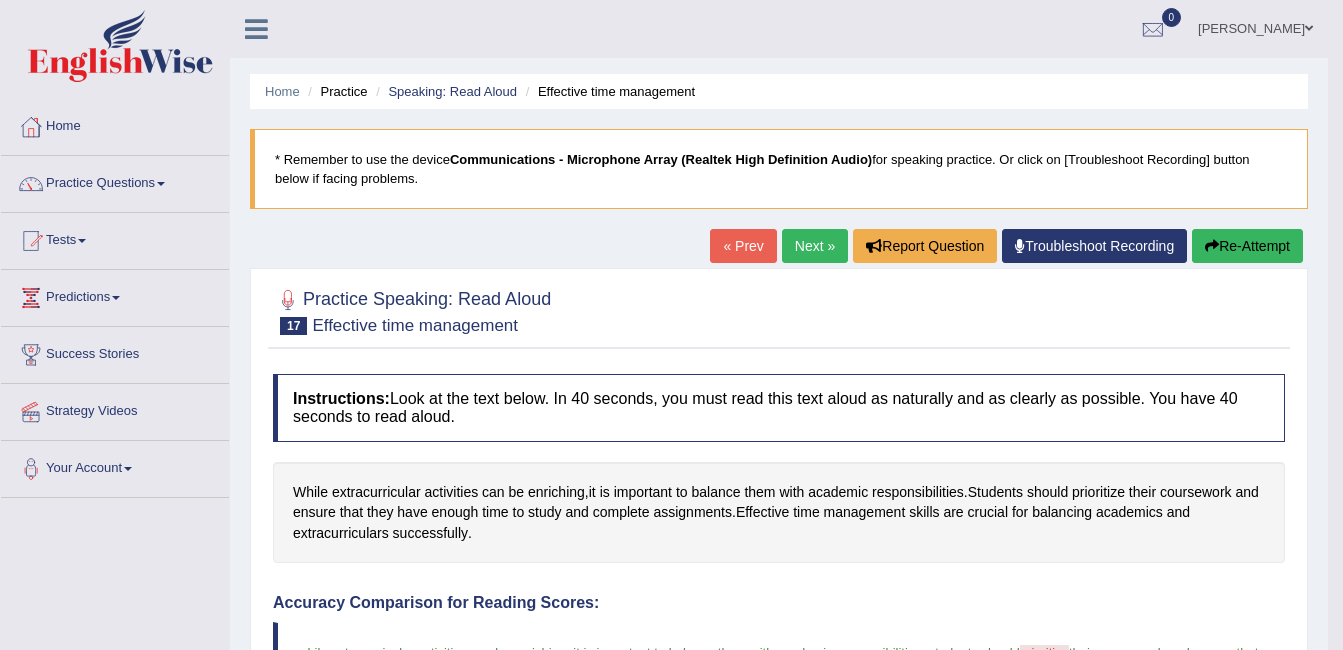click on "Next »" at bounding box center (815, 246) 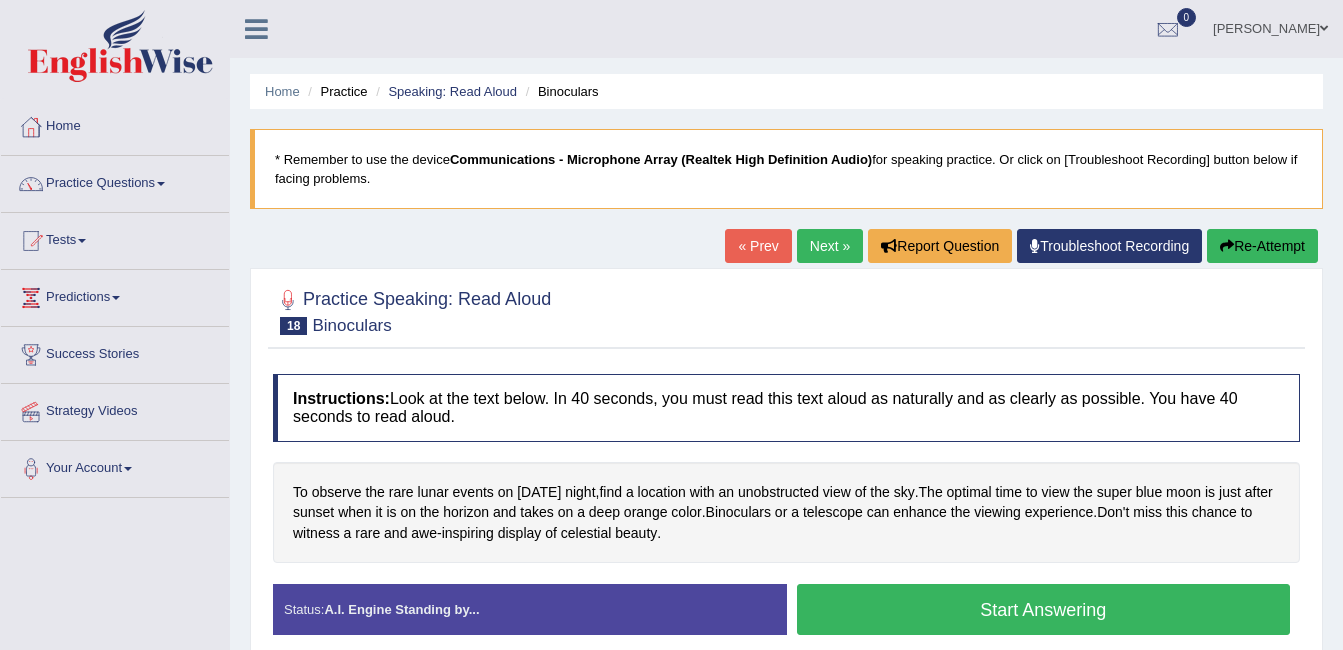scroll, scrollTop: 0, scrollLeft: 0, axis: both 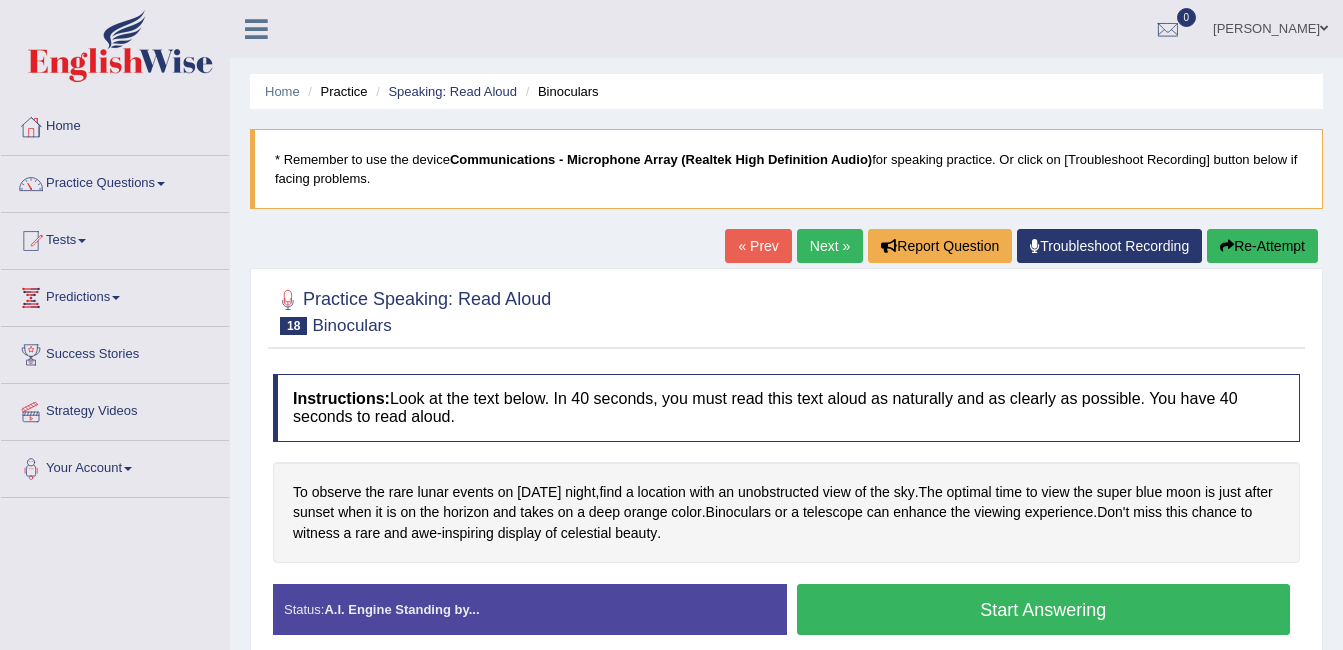 click on "Start Answering" at bounding box center (1044, 609) 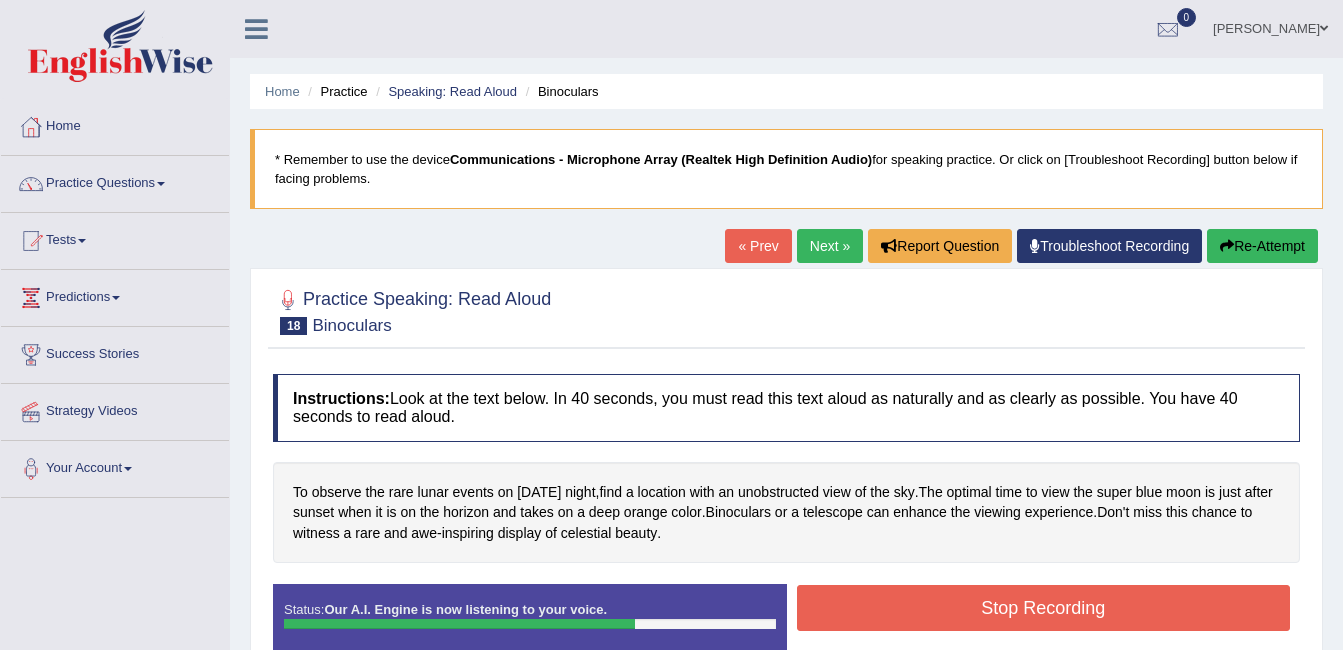 click on "Stop Recording" at bounding box center (1044, 608) 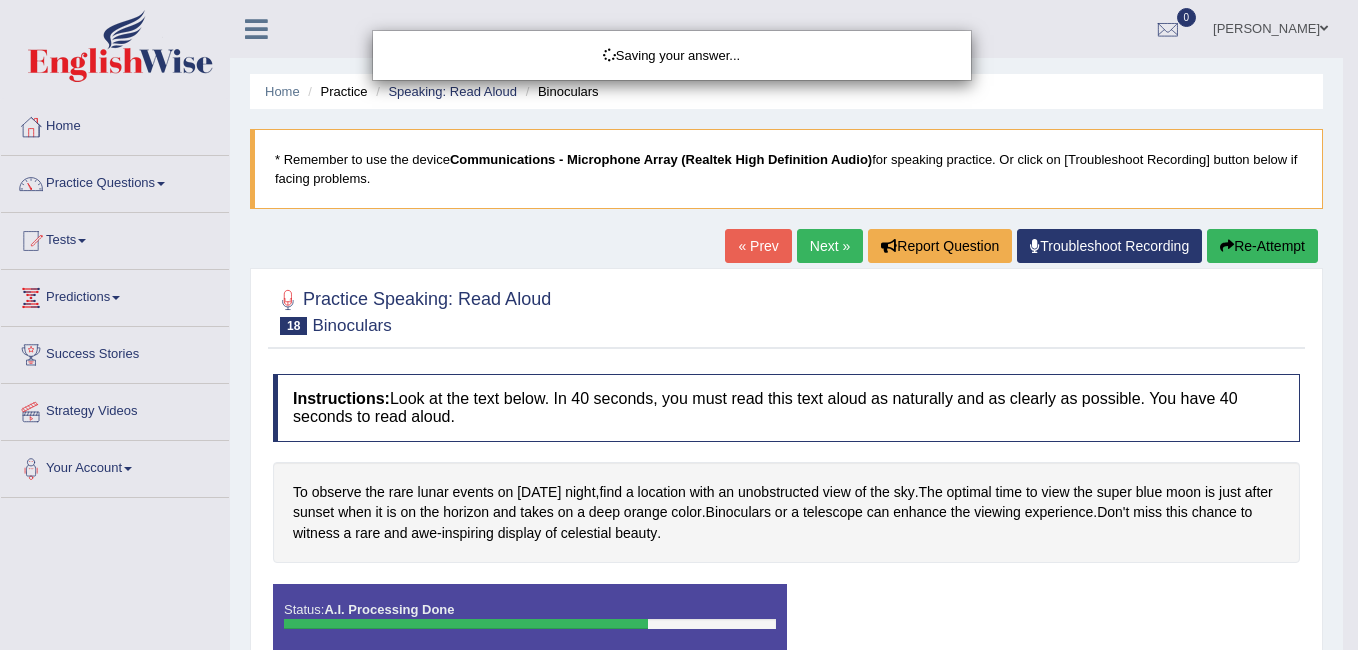 click on "Saving your answer..." at bounding box center (679, 325) 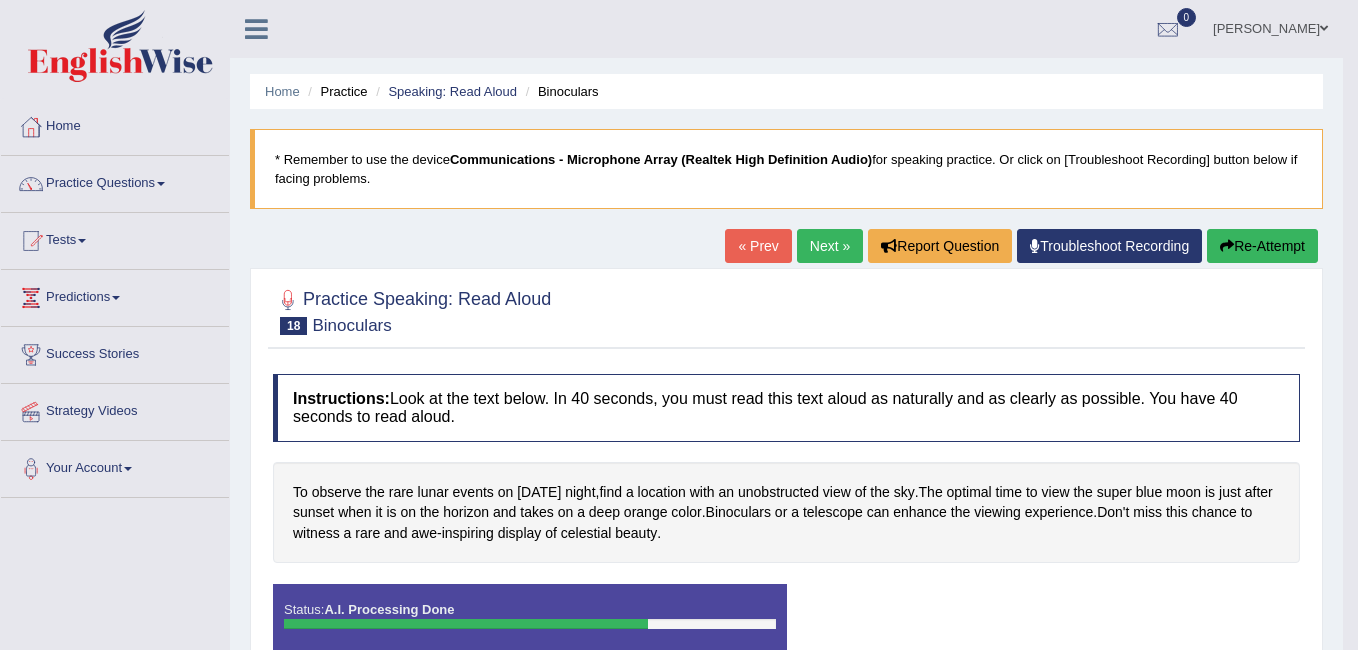 click on "Toggle navigation
Home
Practice Questions   Speaking Practice Read Aloud
Repeat Sentence
Describe Image
Re-tell Lecture
Answer Short Question
Writing Practice  Summarize Written Text
Write Essay
Reading Practice  Reading & Writing: Fill In The Blanks
Choose Multiple Answers
Re-order Paragraphs
Fill In The Blanks
Choose Single Answer
Listening Practice  Summarize Spoken Text
Highlight Incorrect Words
Highlight Correct Summary
Select Missing Word
Choose Single Answer
Choose Multiple Answers
Fill In The Blanks
Write From Dictation
Pronunciation
Tests  Take Practice Sectional Test
Take Mock Test
History
Predictions" at bounding box center [679, 325] 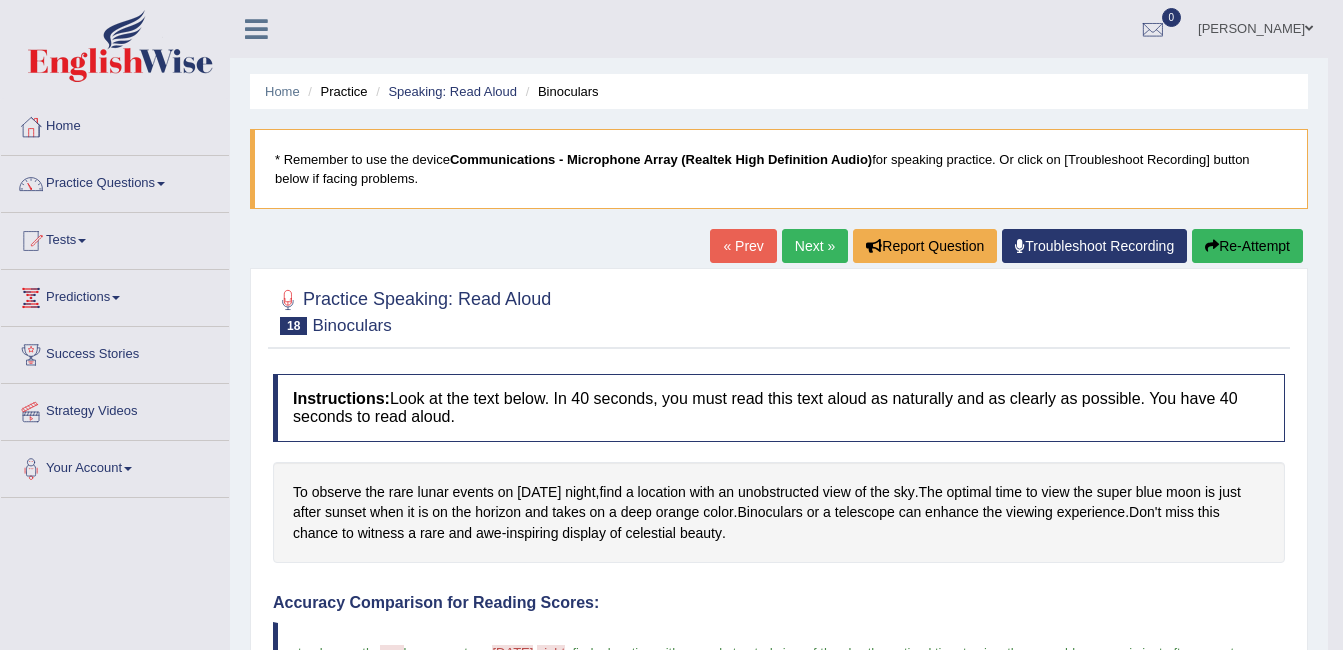 click on "Toggle navigation
Home
Practice Questions   Speaking Practice Read Aloud
Repeat Sentence
Describe Image
Re-tell Lecture
Answer Short Question
Writing Practice  Summarize Written Text
Write Essay
Reading Practice  Reading & Writing: Fill In The Blanks
Choose Multiple Answers
Re-order Paragraphs
Fill In The Blanks
Choose Single Answer
Listening Practice  Summarize Spoken Text
Highlight Incorrect Words
Highlight Correct Summary
Select Missing Word
Choose Single Answer
Choose Multiple Answers
Fill In The Blanks
Write From Dictation
Pronunciation
Tests  Take Practice Sectional Test
Take Mock Test
History
Predictions" at bounding box center (671, 325) 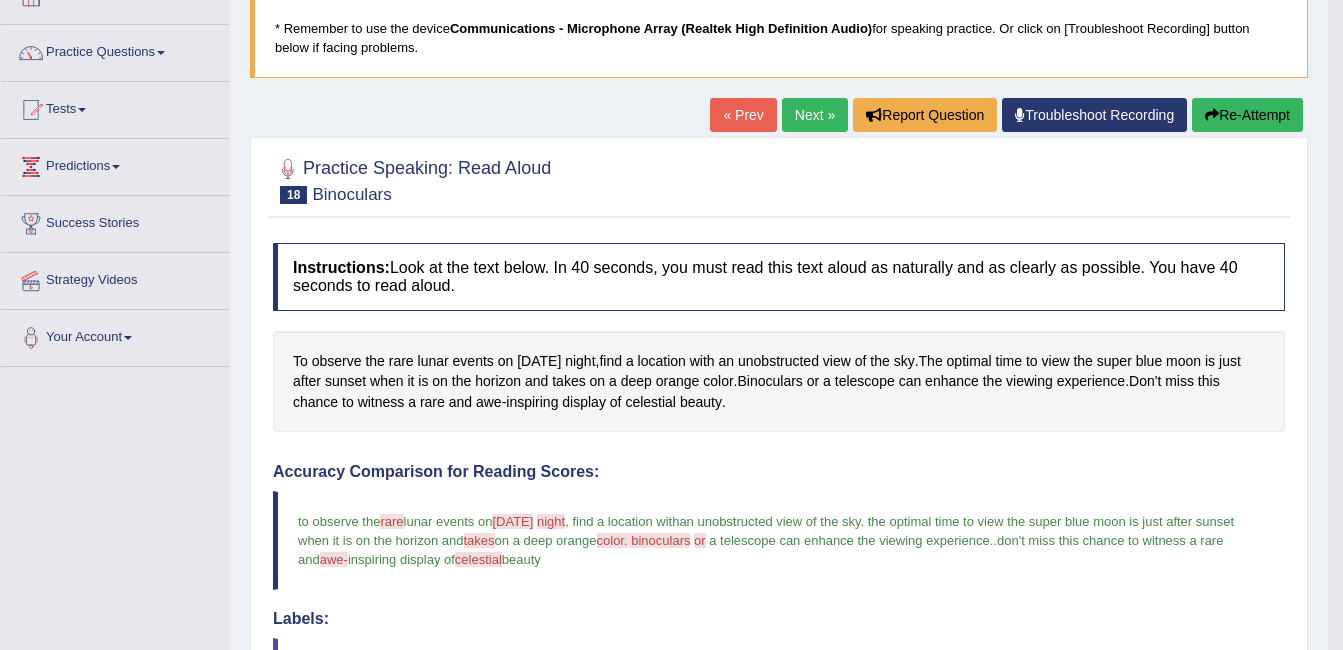 scroll, scrollTop: 0, scrollLeft: 0, axis: both 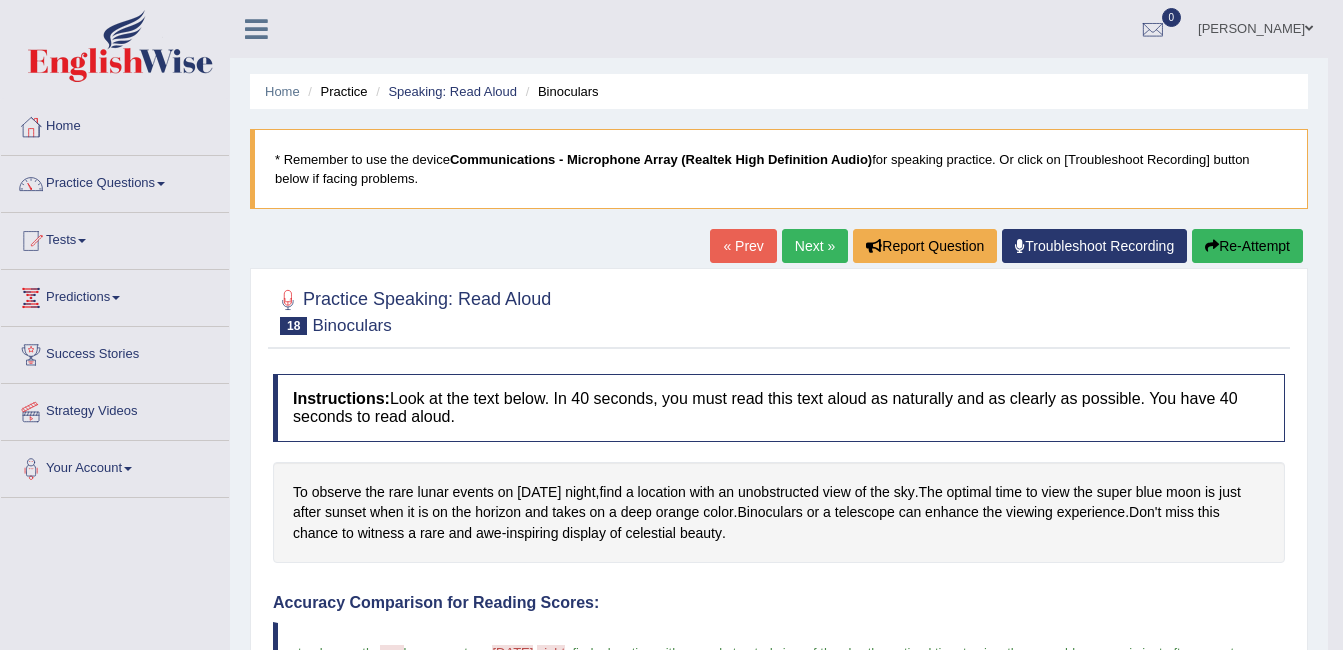 click on "Next »" at bounding box center [815, 246] 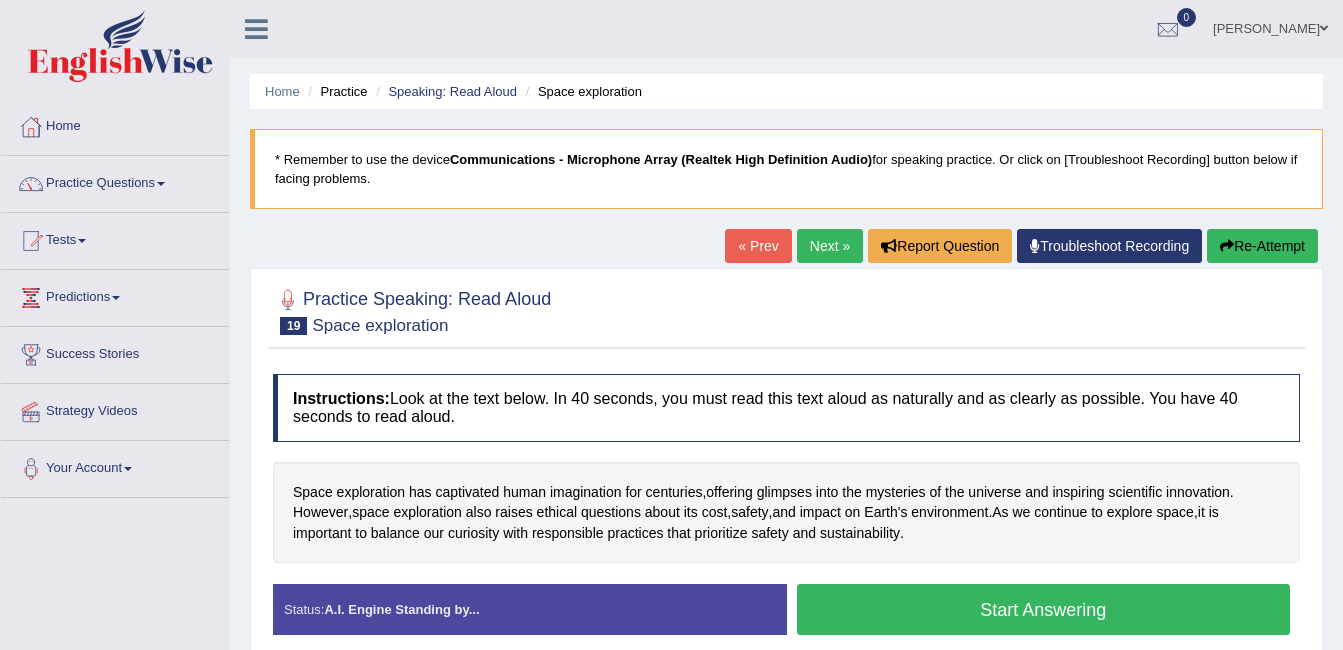 scroll, scrollTop: 0, scrollLeft: 0, axis: both 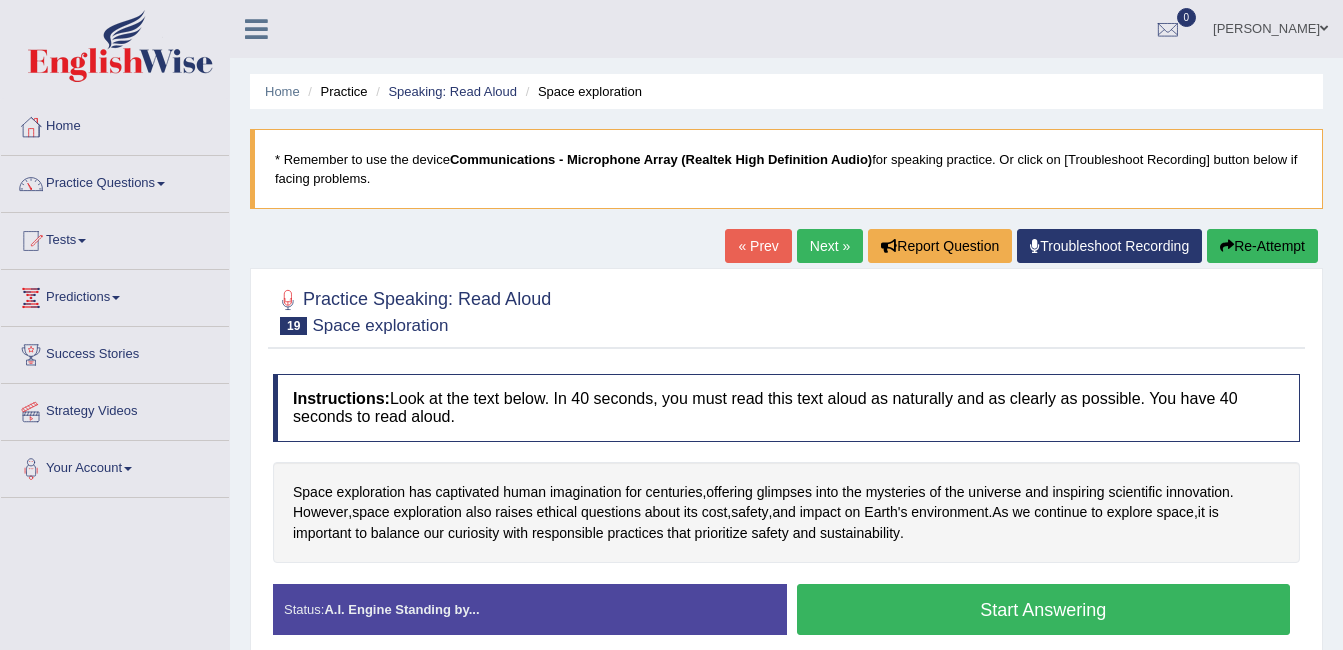 click on "Start Answering" at bounding box center [1044, 609] 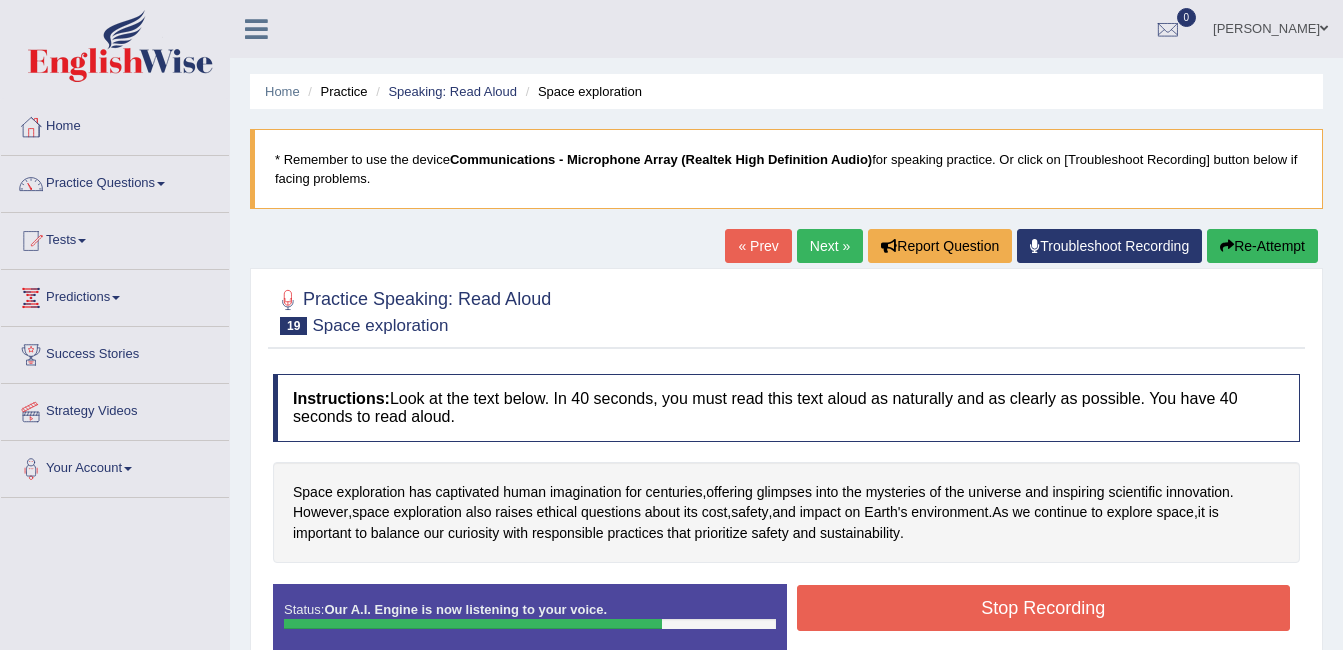 click on "Stop Recording" at bounding box center [1044, 608] 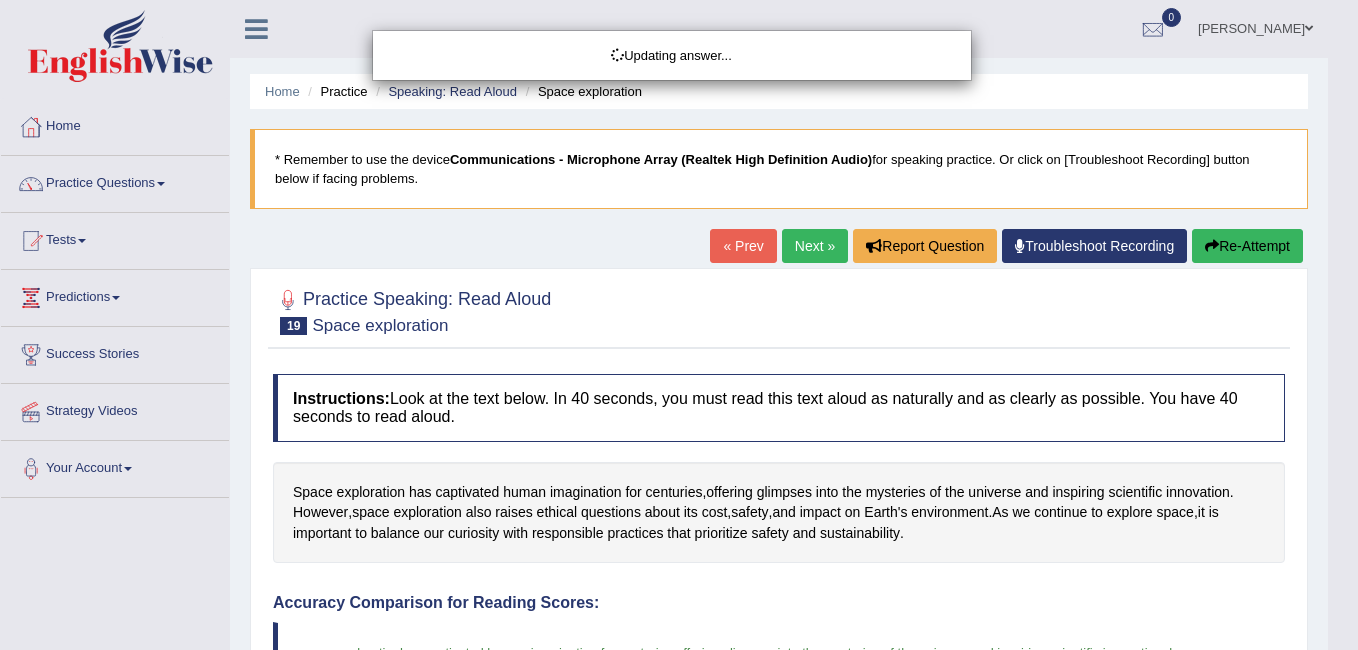 click on "Toggle navigation
Home
Practice Questions   Speaking Practice Read Aloud
Repeat Sentence
Describe Image
Re-tell Lecture
Answer Short Question
Writing Practice  Summarize Written Text
Write Essay
Reading Practice  Reading & Writing: Fill In The Blanks
Choose Multiple Answers
Re-order Paragraphs
Fill In The Blanks
Choose Single Answer
Listening Practice  Summarize Spoken Text
Highlight Incorrect Words
Highlight Correct Summary
Select Missing Word
Choose Single Answer
Choose Multiple Answers
Fill In The Blanks
Write From Dictation
Pronunciation
Tests  Take Practice Sectional Test
Take Mock Test
History
Predictions" at bounding box center (679, 325) 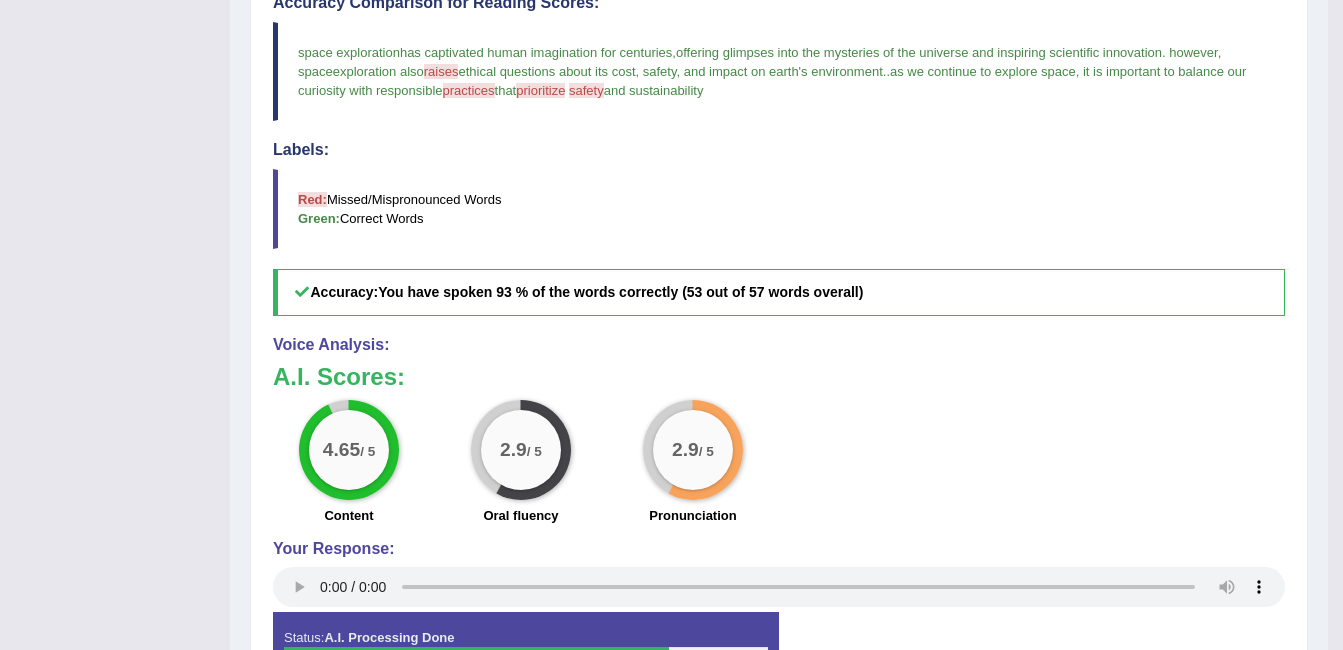 scroll, scrollTop: 32, scrollLeft: 0, axis: vertical 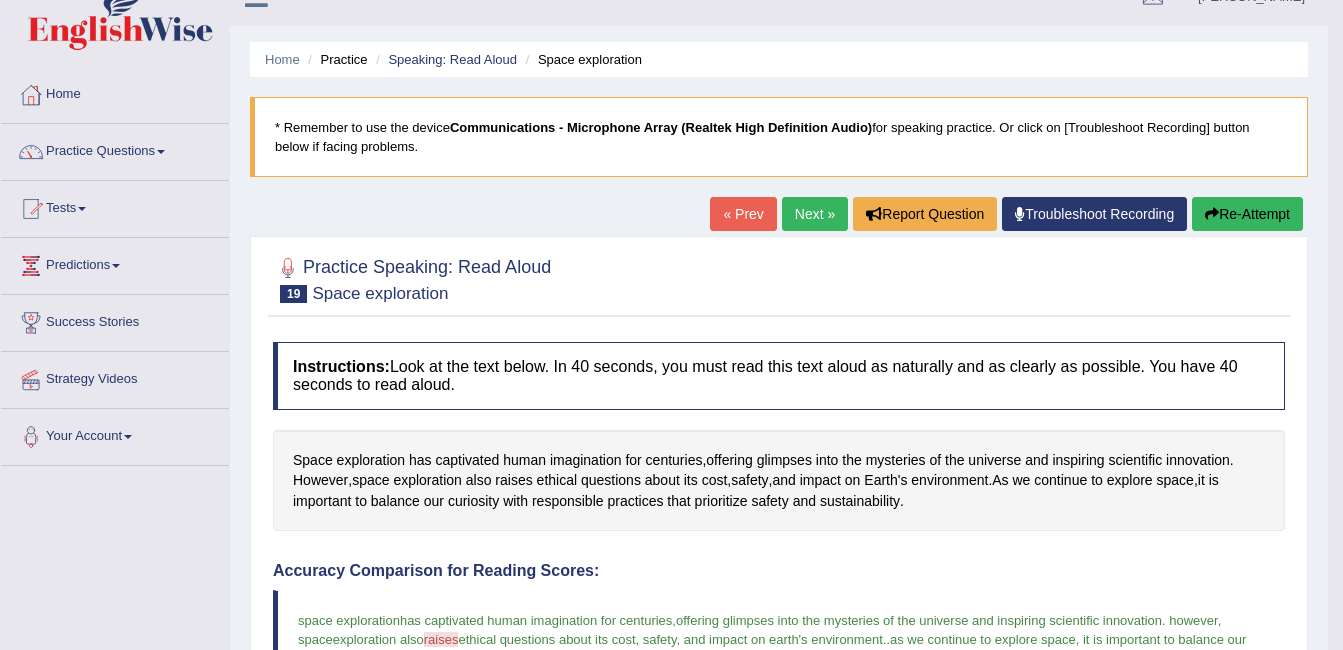 click on "Next »" at bounding box center [815, 214] 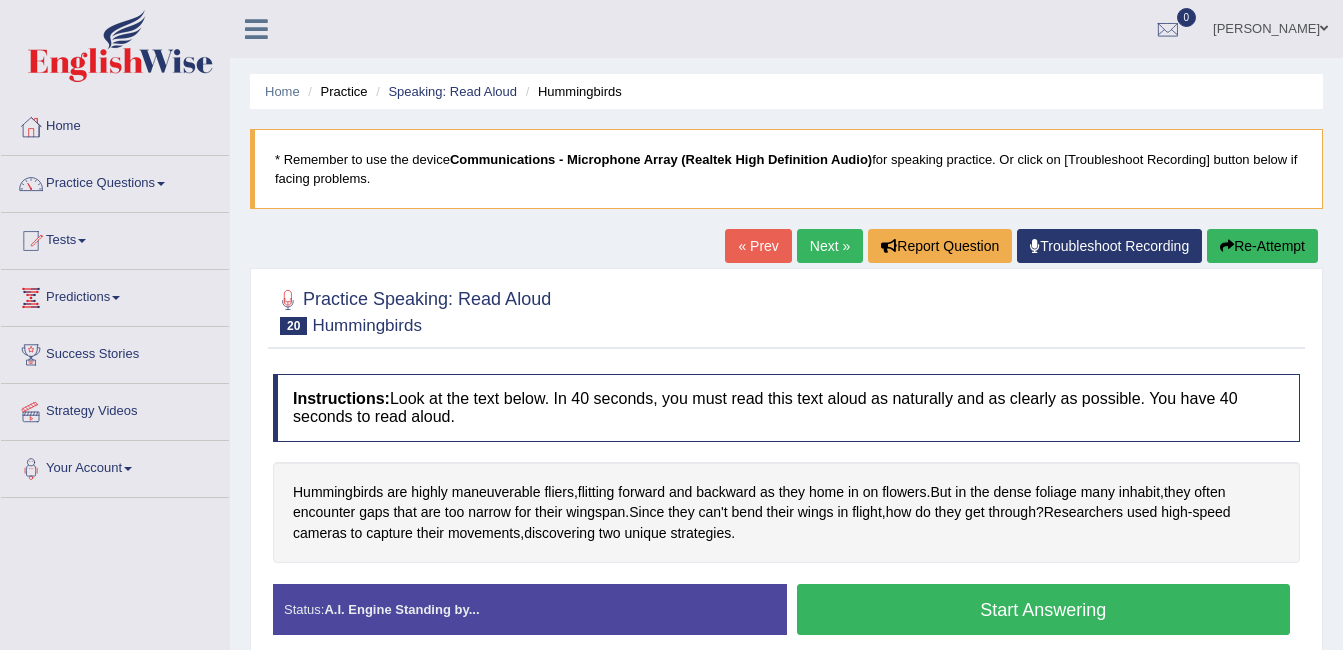 scroll, scrollTop: 0, scrollLeft: 0, axis: both 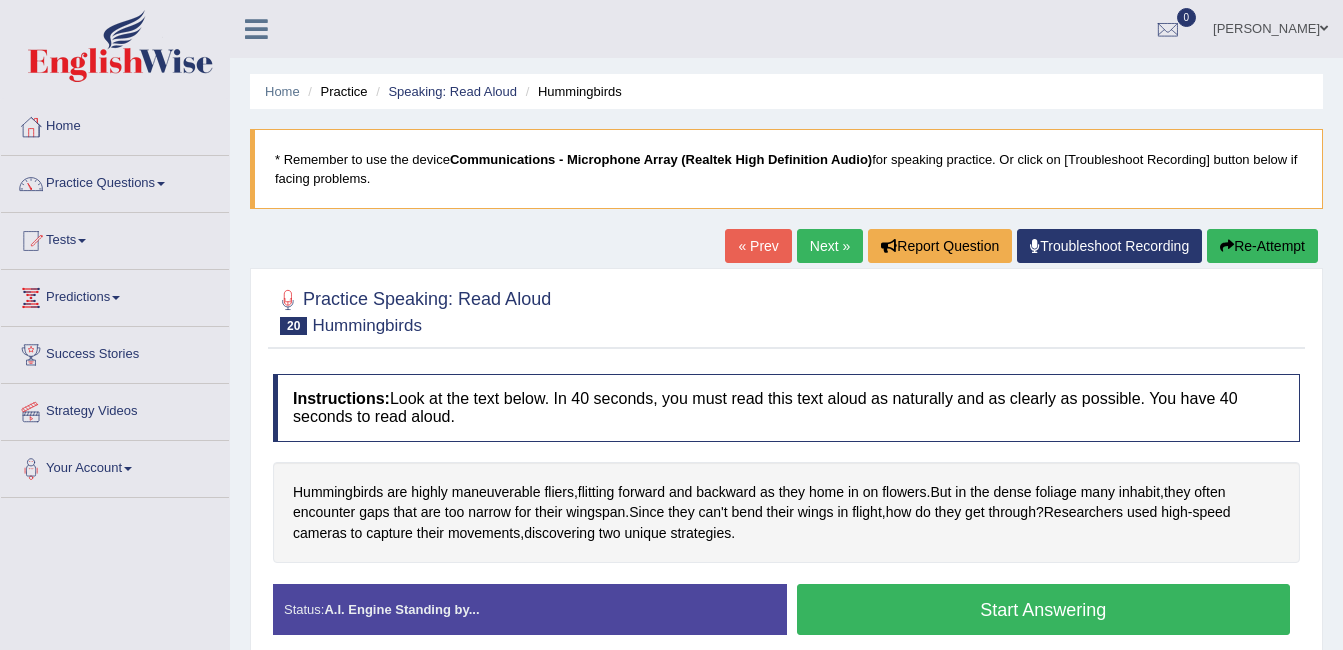 click on "Start Answering" at bounding box center [1044, 609] 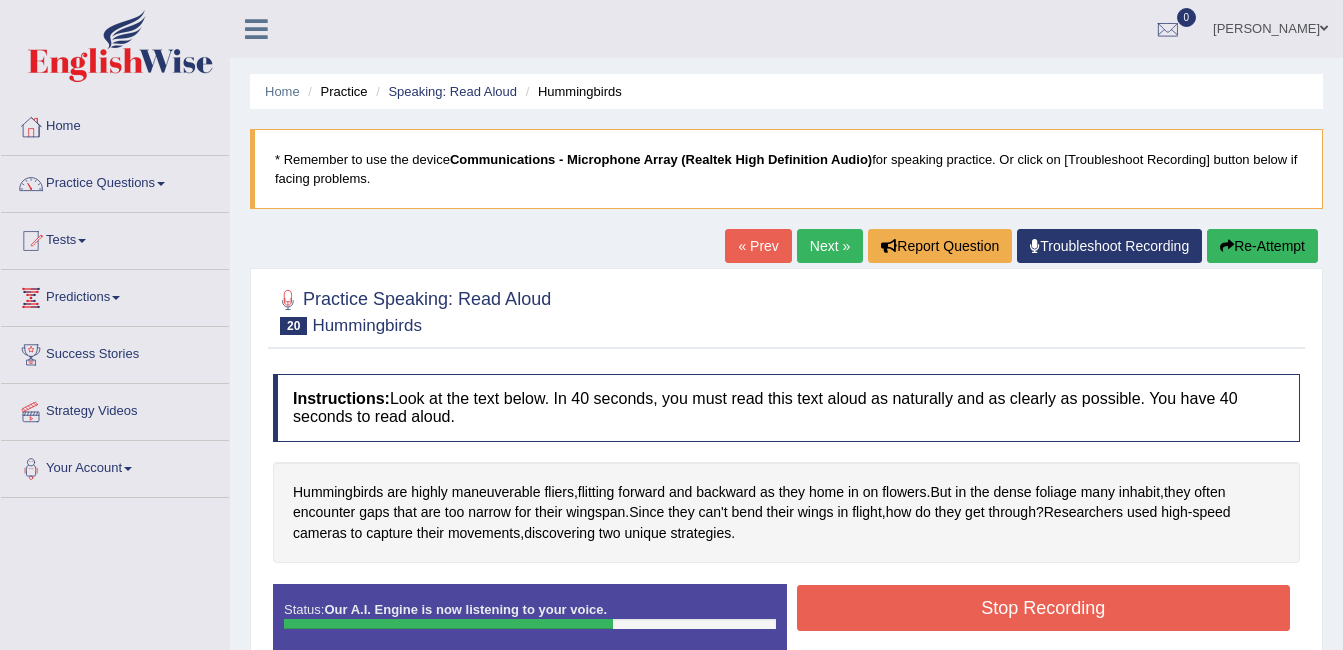 click on "Stop Recording" at bounding box center [1044, 608] 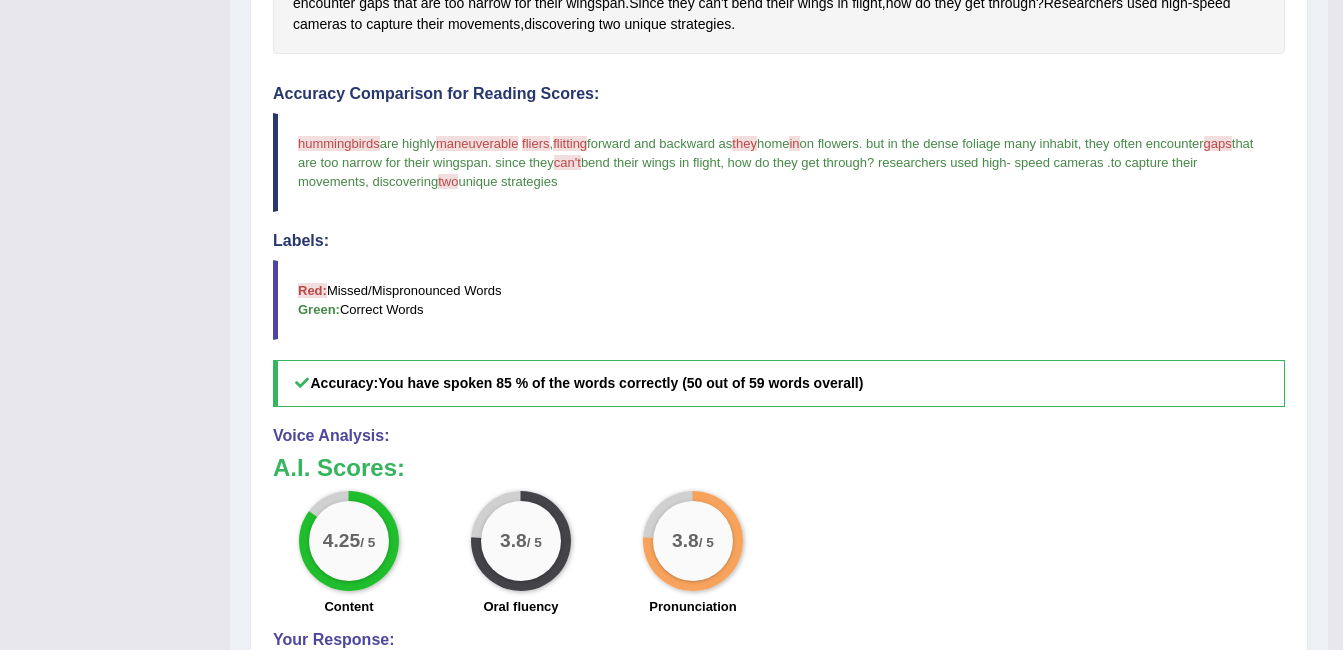 scroll, scrollTop: 520, scrollLeft: 0, axis: vertical 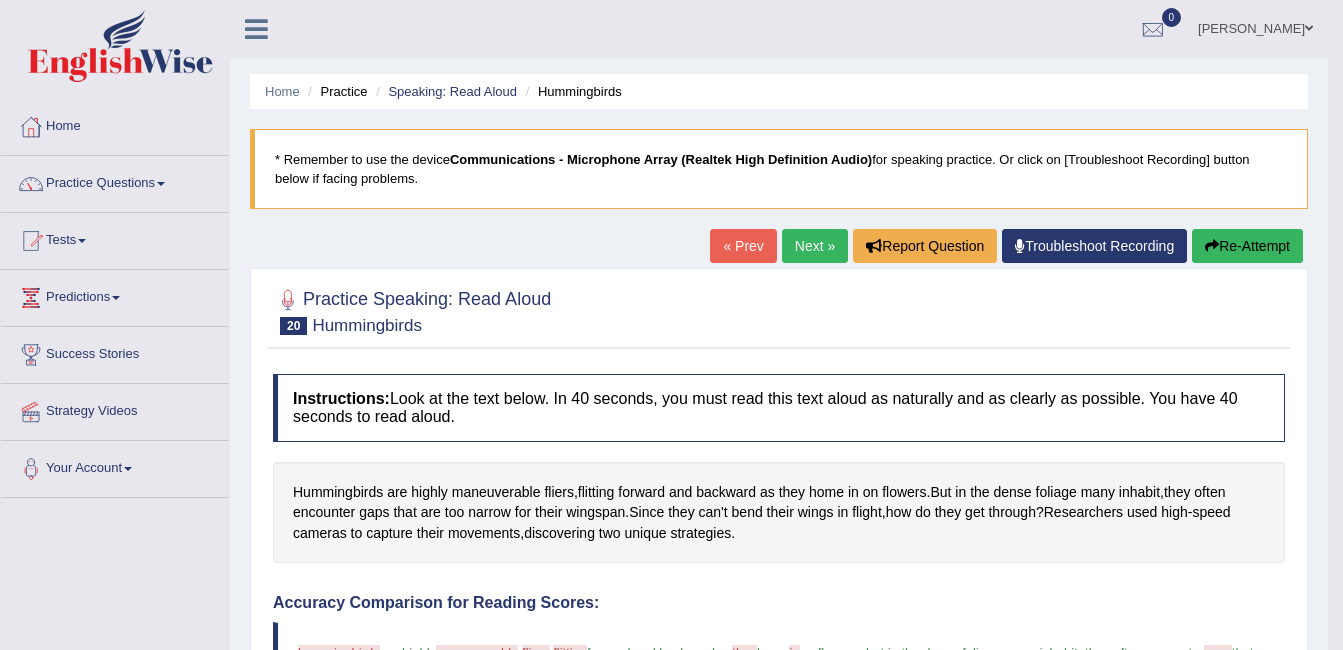 click on "Next »" at bounding box center [815, 246] 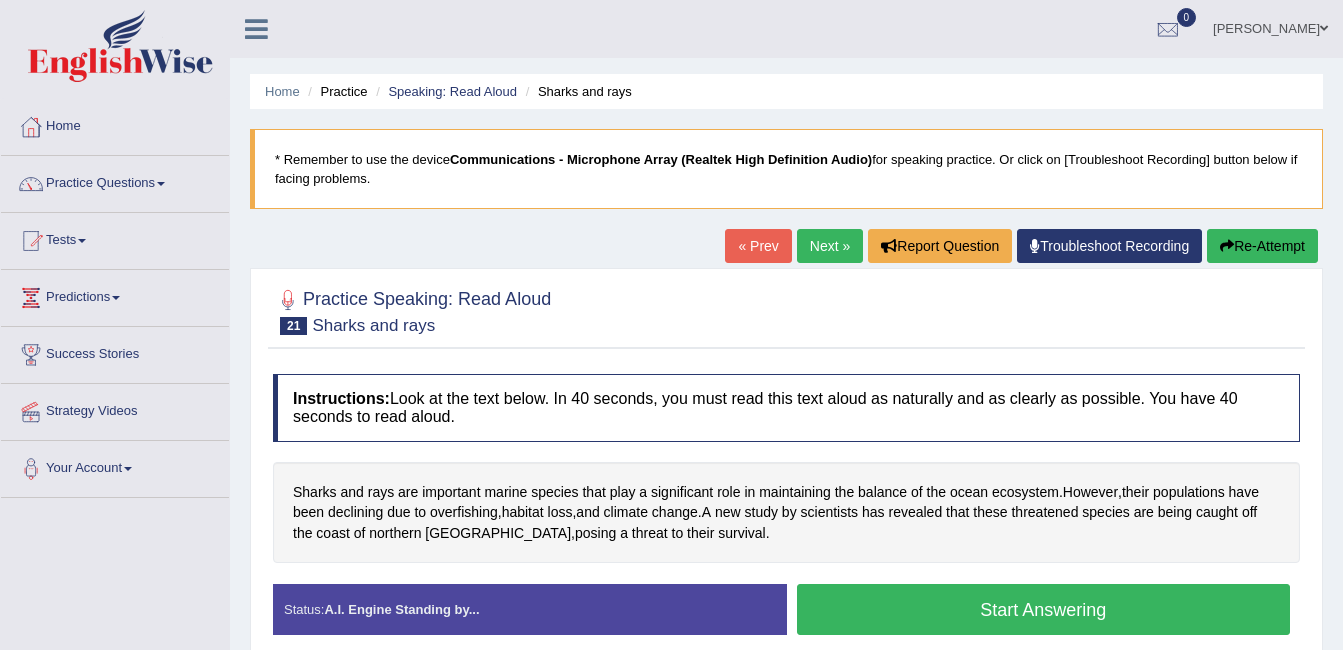 scroll, scrollTop: 0, scrollLeft: 0, axis: both 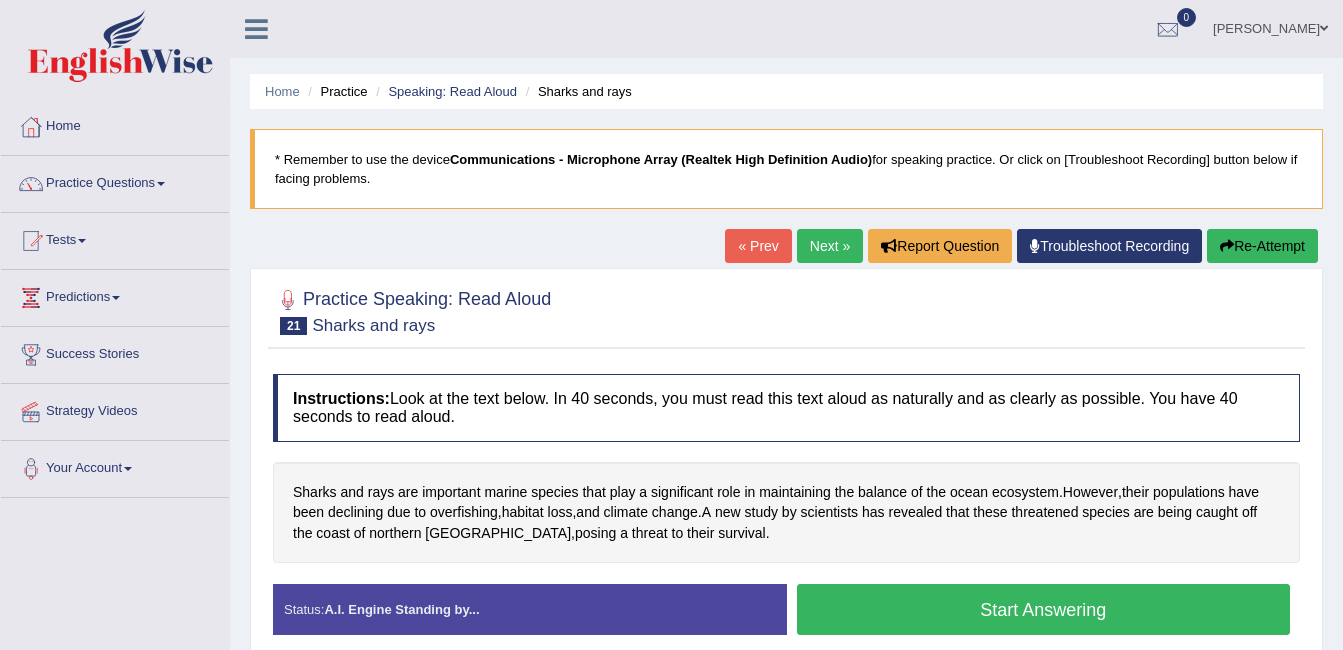 click on "Start Answering" at bounding box center (1044, 609) 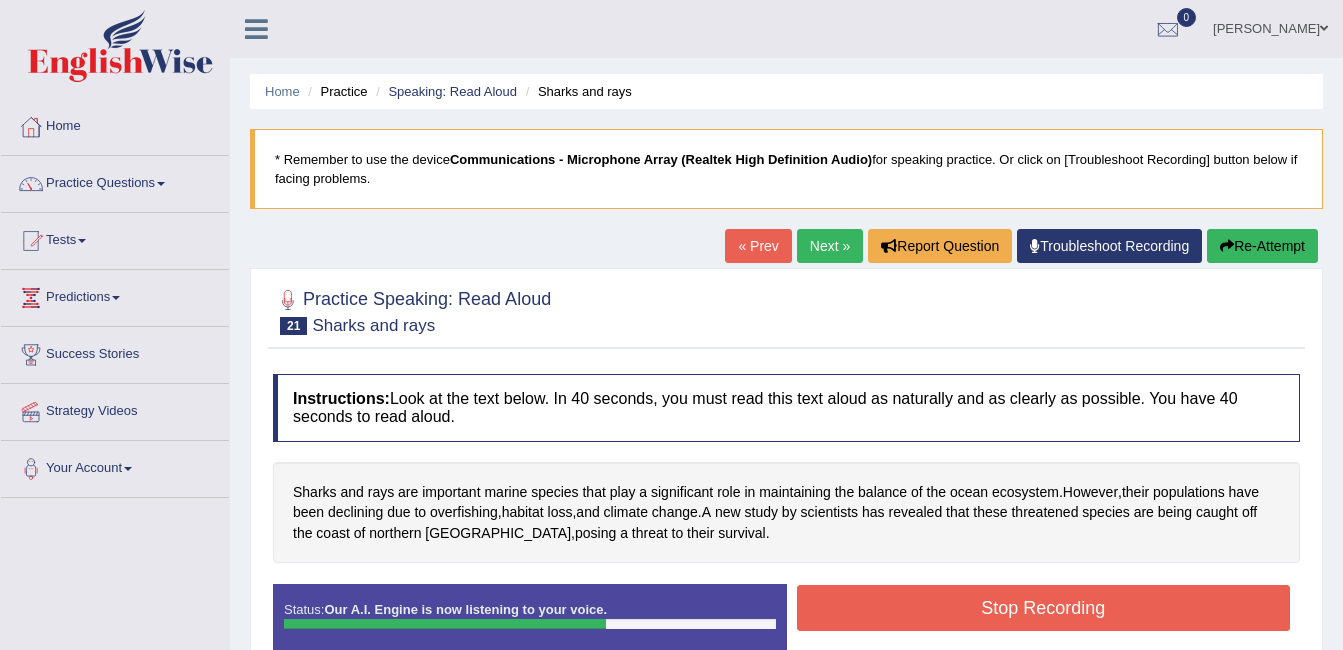 click on "Stop Recording" at bounding box center [1044, 608] 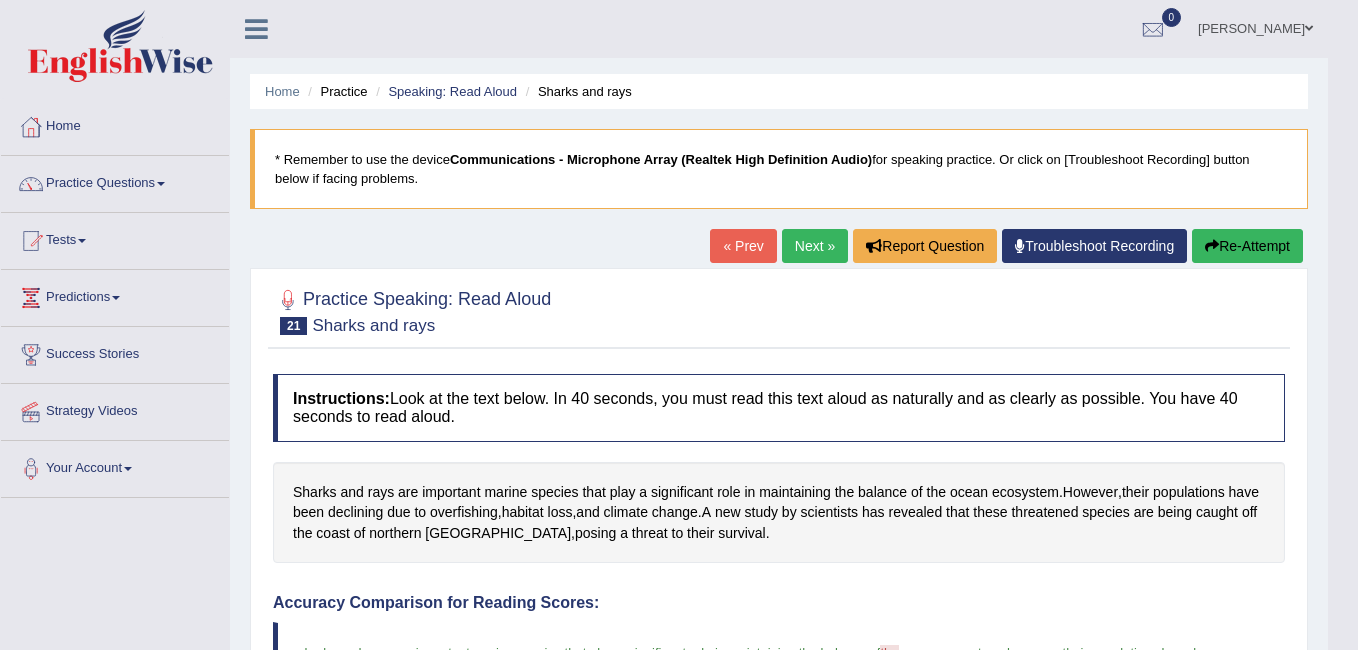 click on "Toggle navigation
Home
Practice Questions   Speaking Practice Read Aloud
Repeat Sentence
Describe Image
Re-tell Lecture
Answer Short Question
Writing Practice  Summarize Written Text
Write Essay
Reading Practice  Reading & Writing: Fill In The Blanks
Choose Multiple Answers
Re-order Paragraphs
Fill In The Blanks
Choose Single Answer
Listening Practice  Summarize Spoken Text
Highlight Incorrect Words
Highlight Correct Summary
Select Missing Word
Choose Single Answer
Choose Multiple Answers
Fill In The Blanks
Write From Dictation
Pronunciation
Tests  Take Practice Sectional Test
Take Mock Test
History
Predictions" at bounding box center [679, 325] 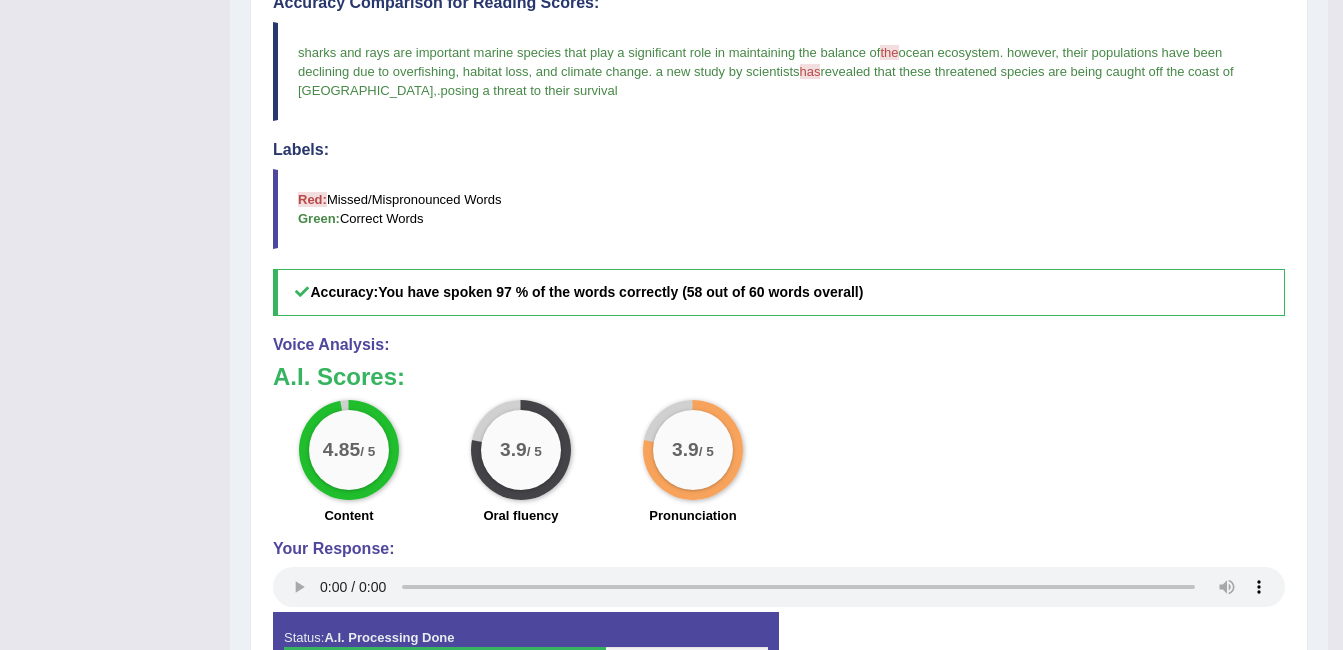 scroll, scrollTop: 32, scrollLeft: 0, axis: vertical 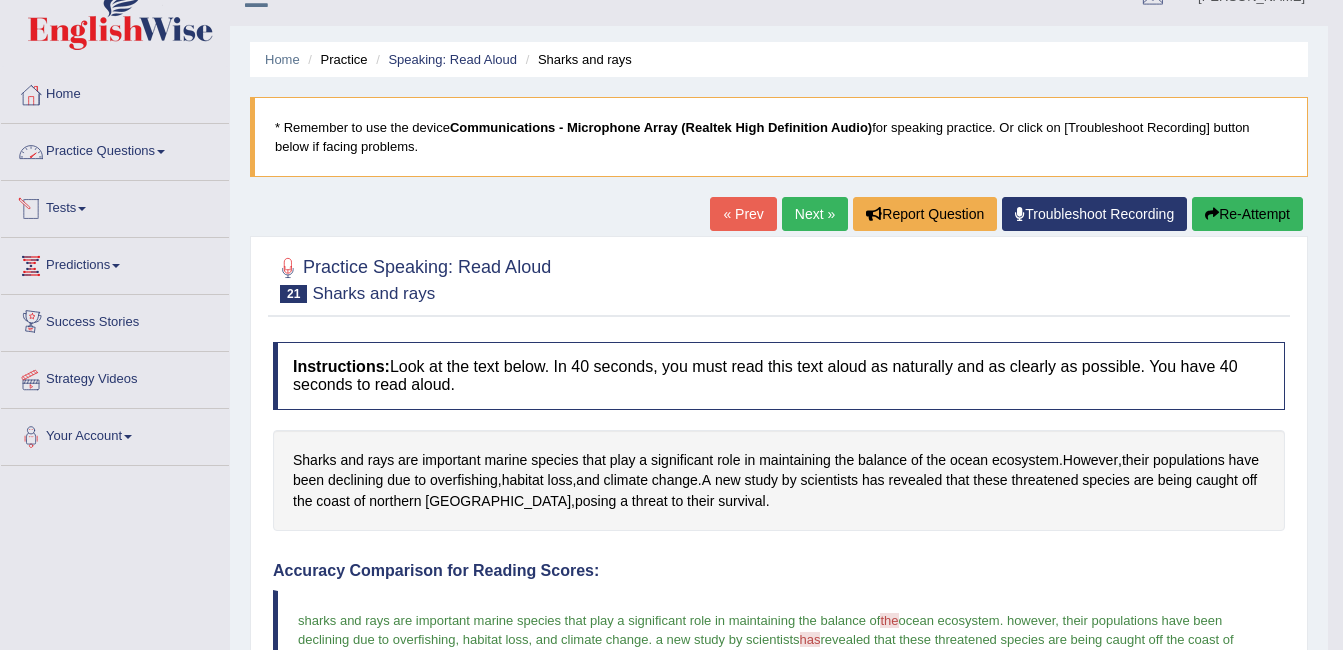 click on "Practice Questions" at bounding box center (115, 149) 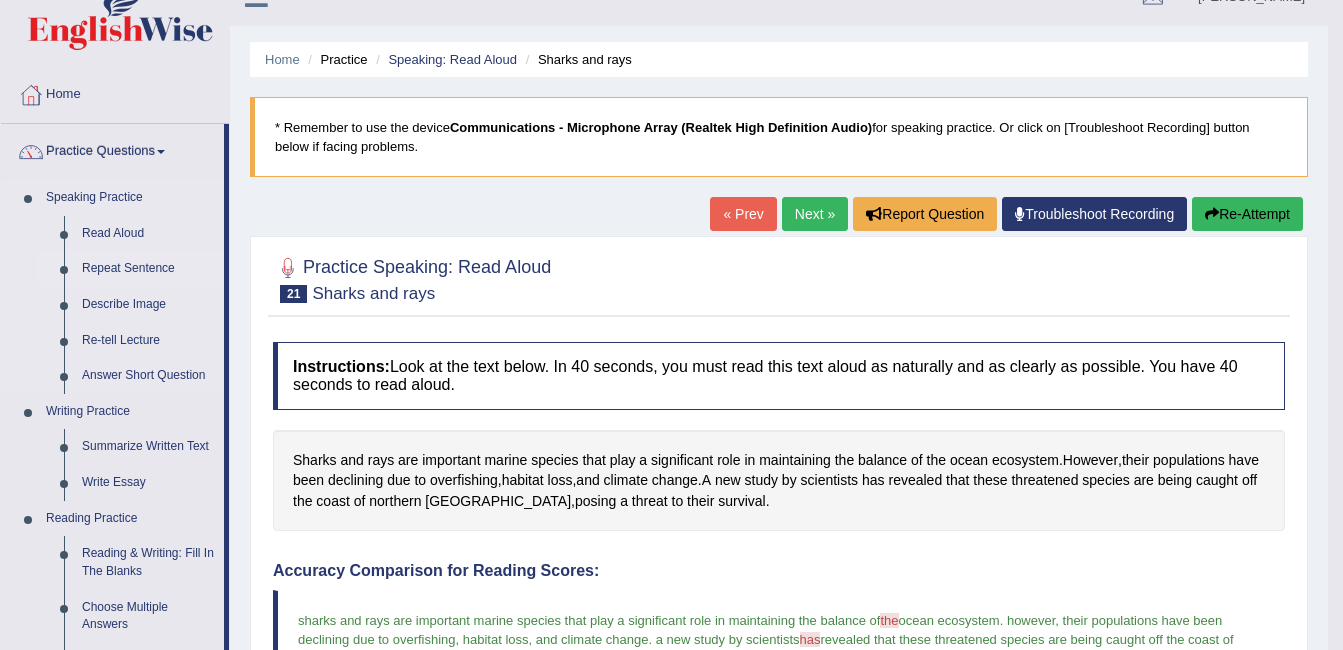 click on "Repeat Sentence" at bounding box center (148, 269) 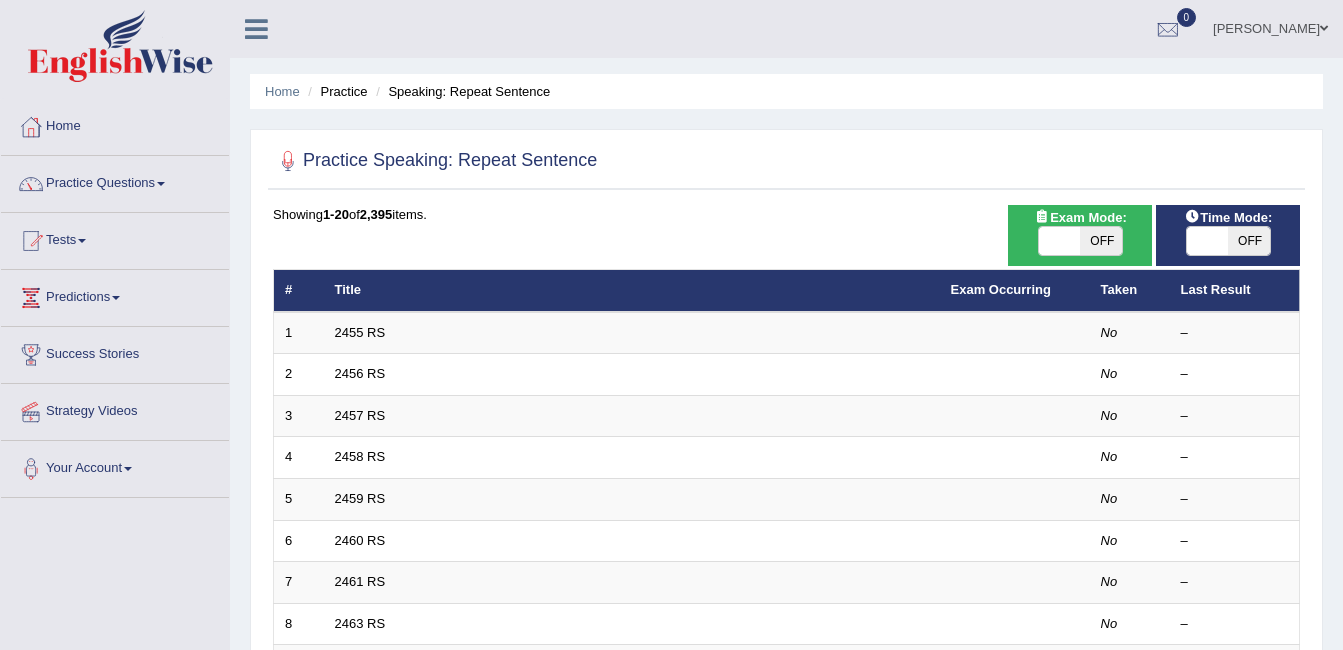 scroll, scrollTop: 0, scrollLeft: 0, axis: both 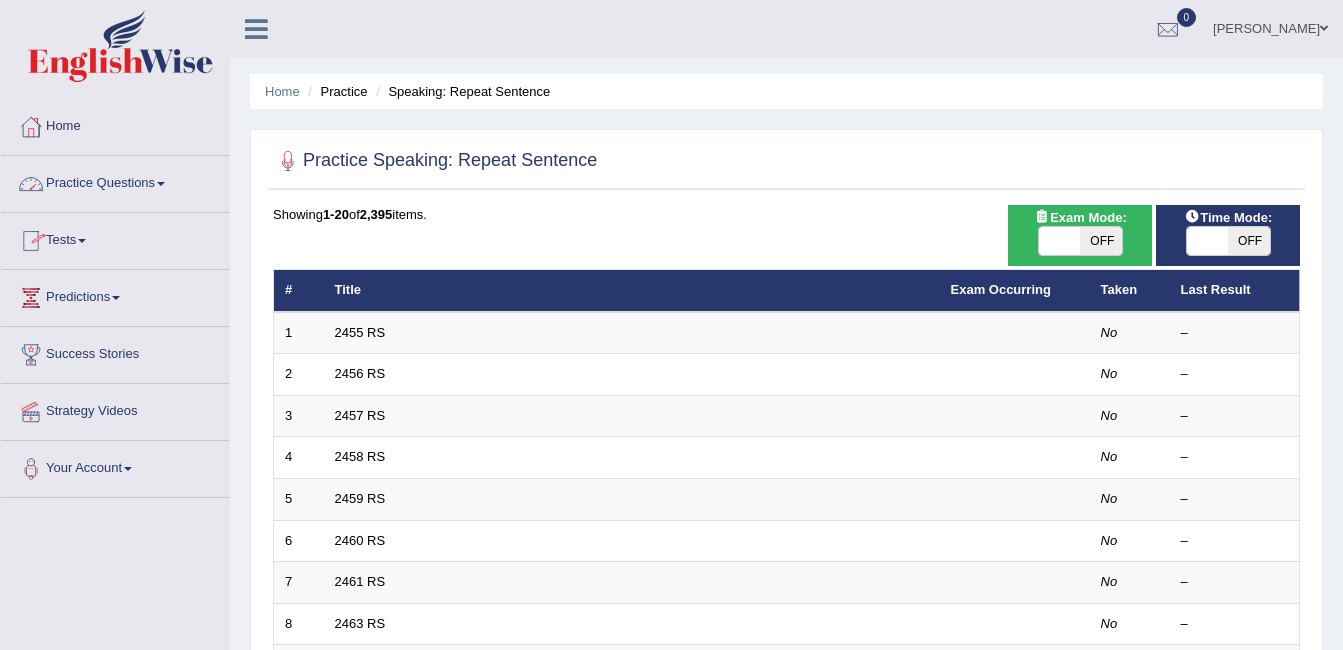 click on "Practice Questions" at bounding box center (115, 181) 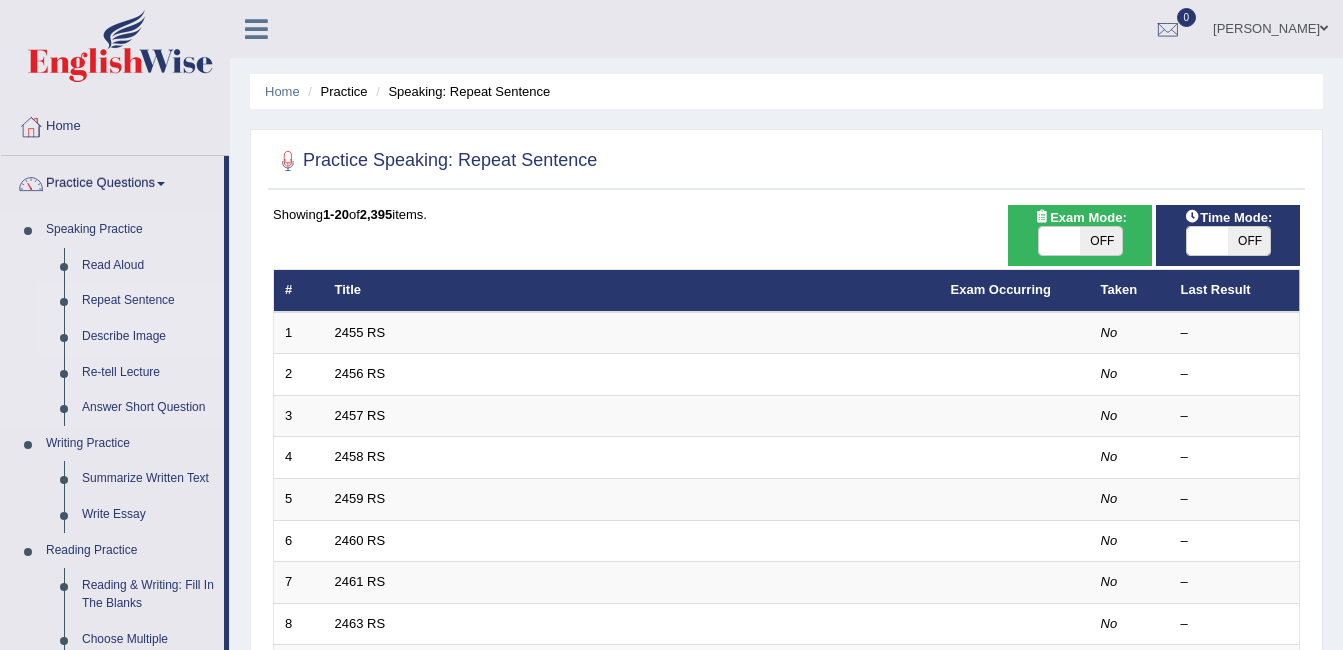 click on "Describe Image" at bounding box center [148, 337] 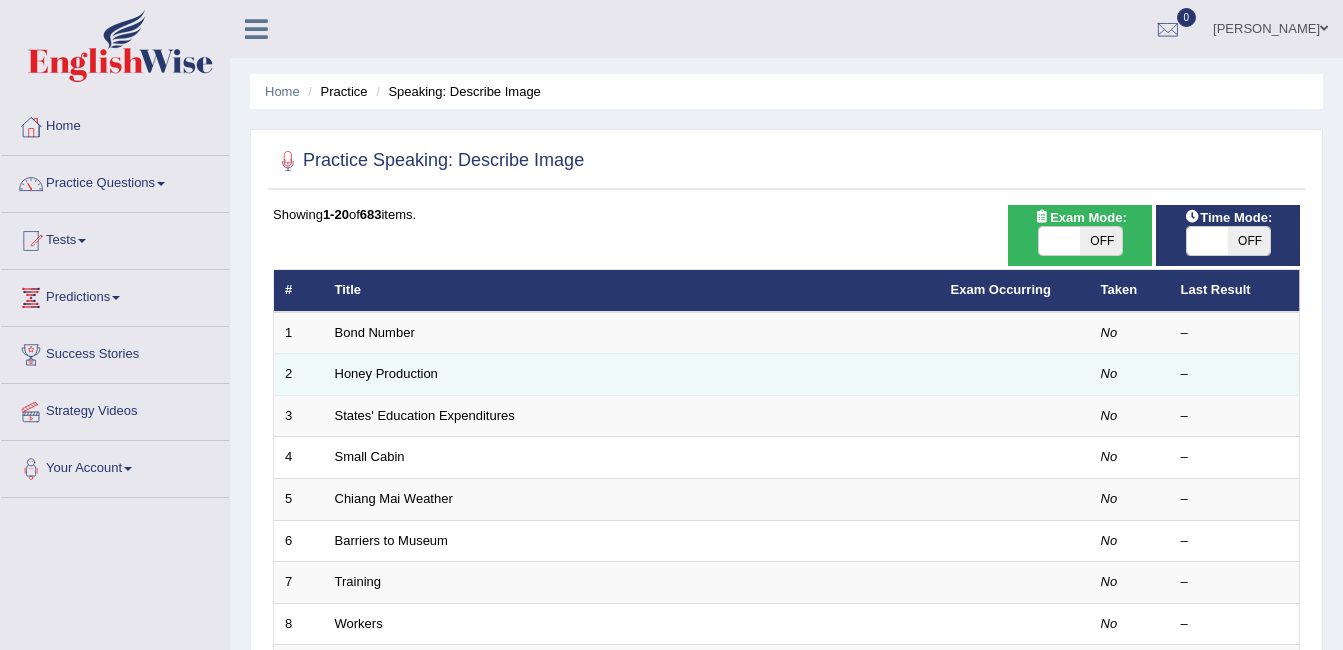 scroll, scrollTop: 0, scrollLeft: 0, axis: both 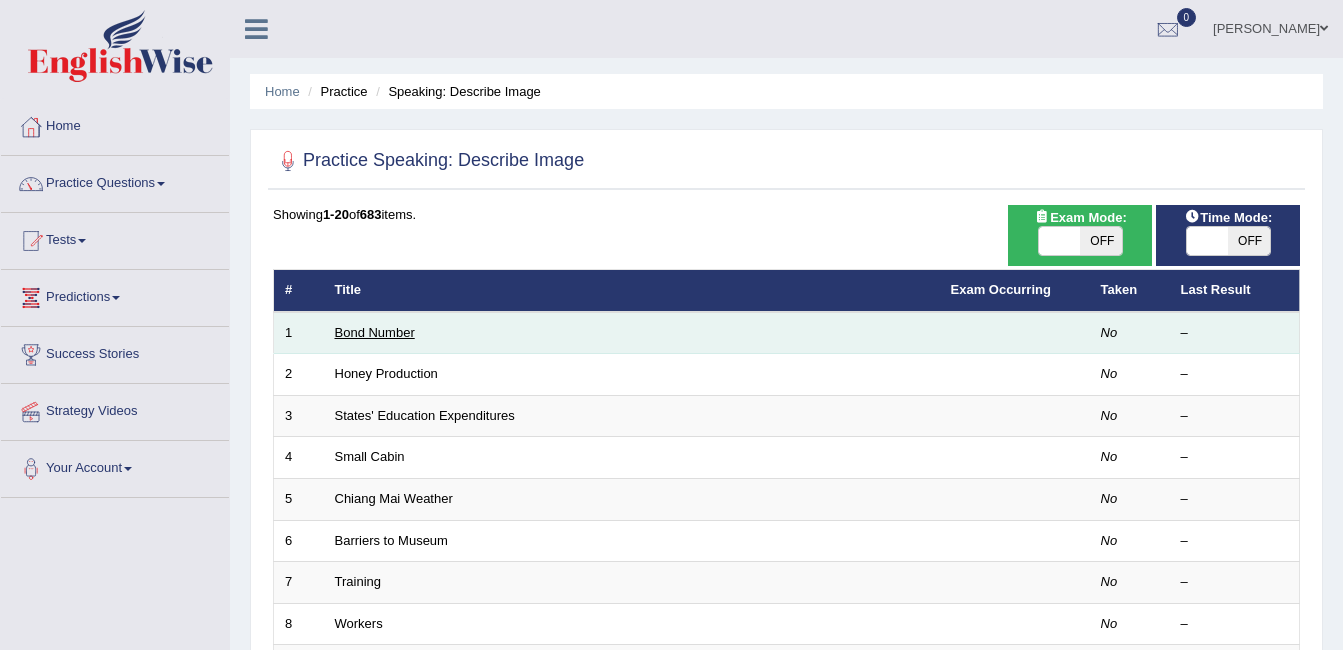 click on "Bond Number" at bounding box center [375, 332] 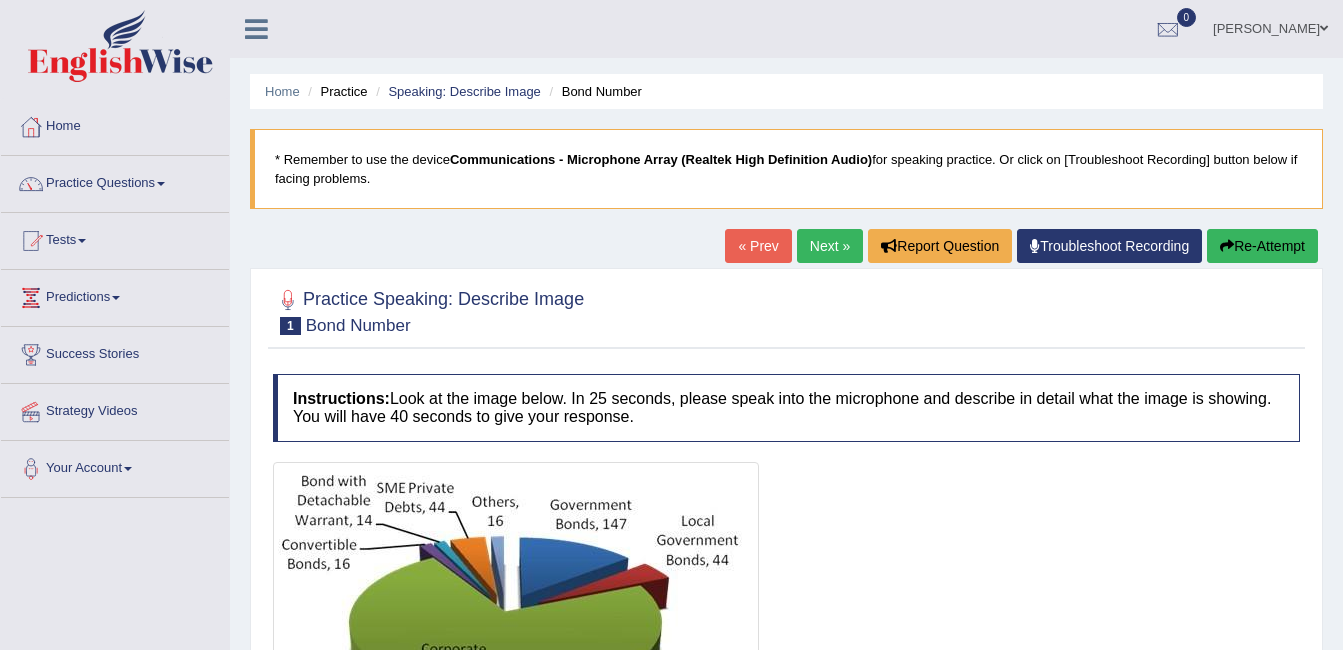 scroll, scrollTop: 0, scrollLeft: 0, axis: both 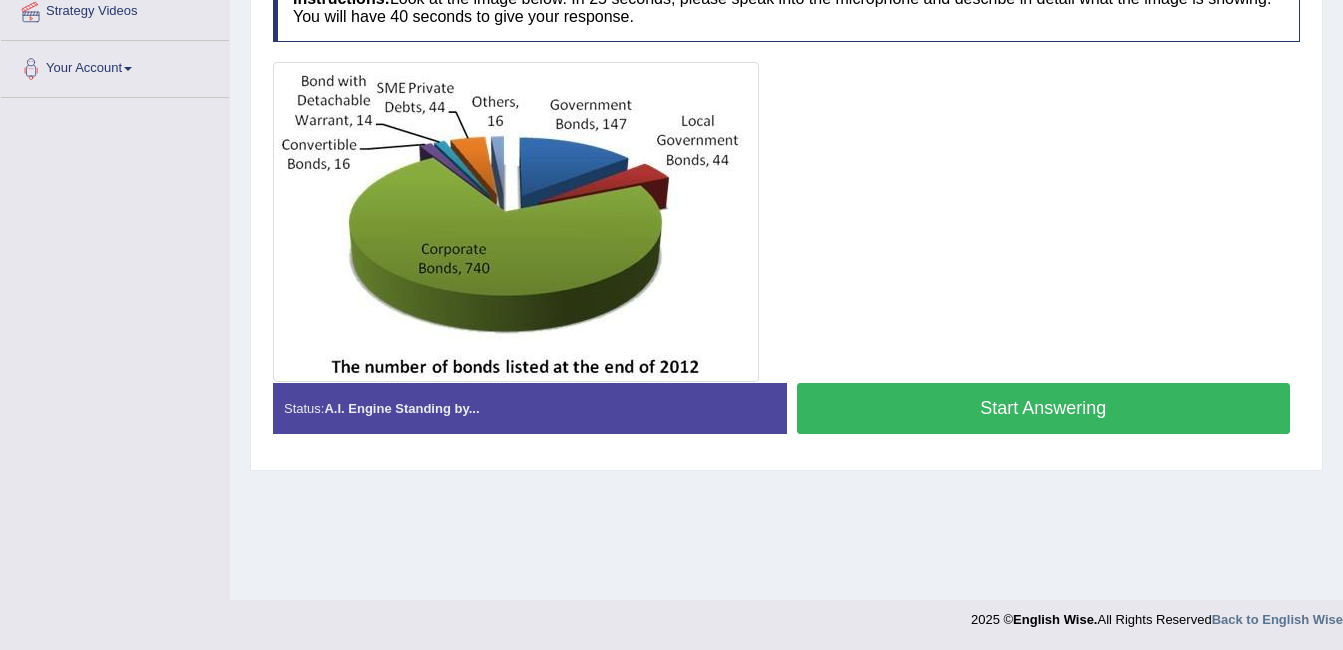 click on "Start Answering" at bounding box center (1044, 408) 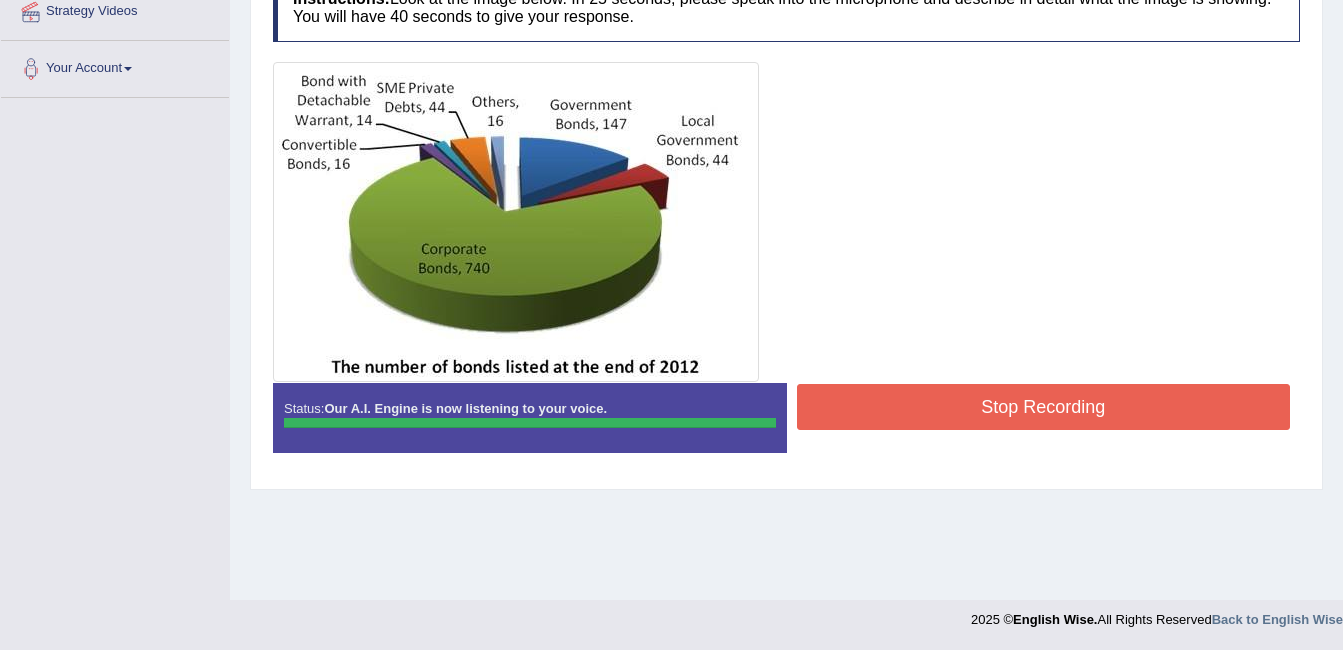 click on "Instructions:  Look at the image below. In 25 seconds, please speak into the microphone and describe in detail what the image is showing. You will have 40 seconds to give your response.
Created with Highcharts 7.1.2 Too low Too high Time Pitch meter: 0 10 20 30 40 Created with Highcharts 7.1.2 Great Too slow Too fast Time Speech pace meter: 0 10 20 30 40 Spoken Keywords: Voice Analysis: Your Response: Sample Answer: . Status:  Our A.I. Engine is now listening to your voice. Start Answering Stop Recording" at bounding box center [786, 221] 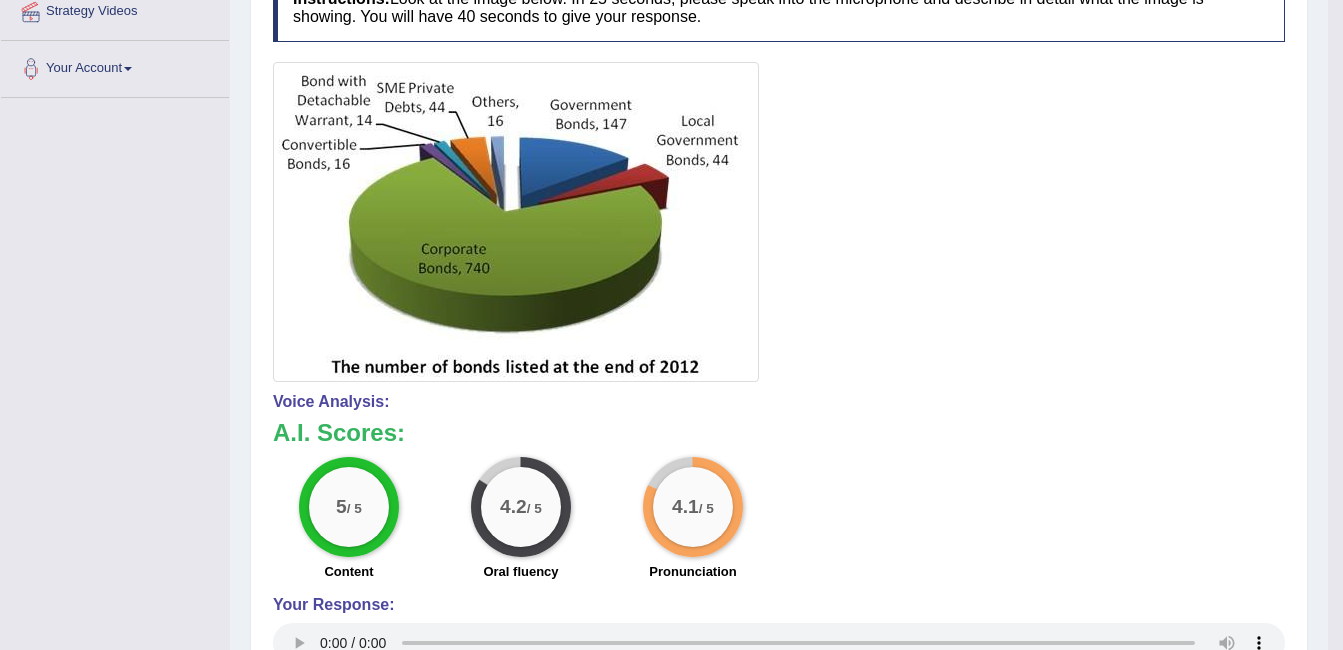 scroll, scrollTop: 0, scrollLeft: 0, axis: both 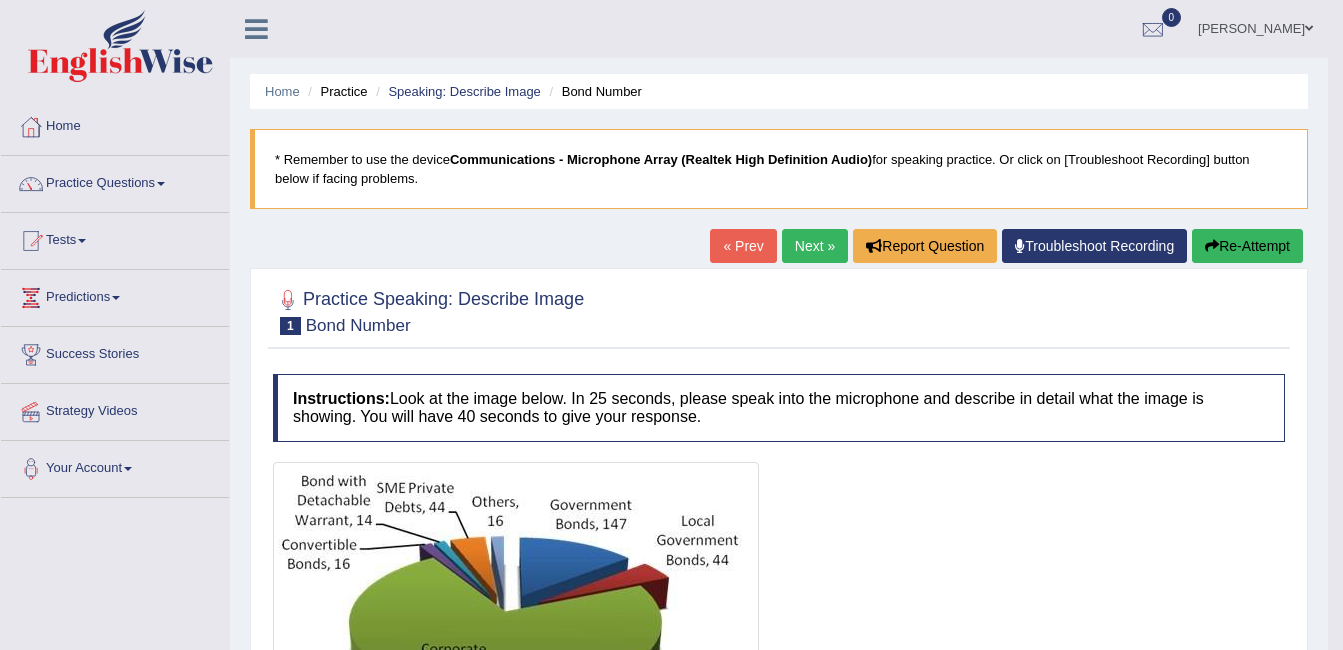 click on "Next »" at bounding box center [815, 246] 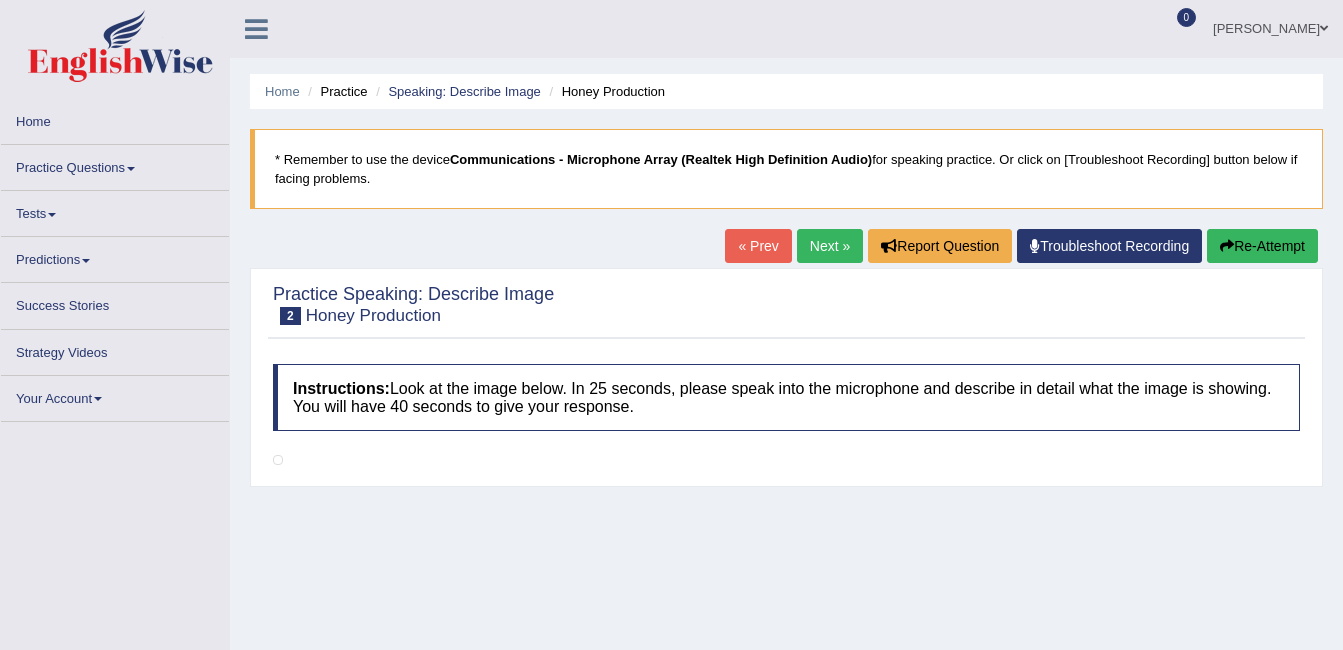 scroll, scrollTop: 0, scrollLeft: 0, axis: both 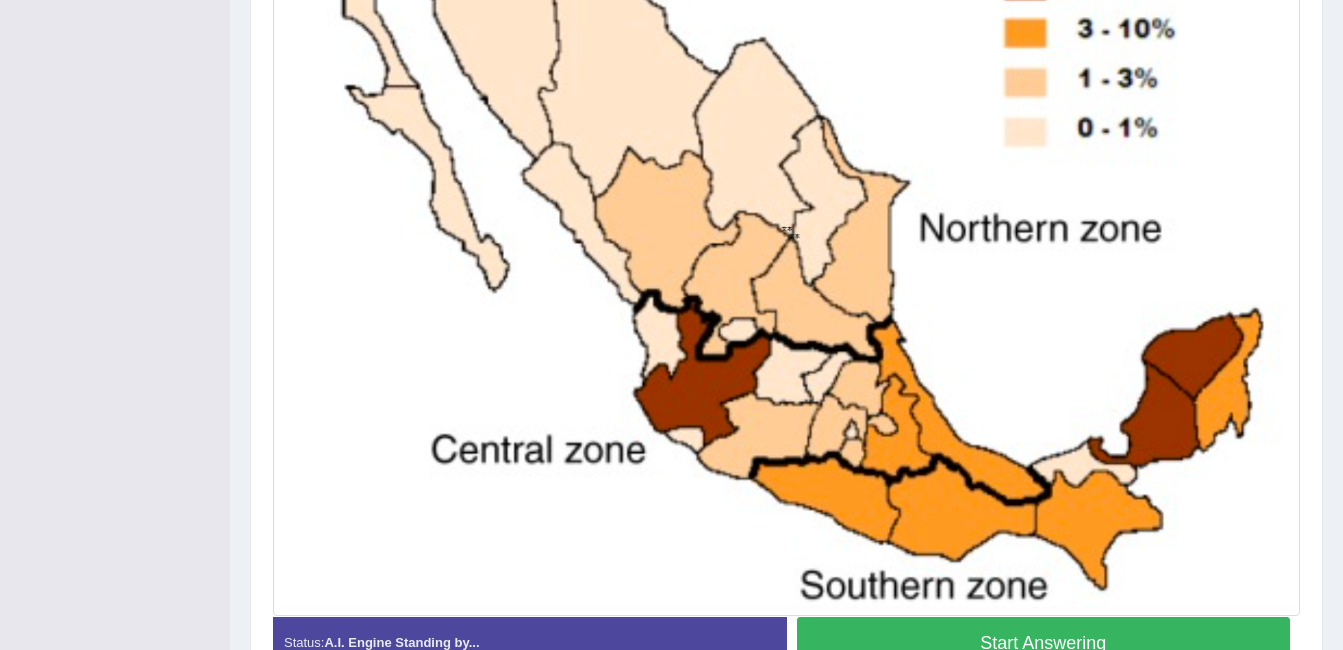click on "Start Answering" at bounding box center [1044, 642] 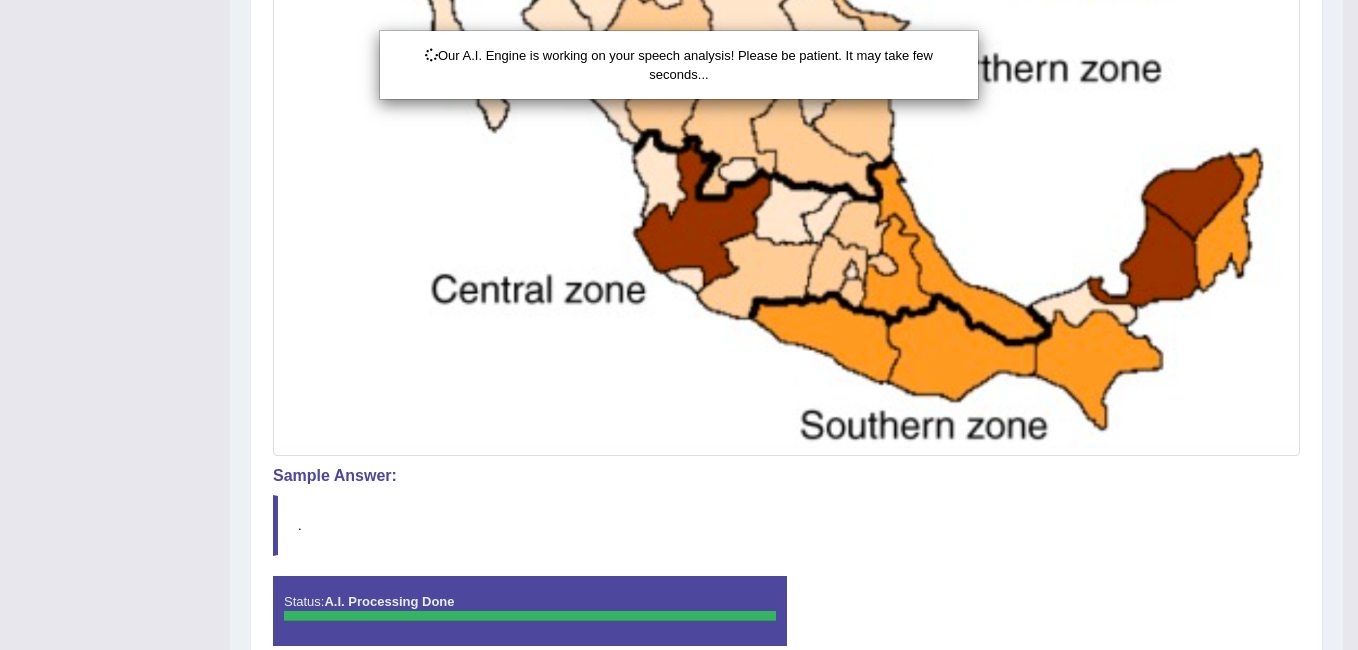 click on "Toggle navigation
Home
Practice Questions   Speaking Practice Read Aloud
Repeat Sentence
Describe Image
Re-tell Lecture
Answer Short Question
Writing Practice  Summarize Written Text
Write Essay
Reading Practice  Reading & Writing: Fill In The Blanks
Choose Multiple Answers
Re-order Paragraphs
Fill In The Blanks
Choose Single Answer
Listening Practice  Summarize Spoken Text
Highlight Incorrect Words
Highlight Correct Summary
Select Missing Word
Choose Single Answer
Choose Multiple Answers
Fill In The Blanks
Write From Dictation
Pronunciation
Tests  Take Practice Sectional Test
Take Mock Test
History
Predictions" at bounding box center (679, -456) 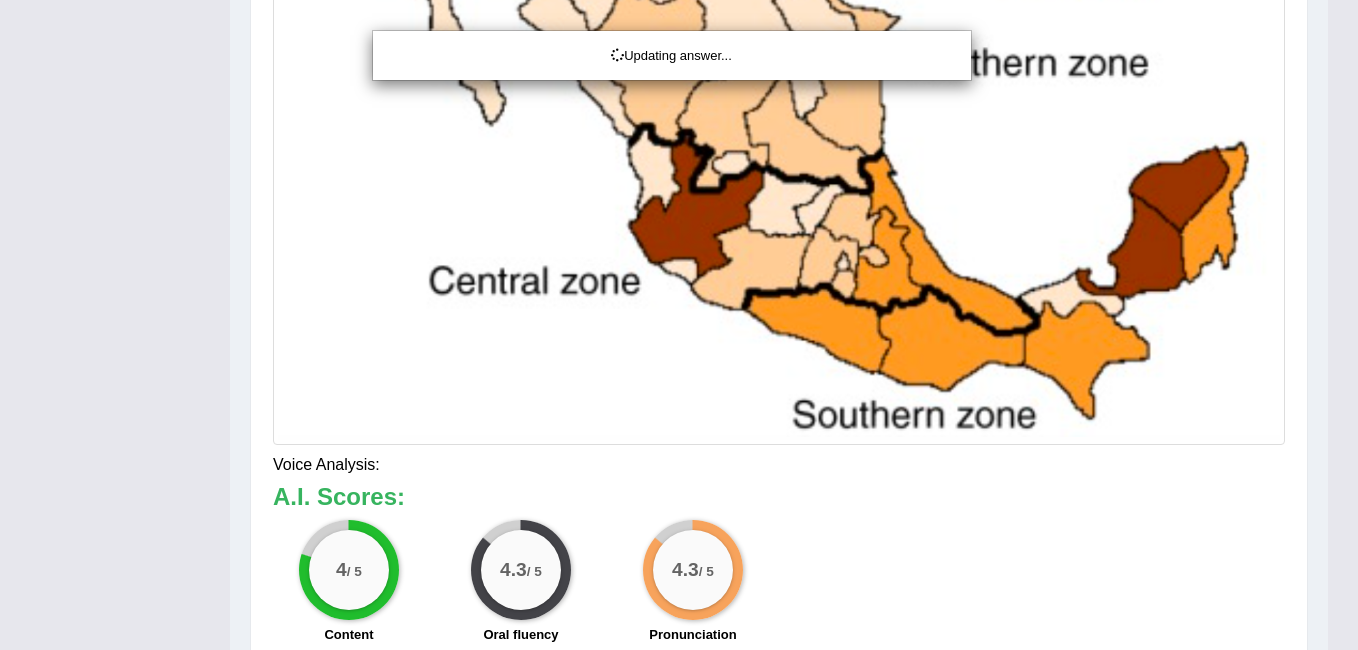 click on "Updating answer..." at bounding box center (679, 325) 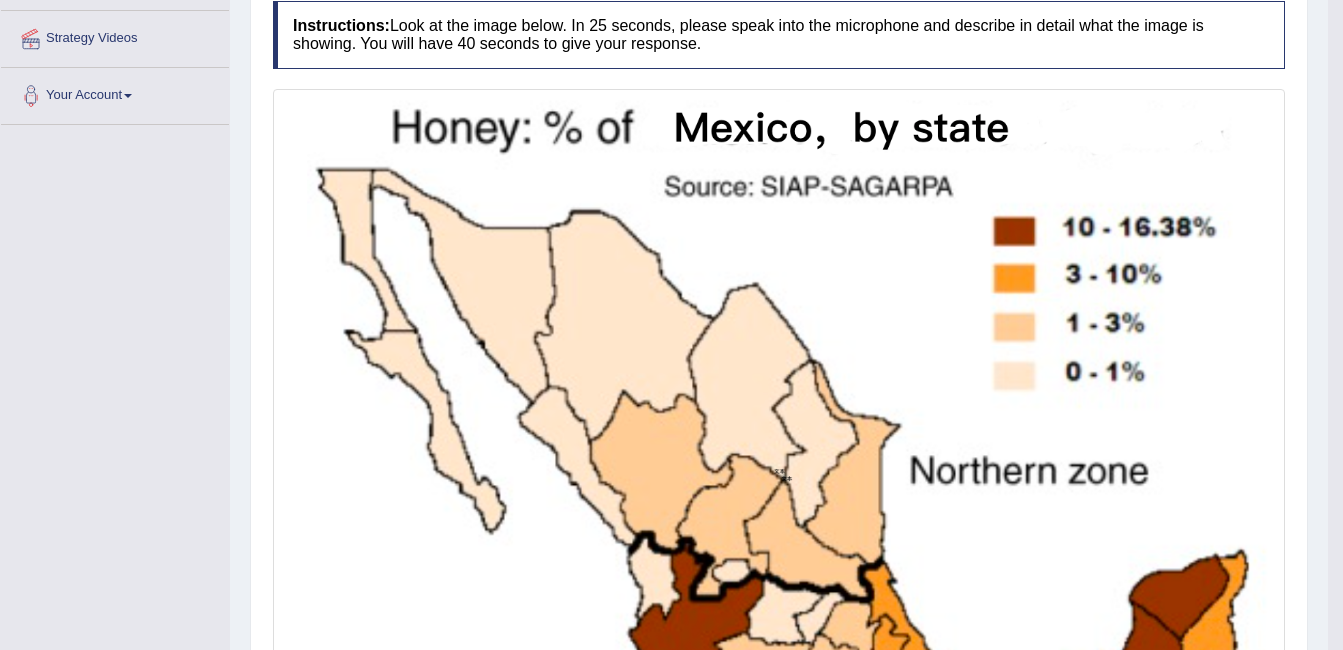scroll, scrollTop: 0, scrollLeft: 0, axis: both 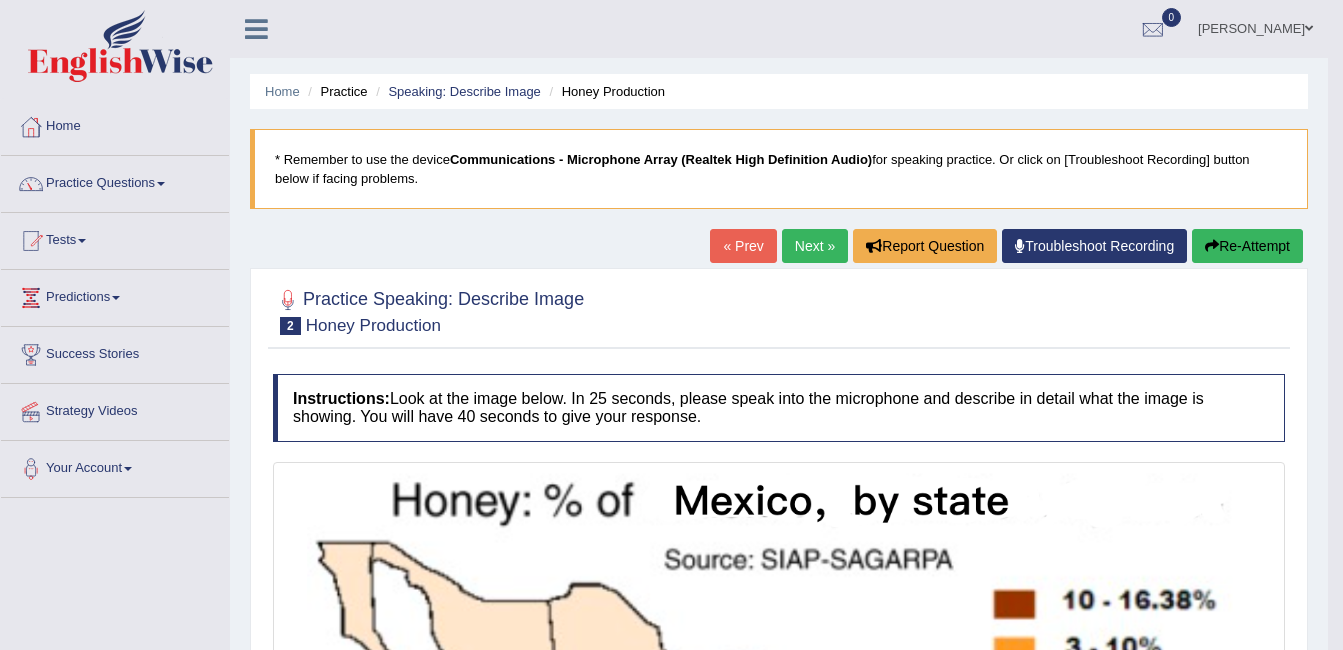 click on "Next »" at bounding box center [815, 246] 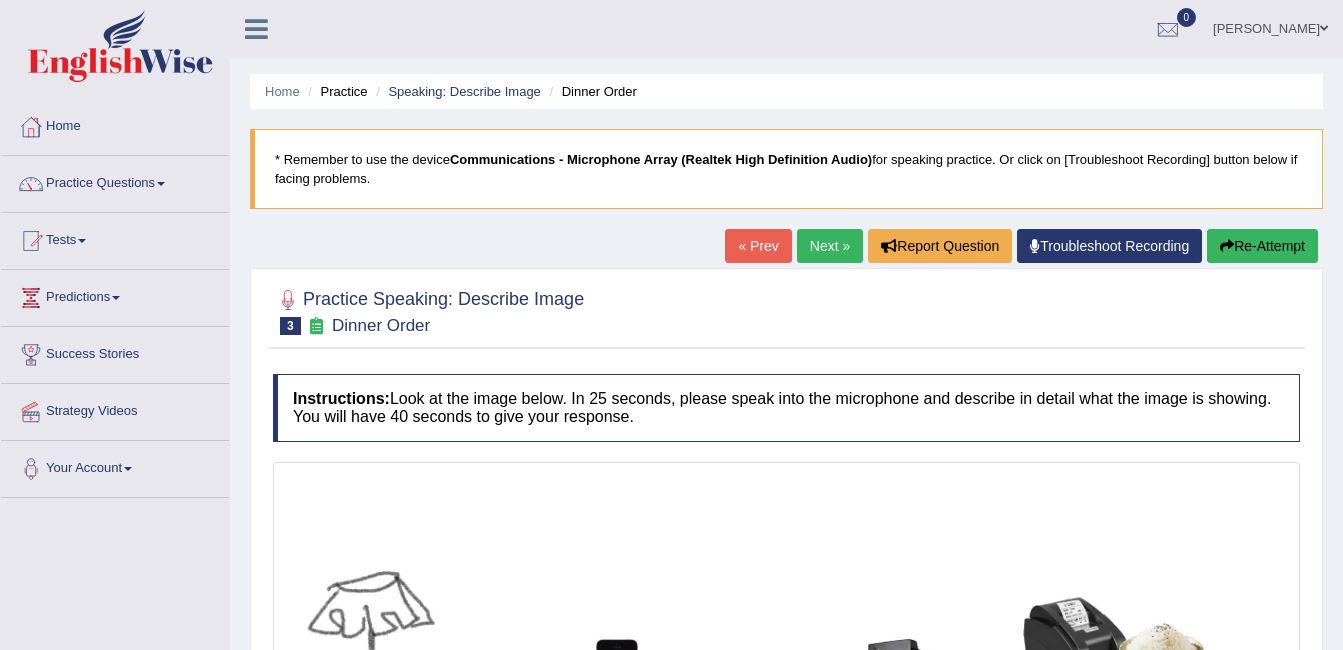 scroll, scrollTop: 0, scrollLeft: 0, axis: both 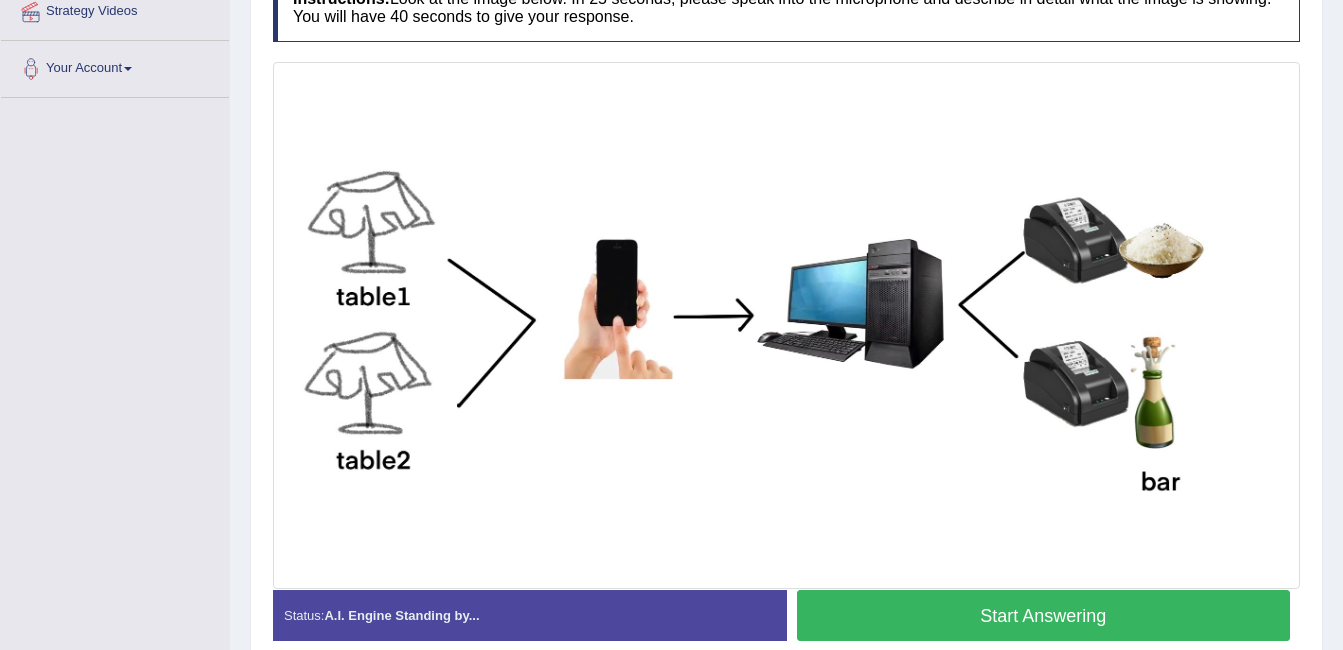 click on "Start Answering" at bounding box center [1044, 615] 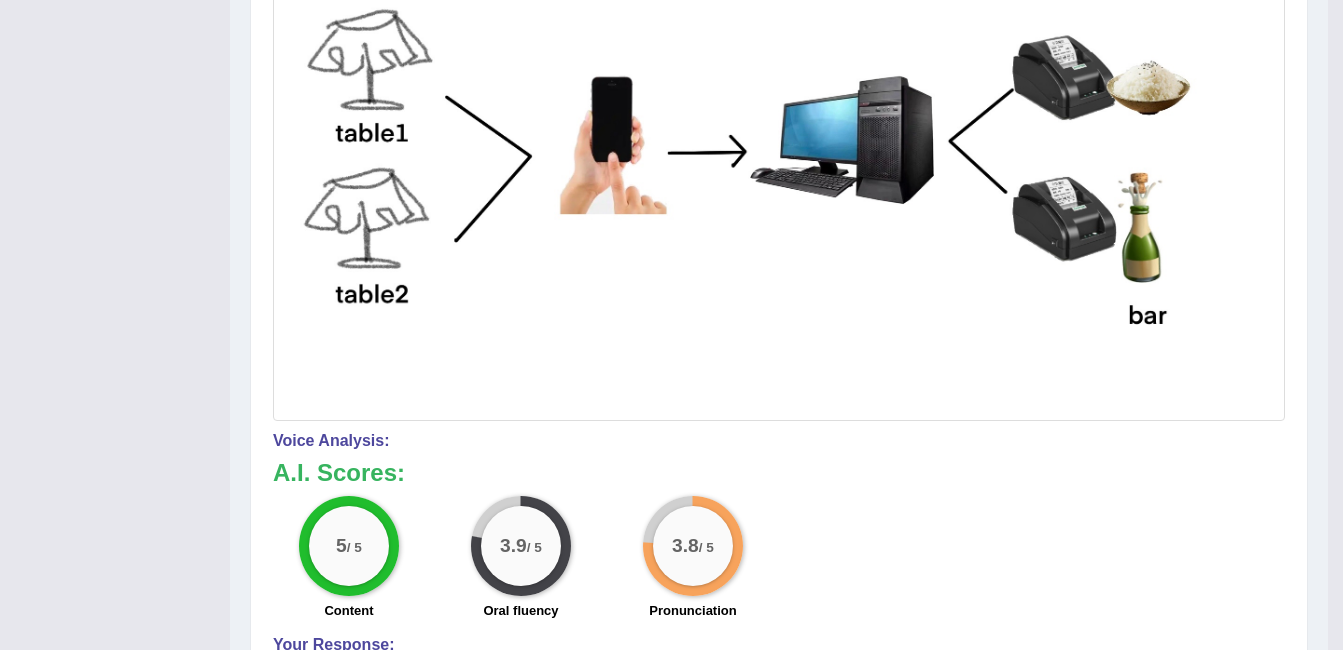 scroll, scrollTop: 600, scrollLeft: 0, axis: vertical 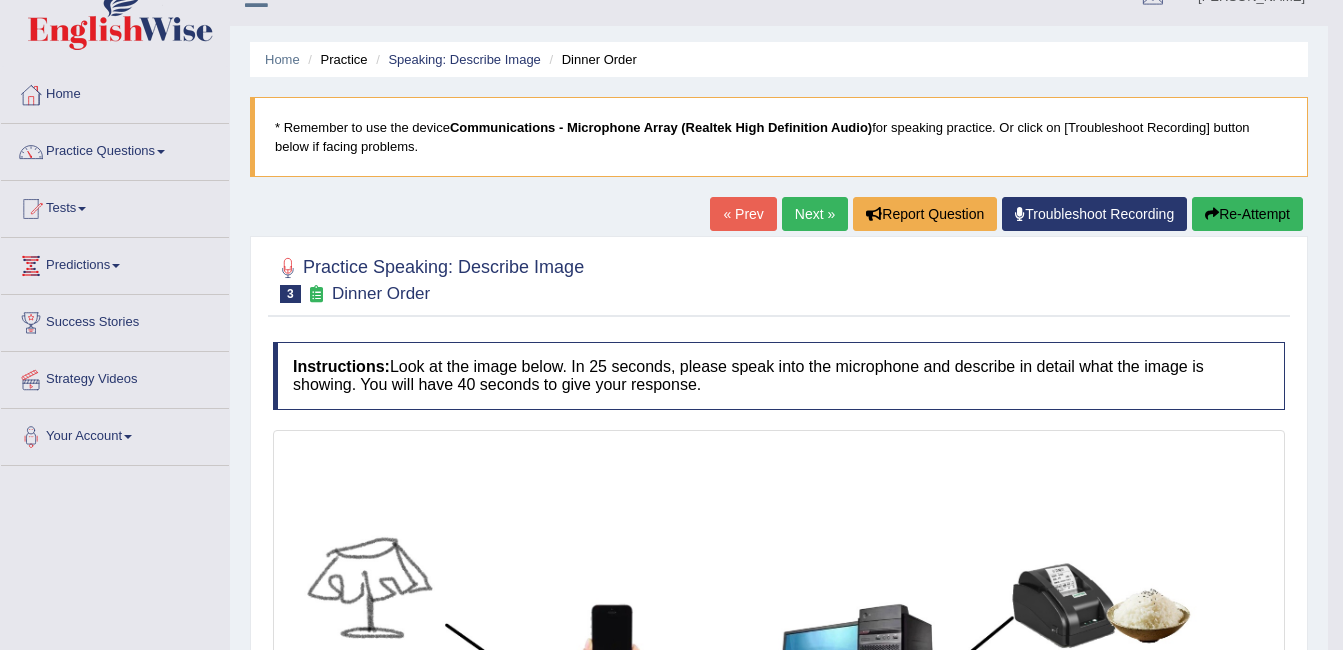 click on "Next »" at bounding box center [815, 214] 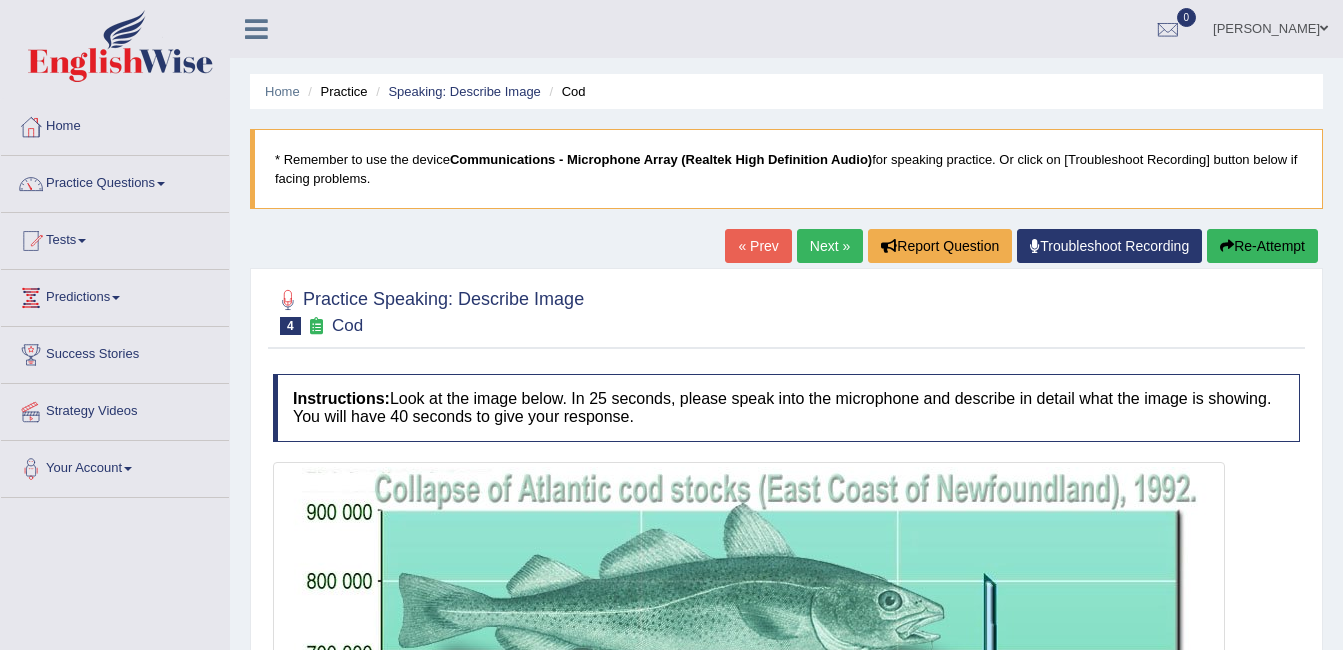 scroll, scrollTop: 0, scrollLeft: 0, axis: both 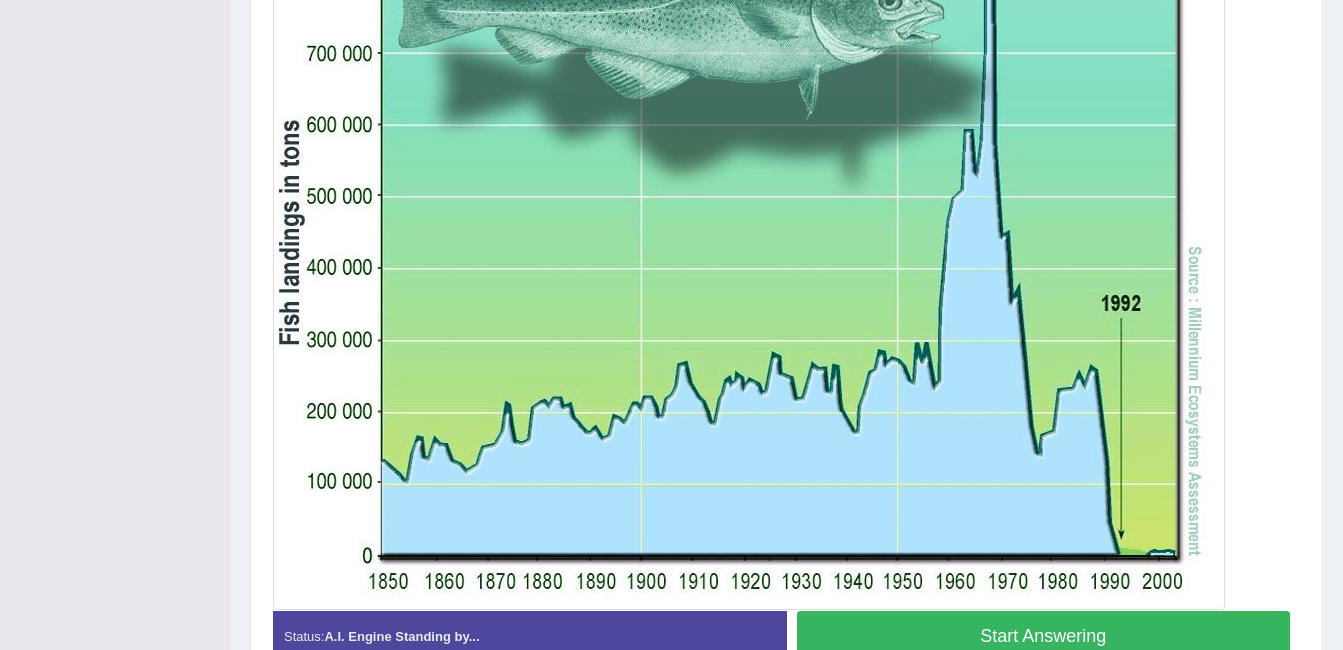 click on "Start Answering" at bounding box center (1044, 636) 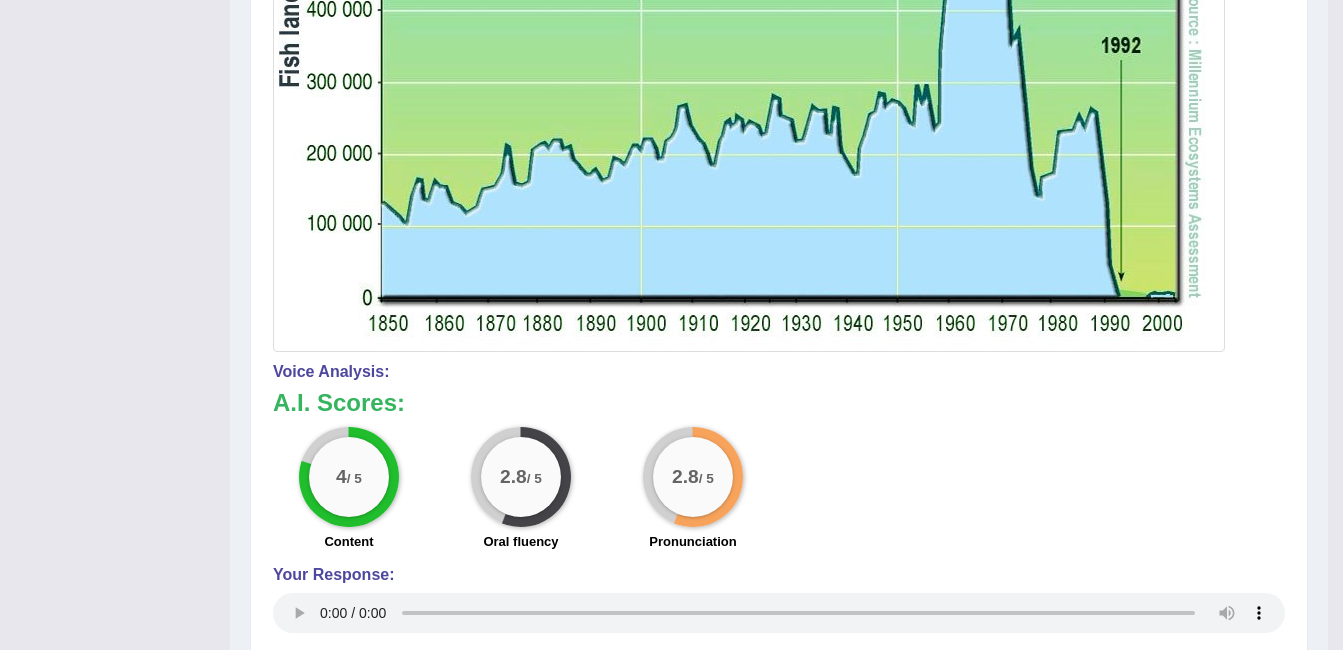 scroll, scrollTop: 880, scrollLeft: 0, axis: vertical 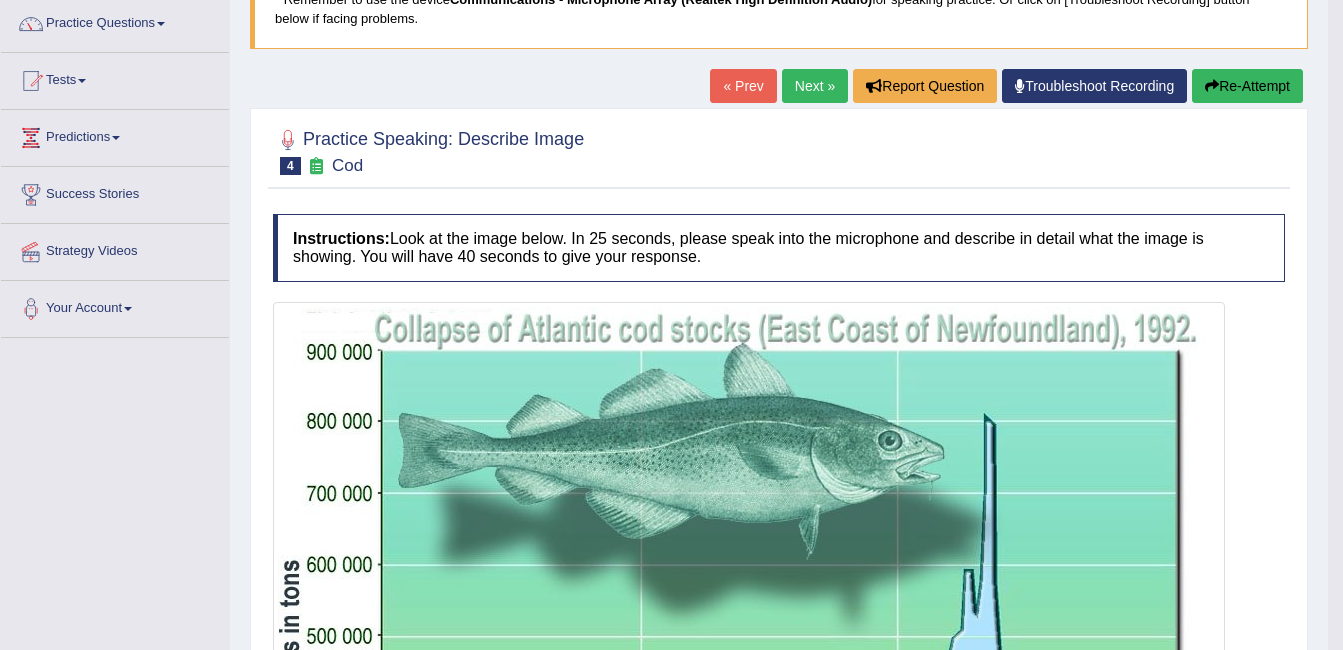 click on "Next »" at bounding box center [815, 86] 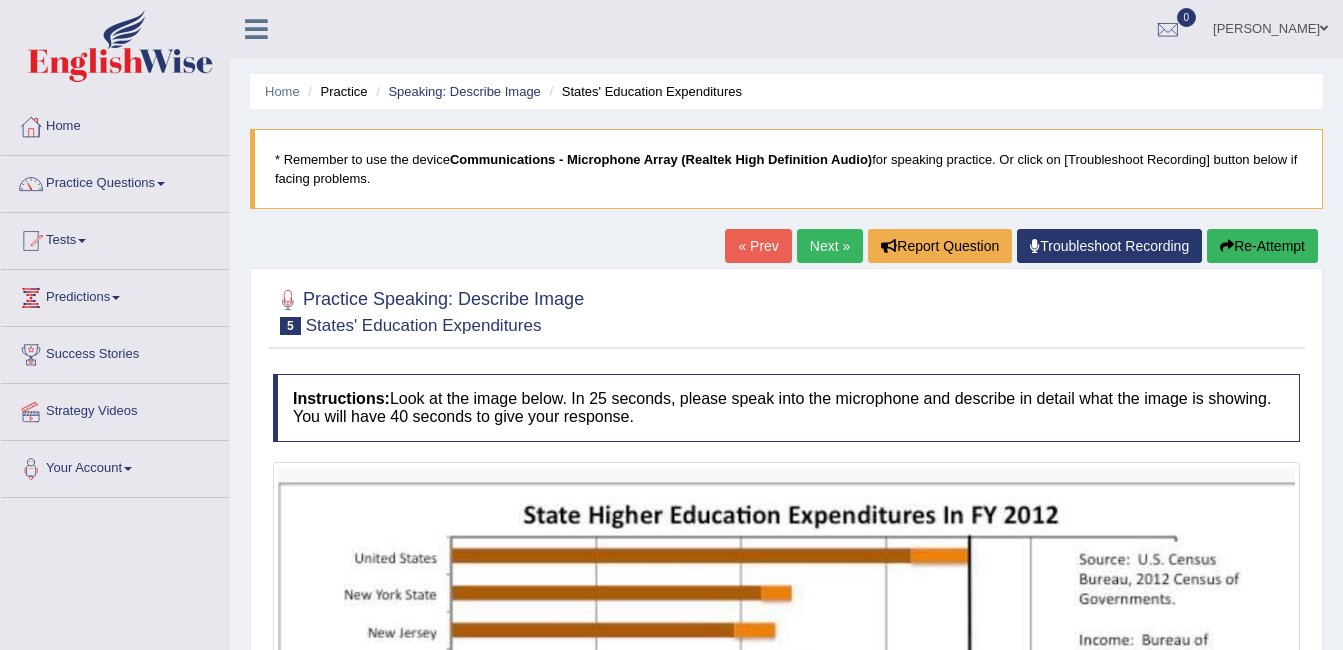 scroll, scrollTop: 0, scrollLeft: 0, axis: both 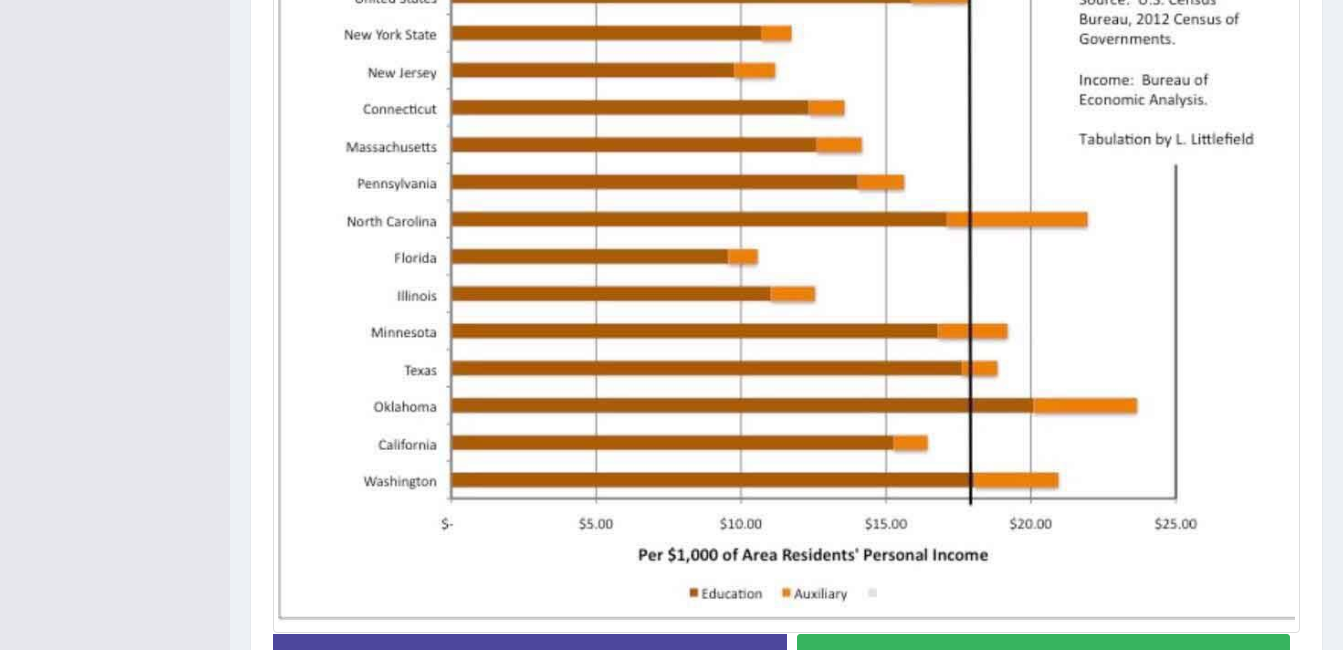 click on "Start Answering" at bounding box center (1044, 659) 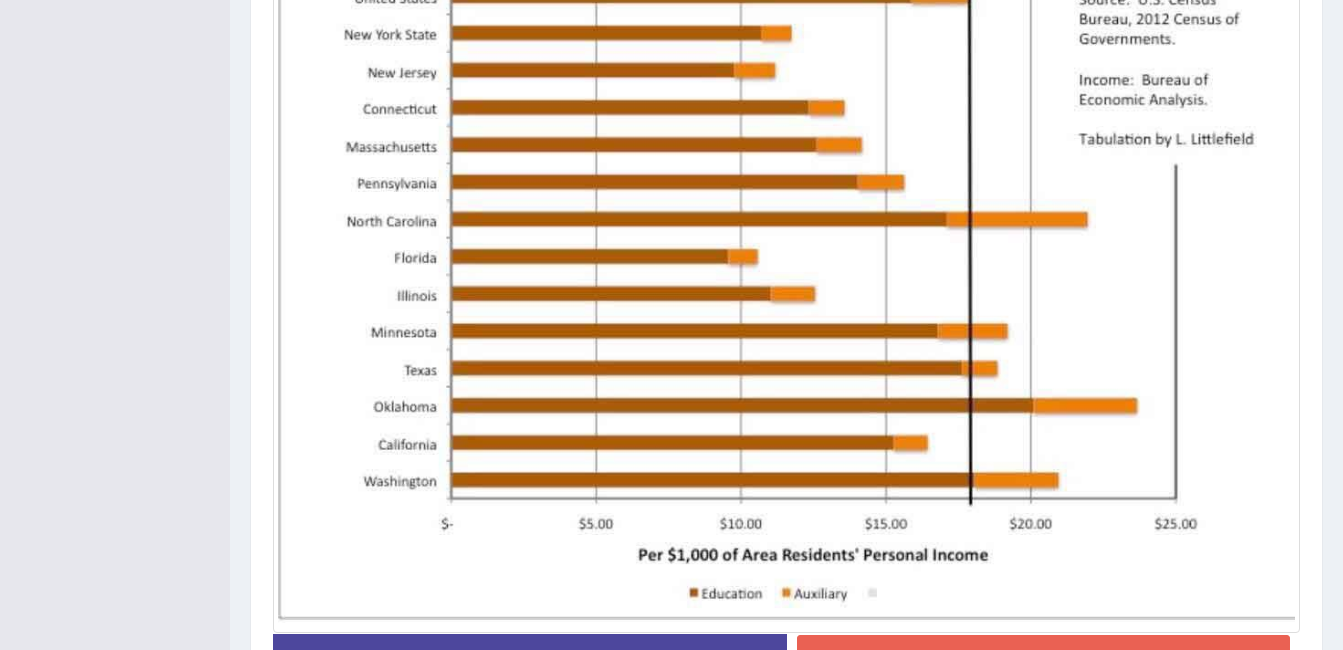 click on "Stop Recording" at bounding box center (1044, 658) 